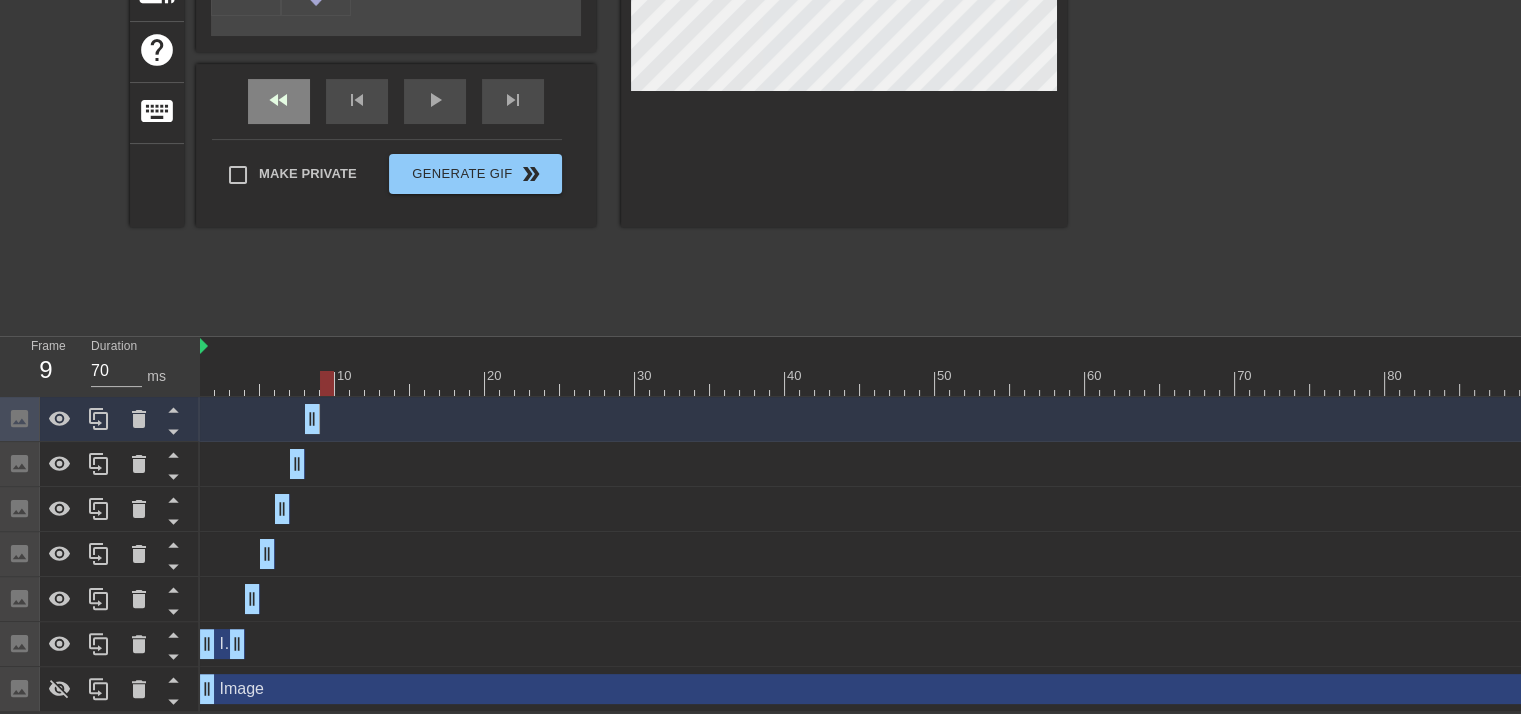 scroll, scrollTop: 368, scrollLeft: 0, axis: vertical 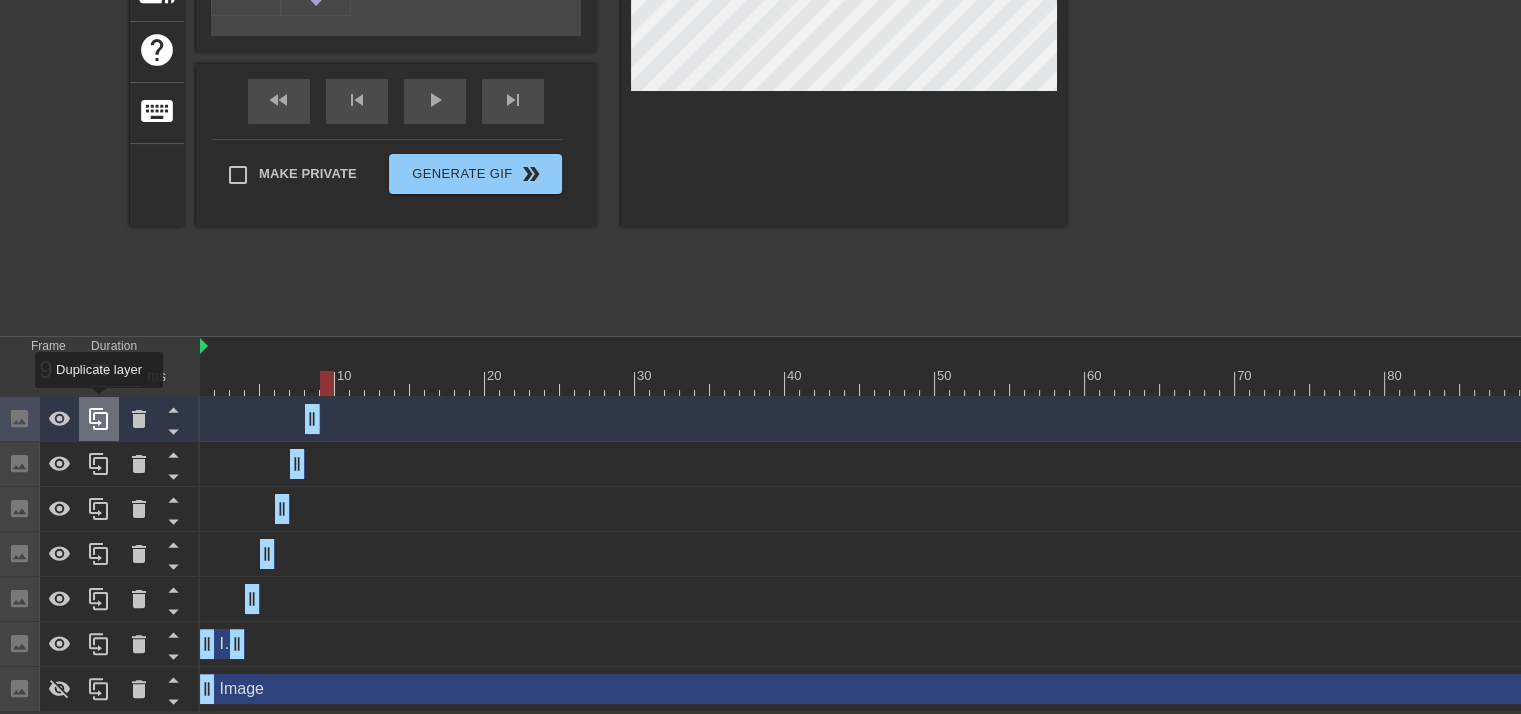 click 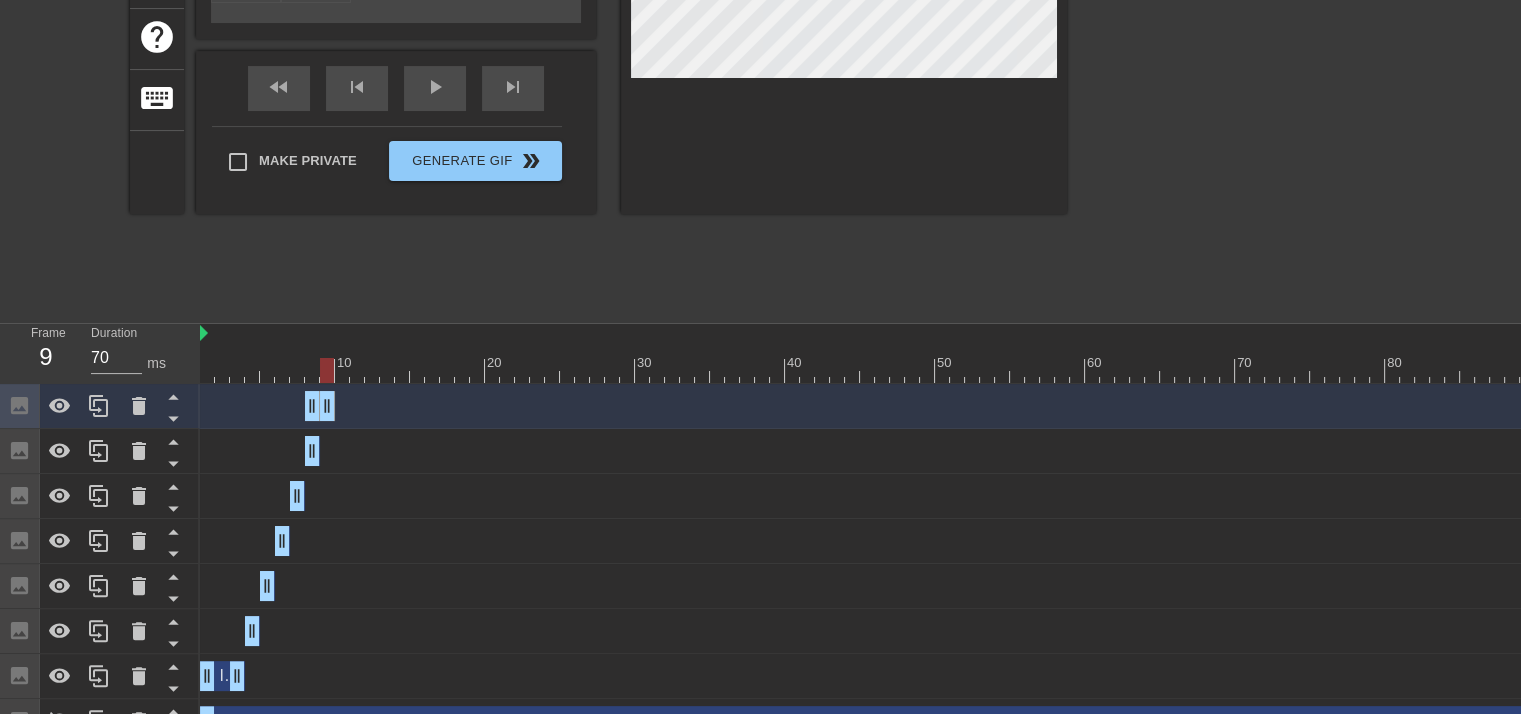 drag, startPoint x: 313, startPoint y: 406, endPoint x: 321, endPoint y: 413, distance: 10.630146 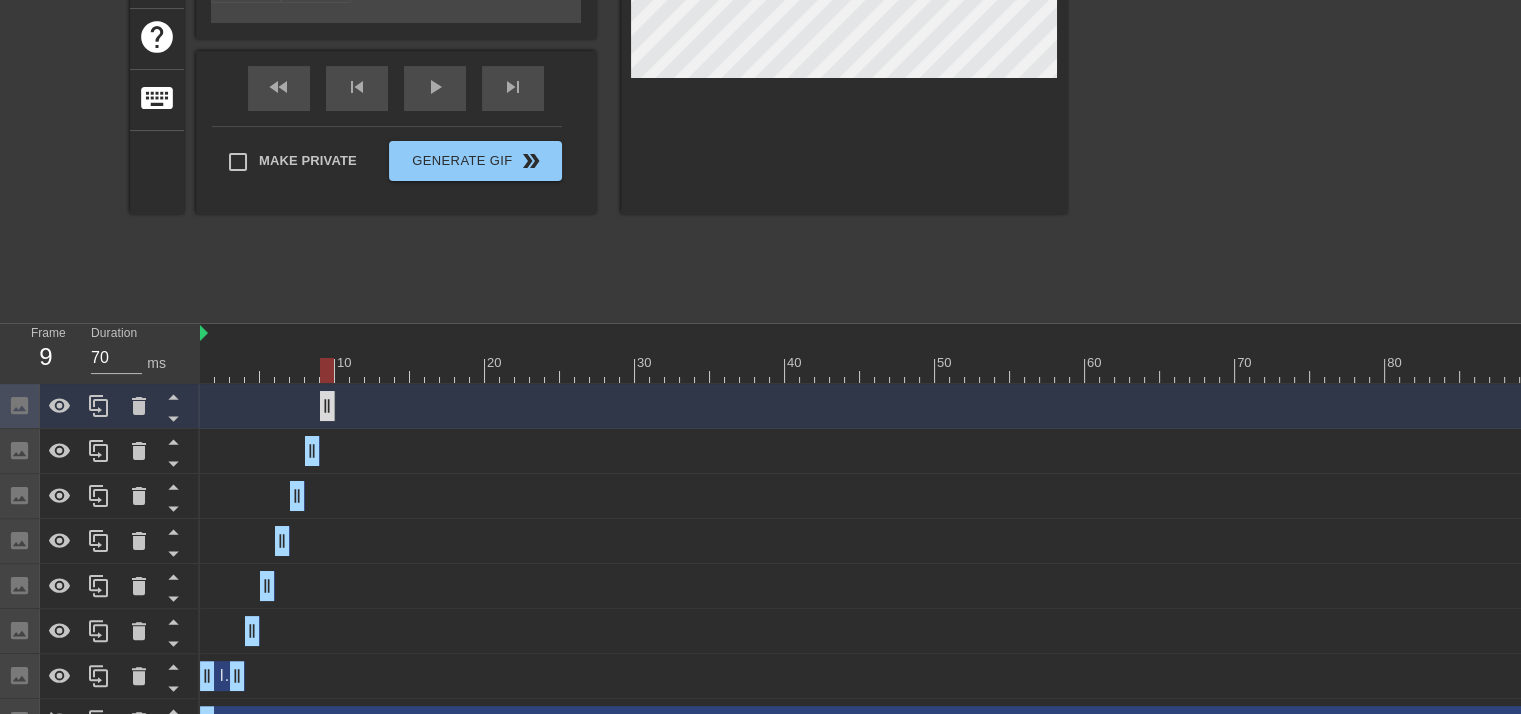 drag, startPoint x: 307, startPoint y: 404, endPoint x: 320, endPoint y: 413, distance: 15.811388 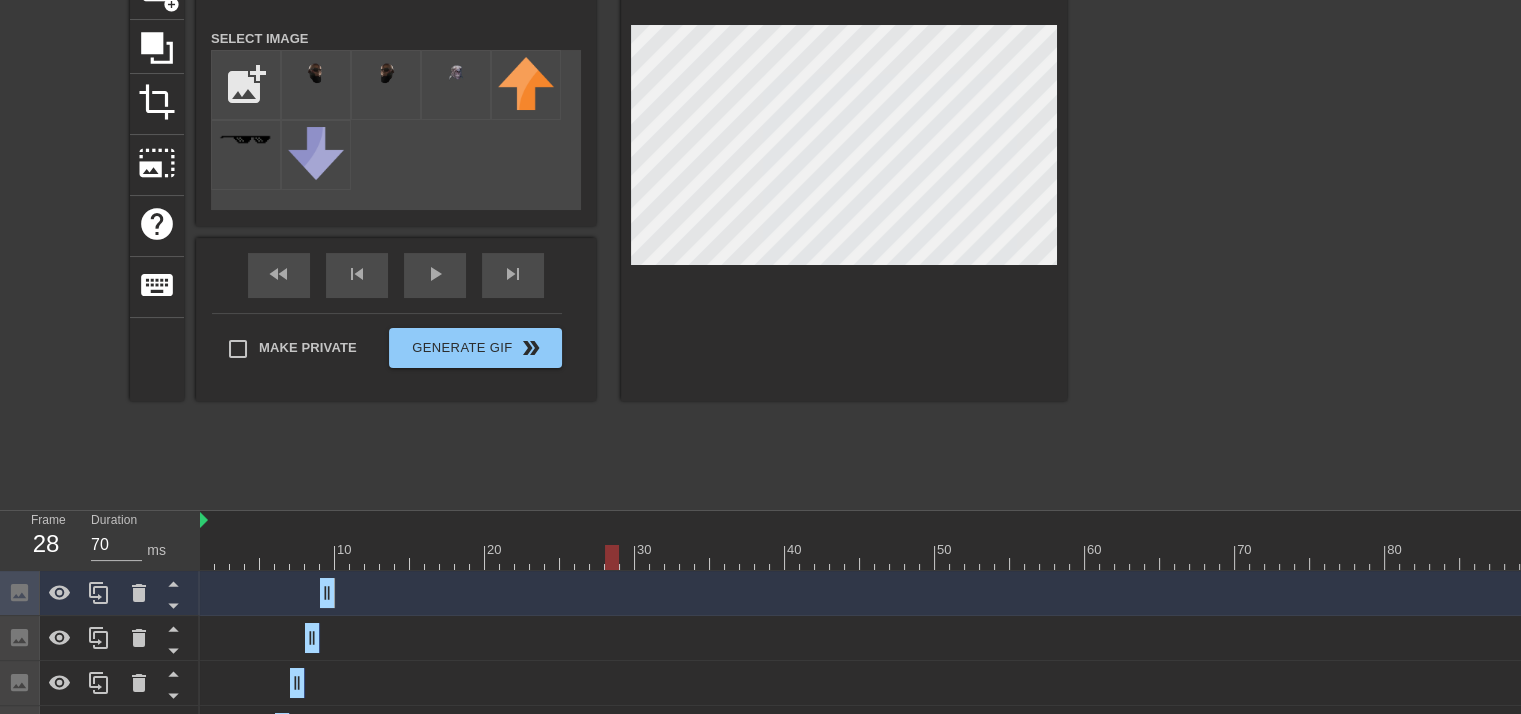 scroll, scrollTop: 300, scrollLeft: 0, axis: vertical 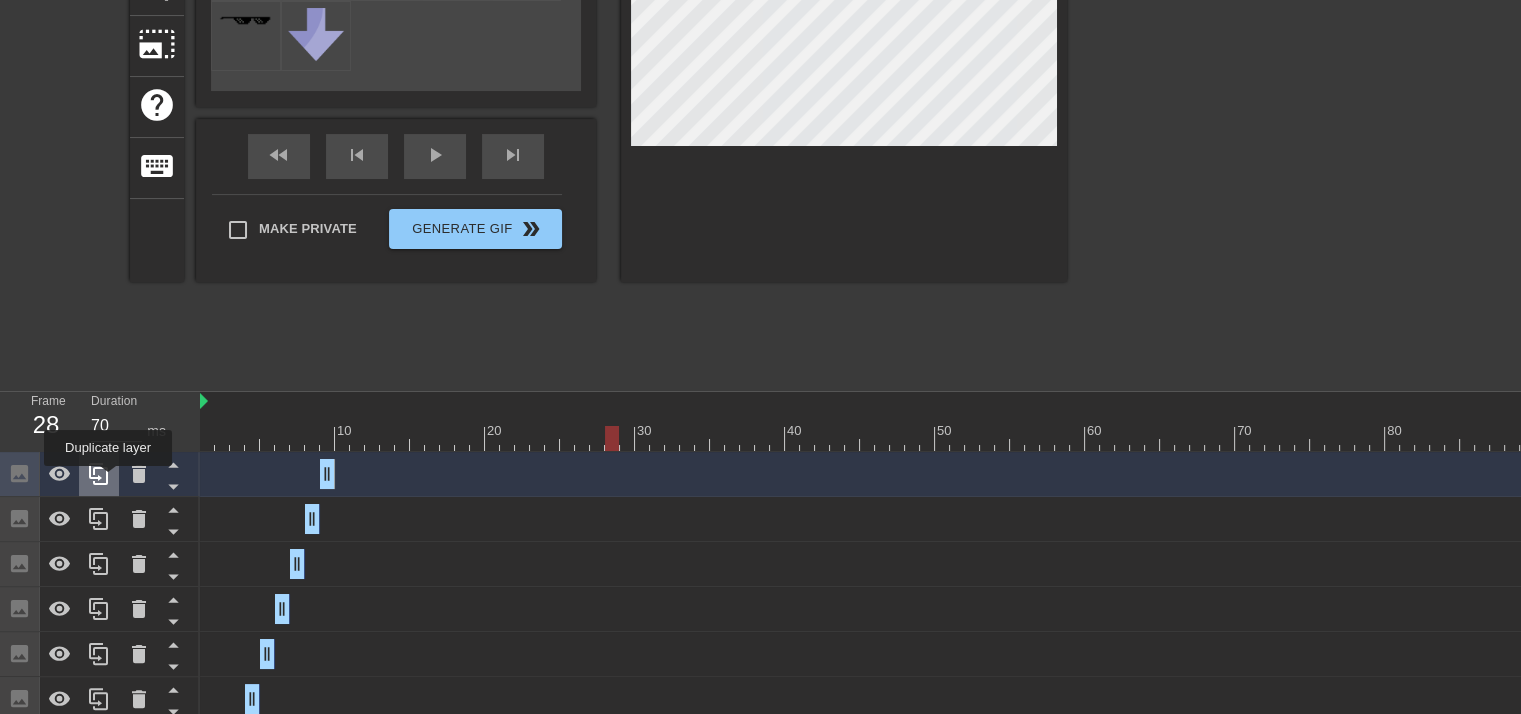 click 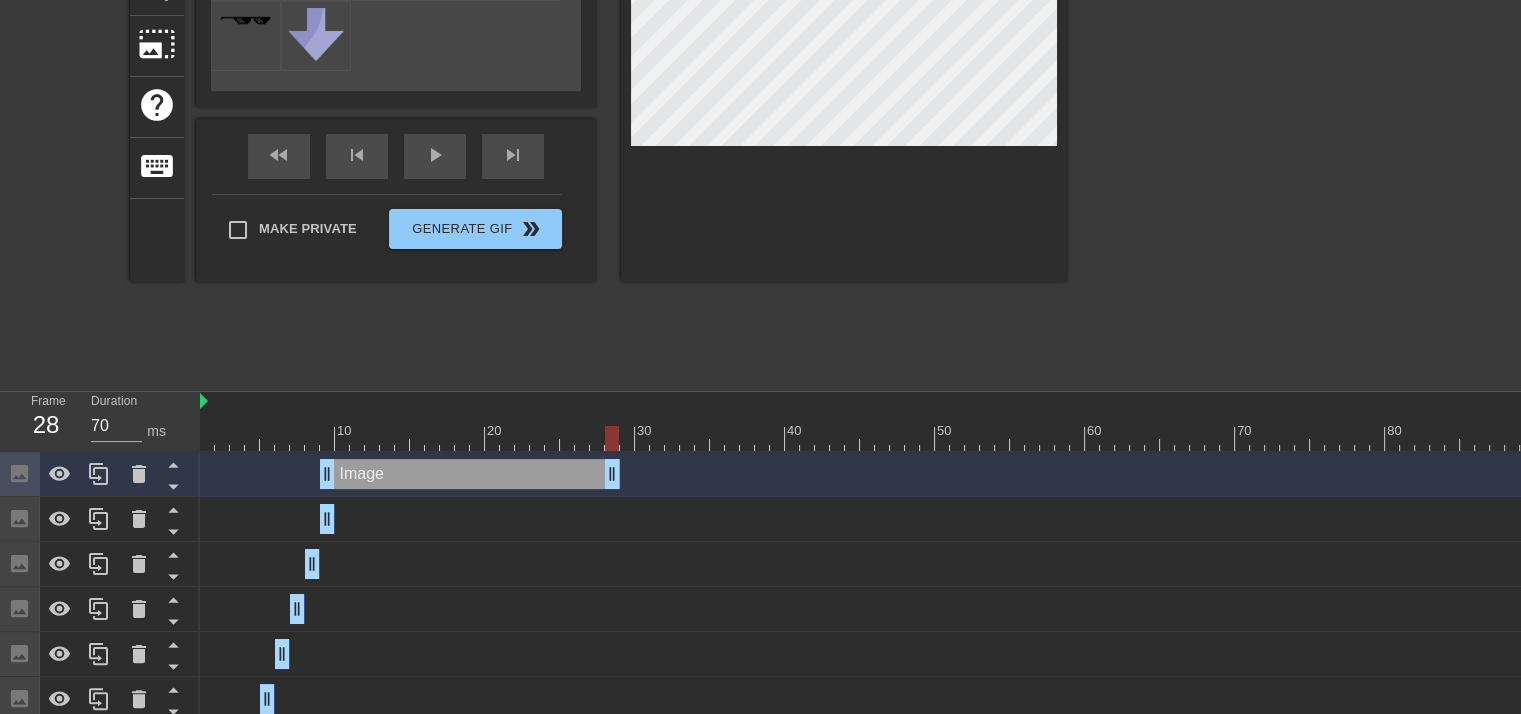 drag, startPoint x: 320, startPoint y: 477, endPoint x: 600, endPoint y: 492, distance: 280.4015 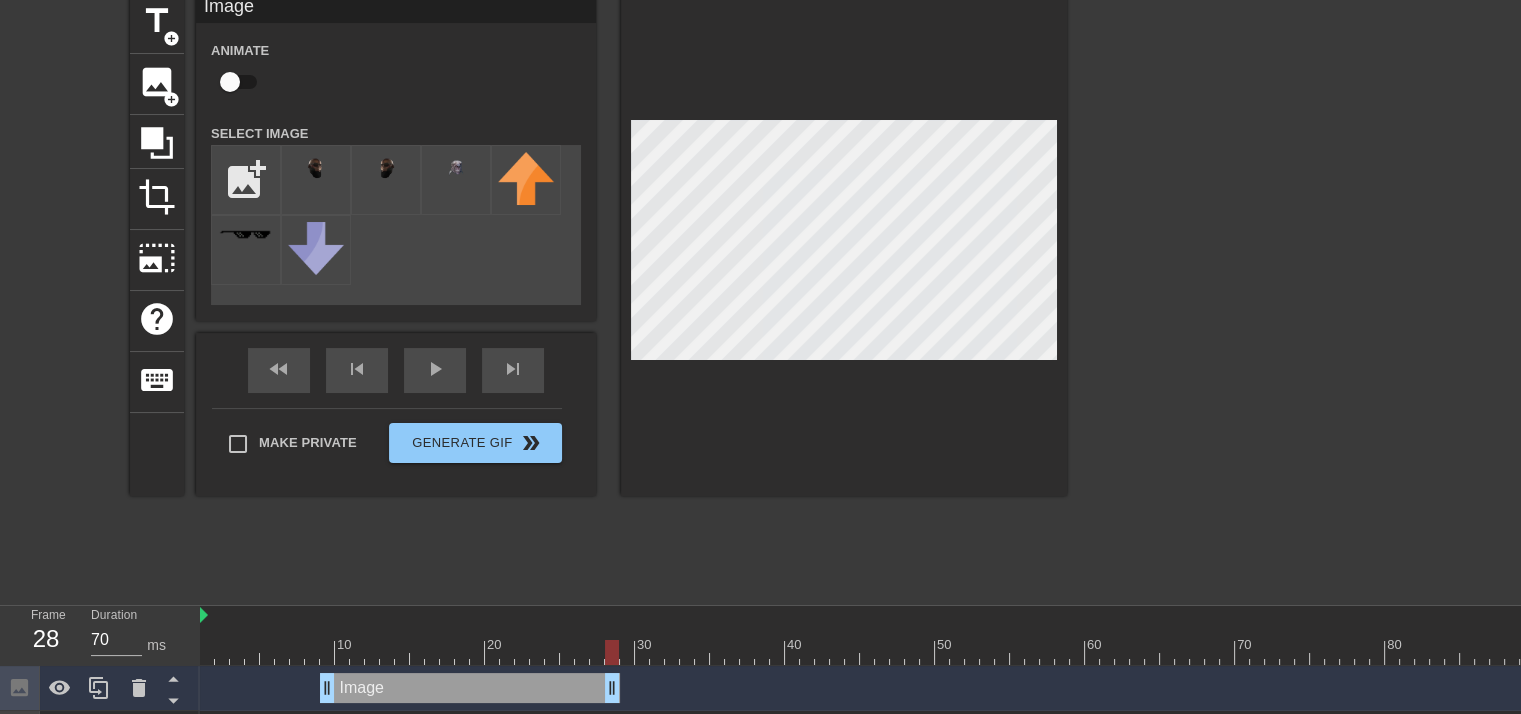 scroll, scrollTop: 200, scrollLeft: 0, axis: vertical 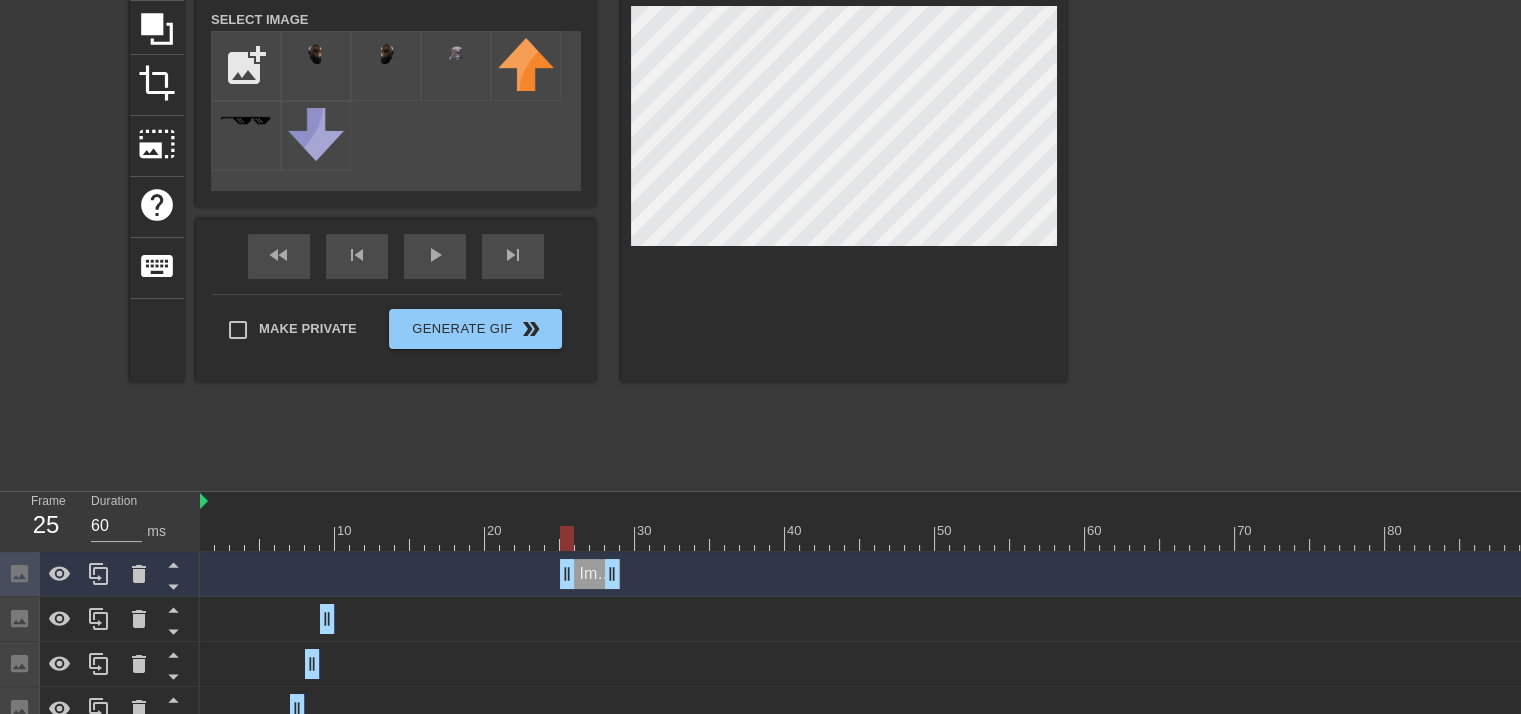 type on "70" 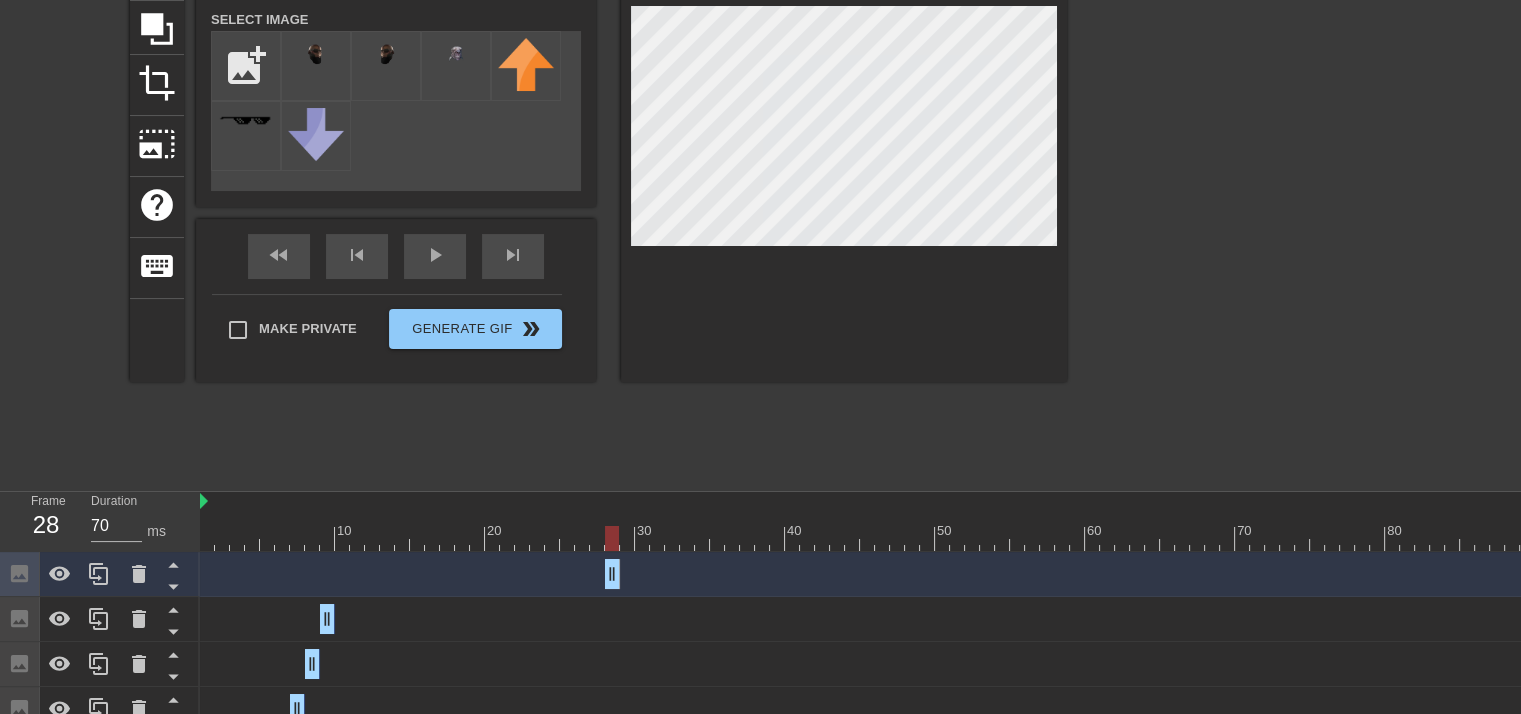 drag, startPoint x: 328, startPoint y: 567, endPoint x: 608, endPoint y: 549, distance: 280.57797 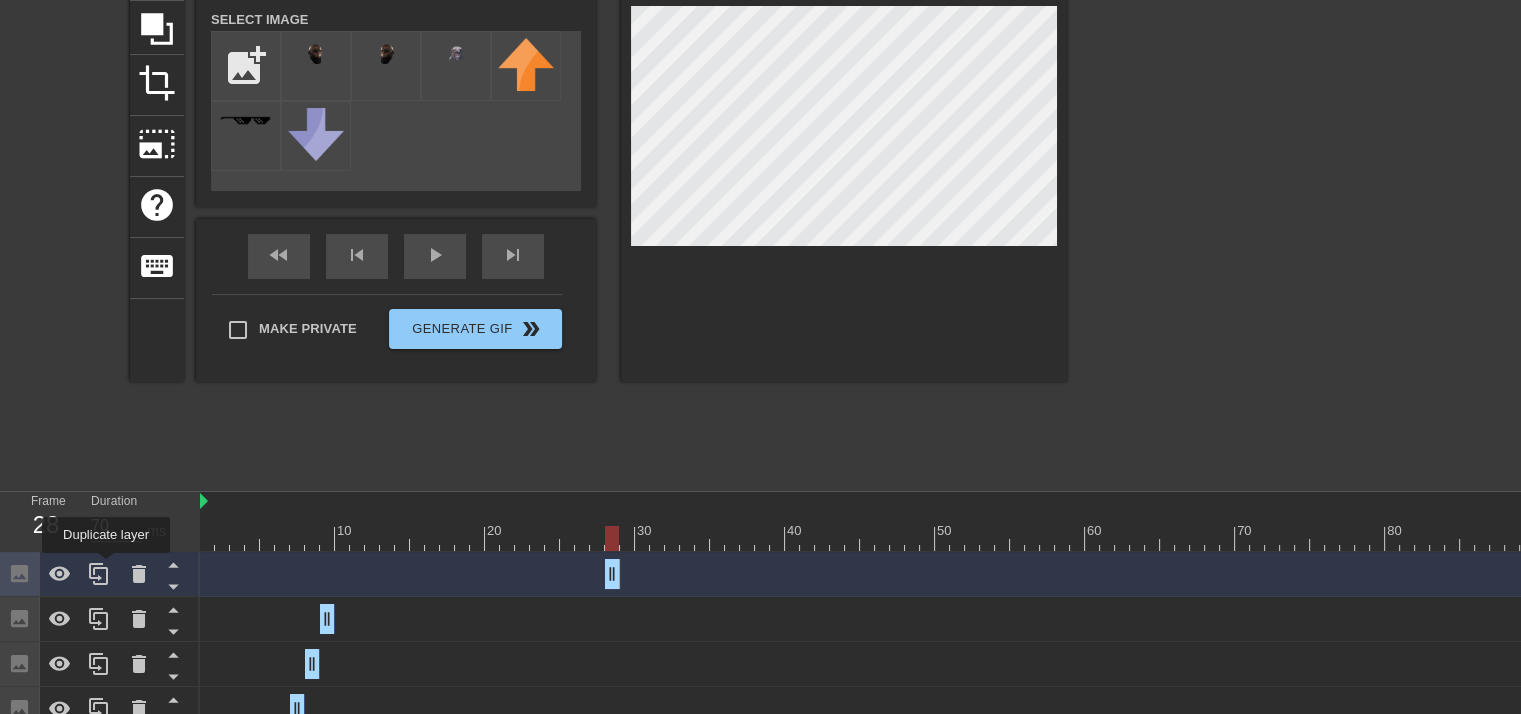 click 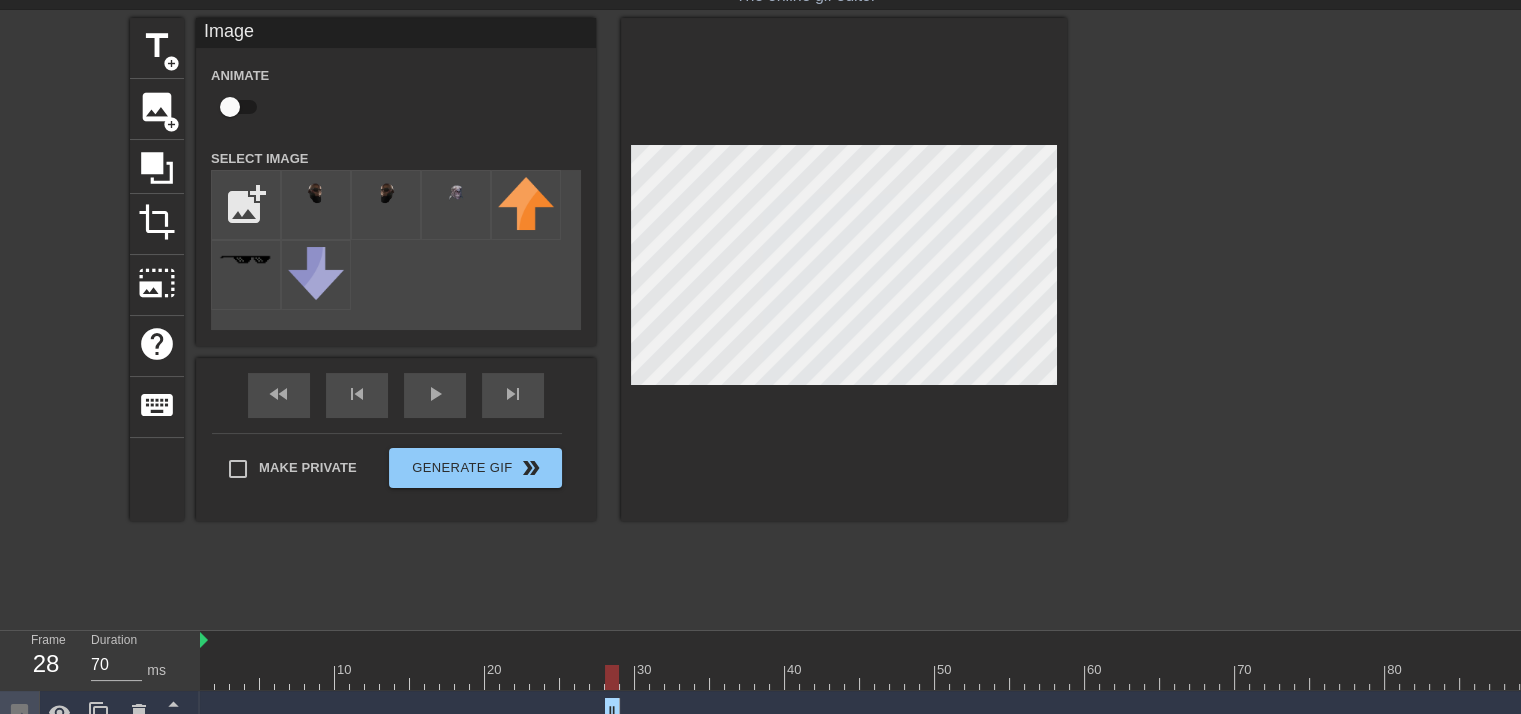scroll, scrollTop: 0, scrollLeft: 0, axis: both 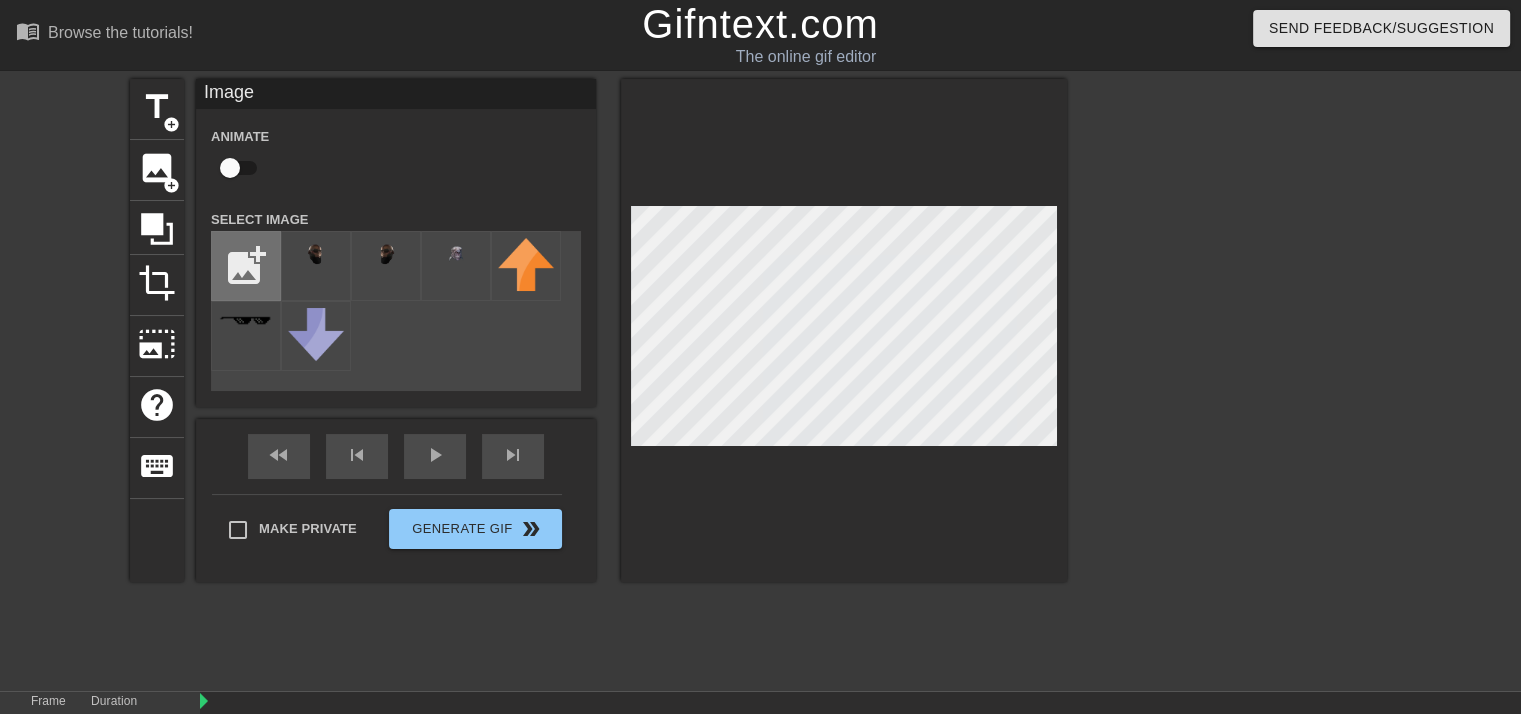 click at bounding box center [246, 266] 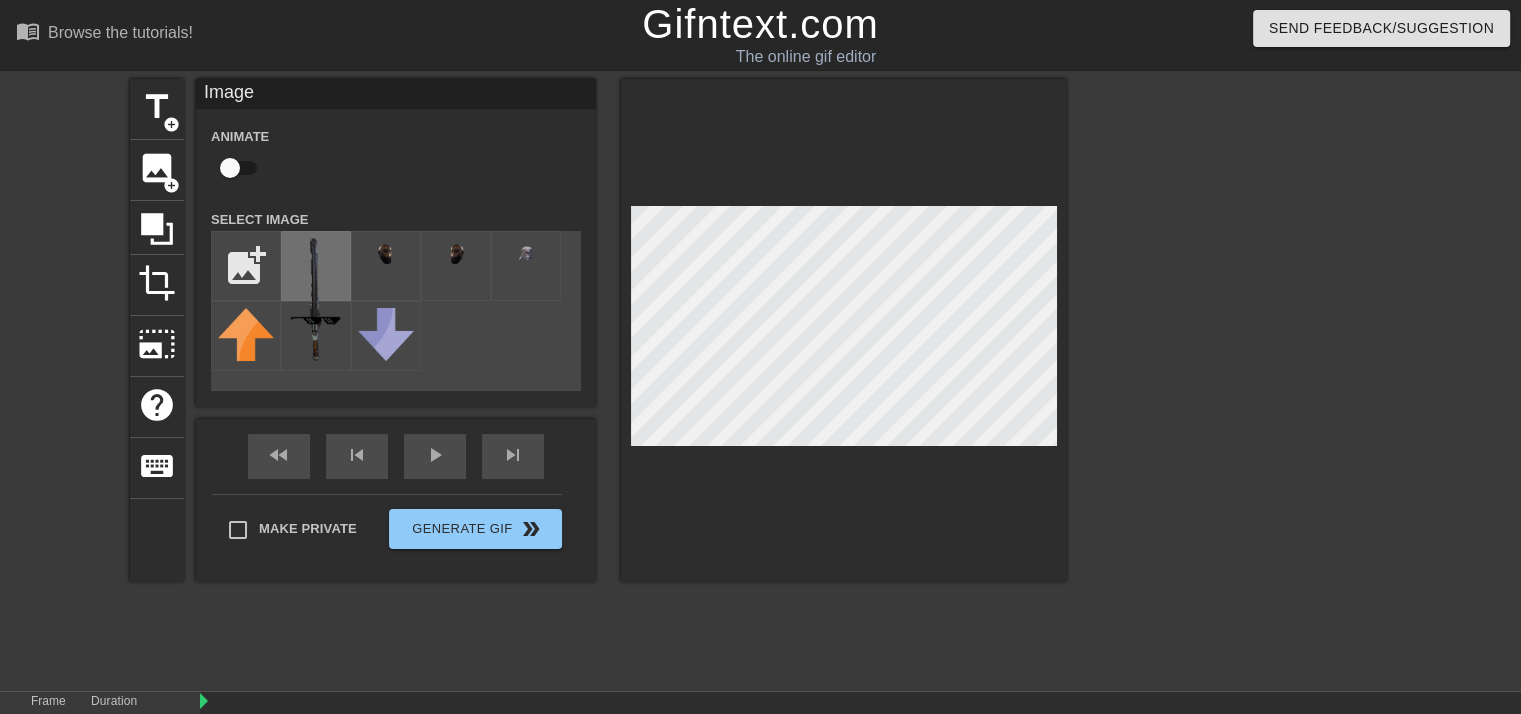 click at bounding box center [316, 266] 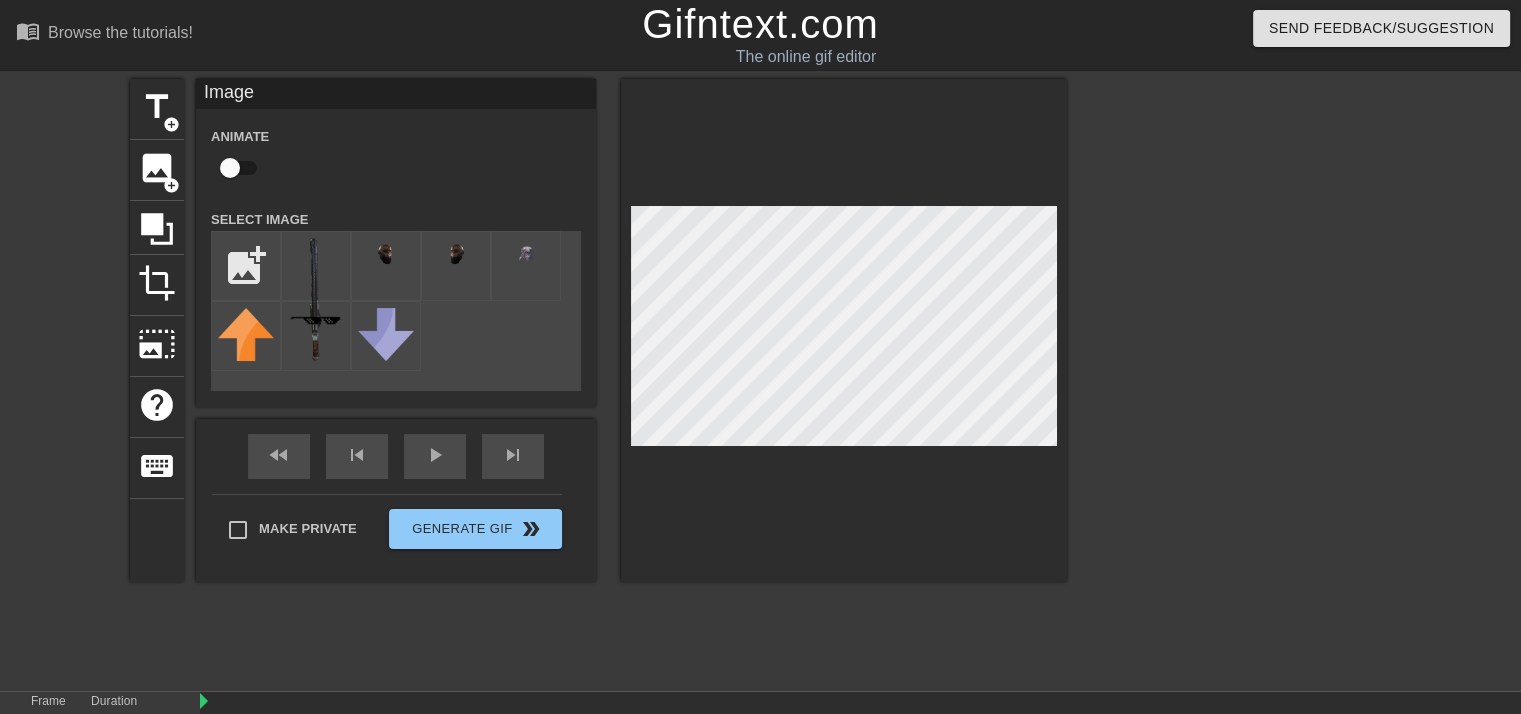 scroll, scrollTop: 500, scrollLeft: 0, axis: vertical 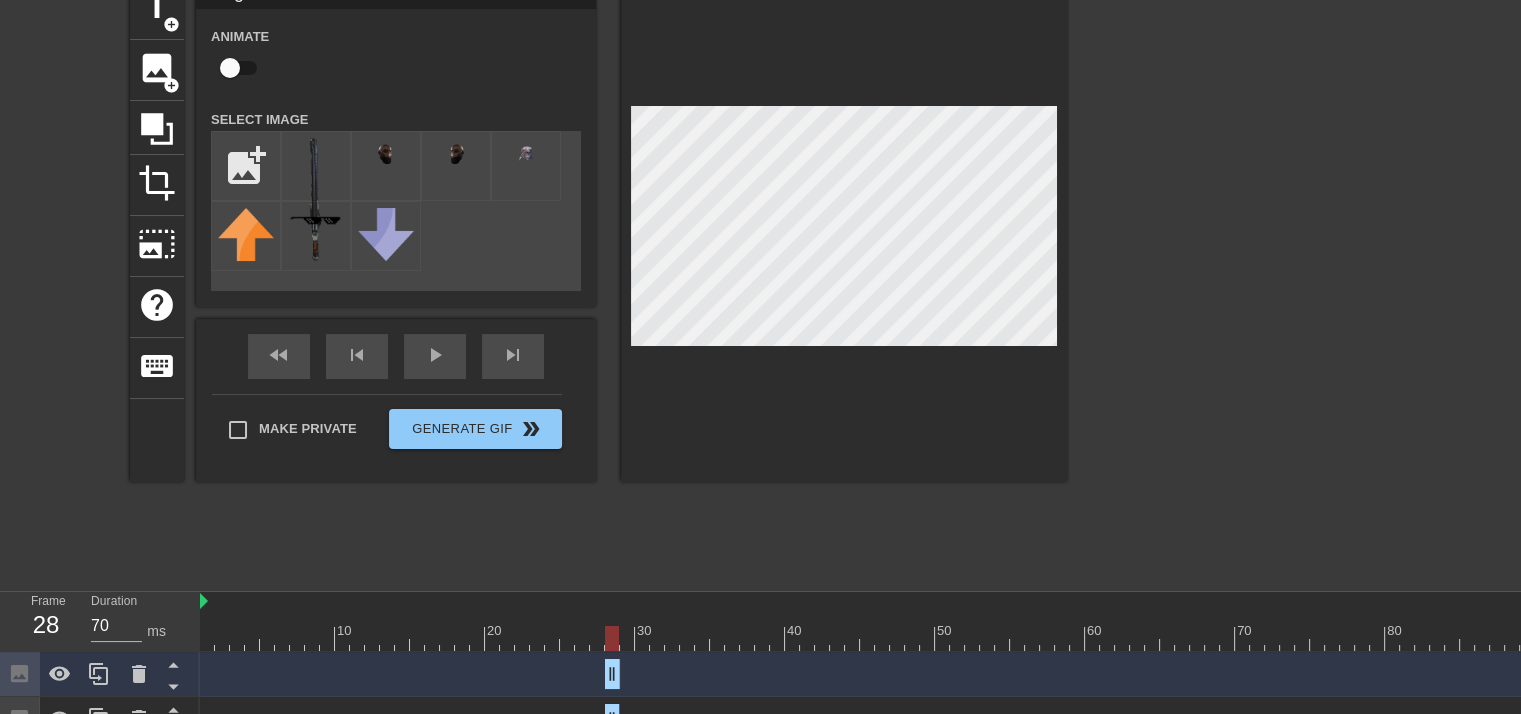 click at bounding box center [844, 230] 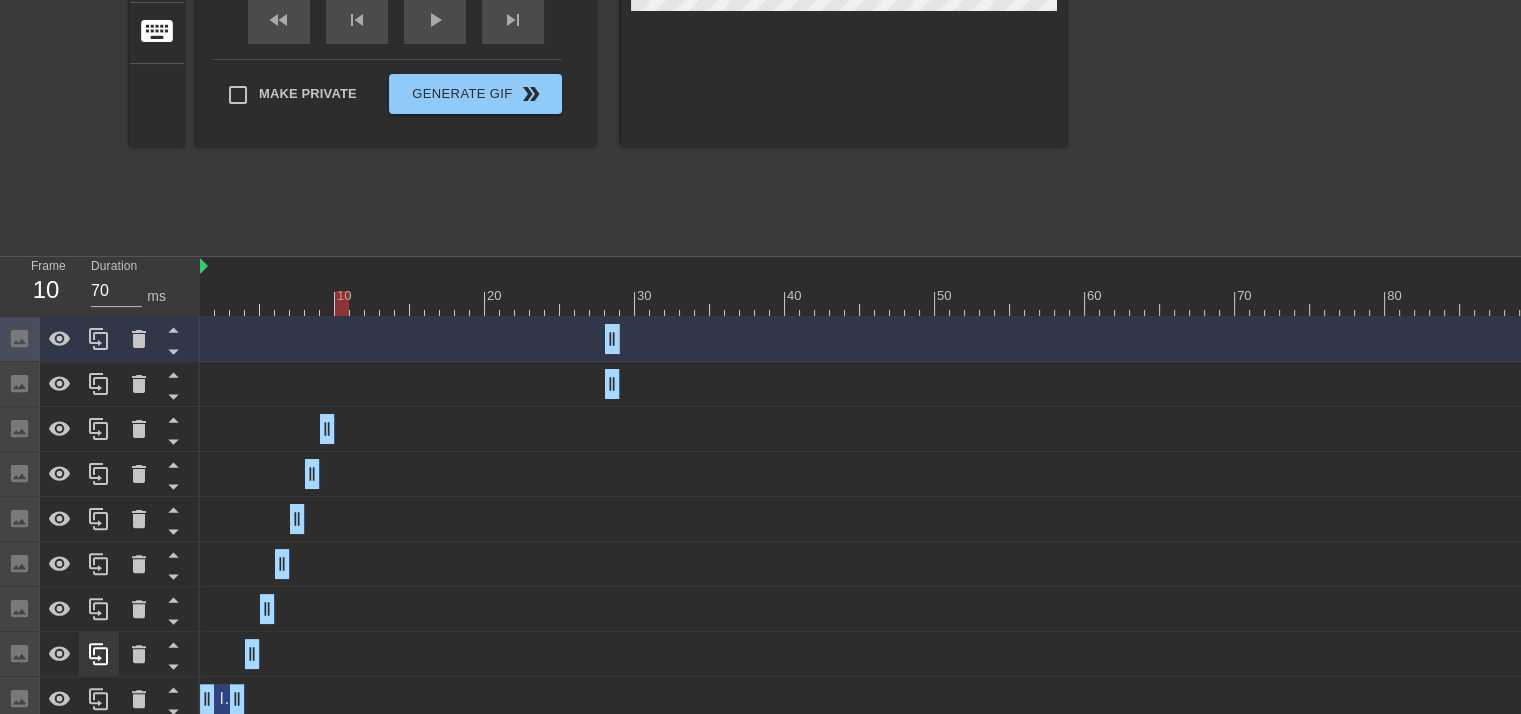 scroll, scrollTop: 402, scrollLeft: 0, axis: vertical 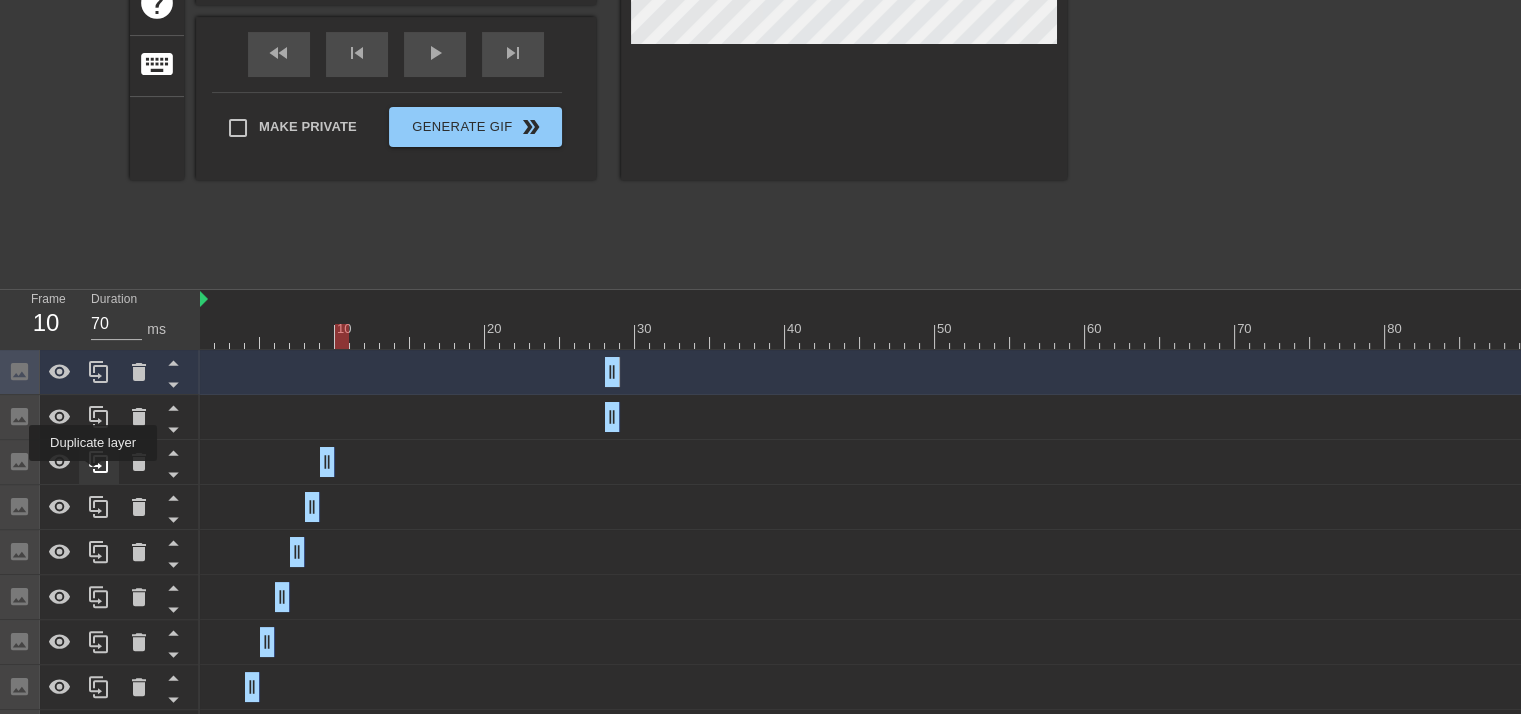 click at bounding box center (99, 462) 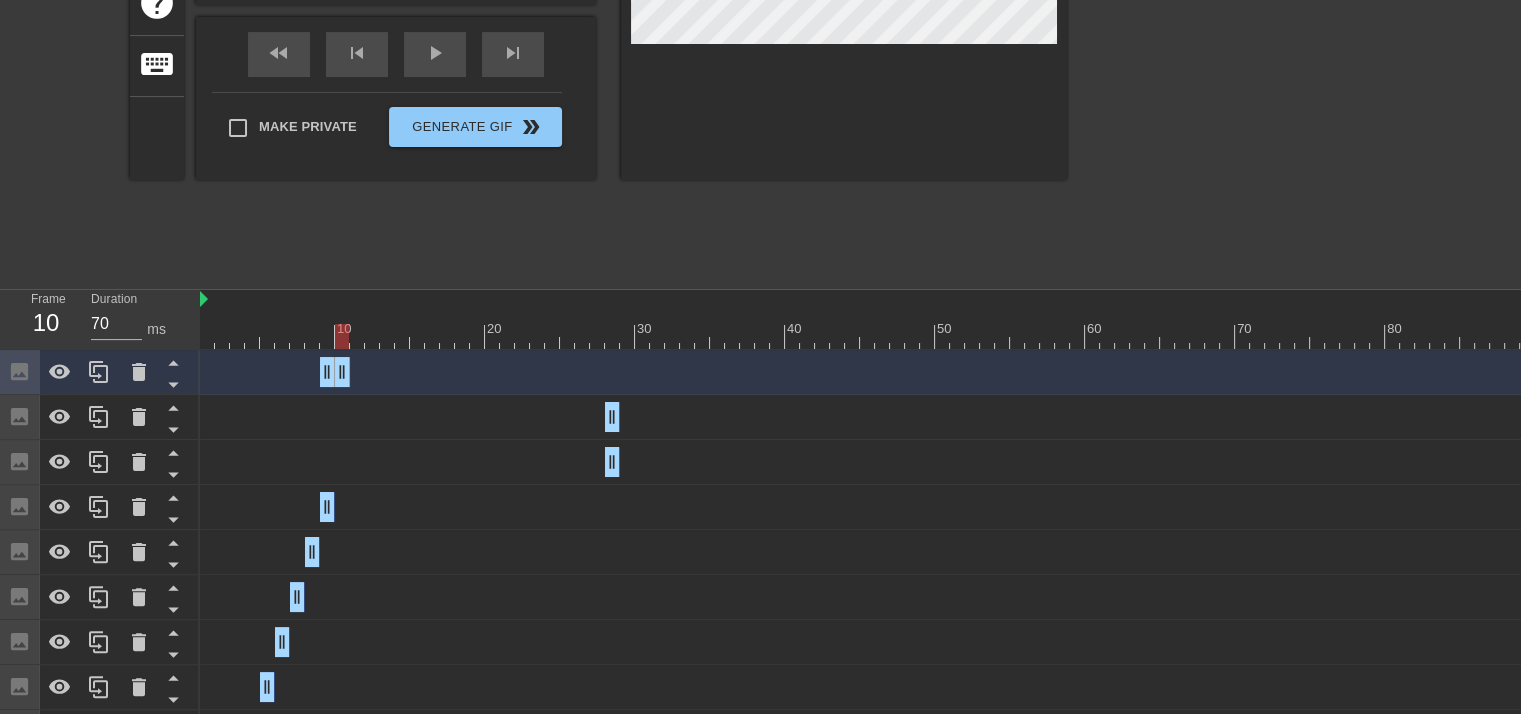 drag, startPoint x: 329, startPoint y: 363, endPoint x: 343, endPoint y: 365, distance: 14.142136 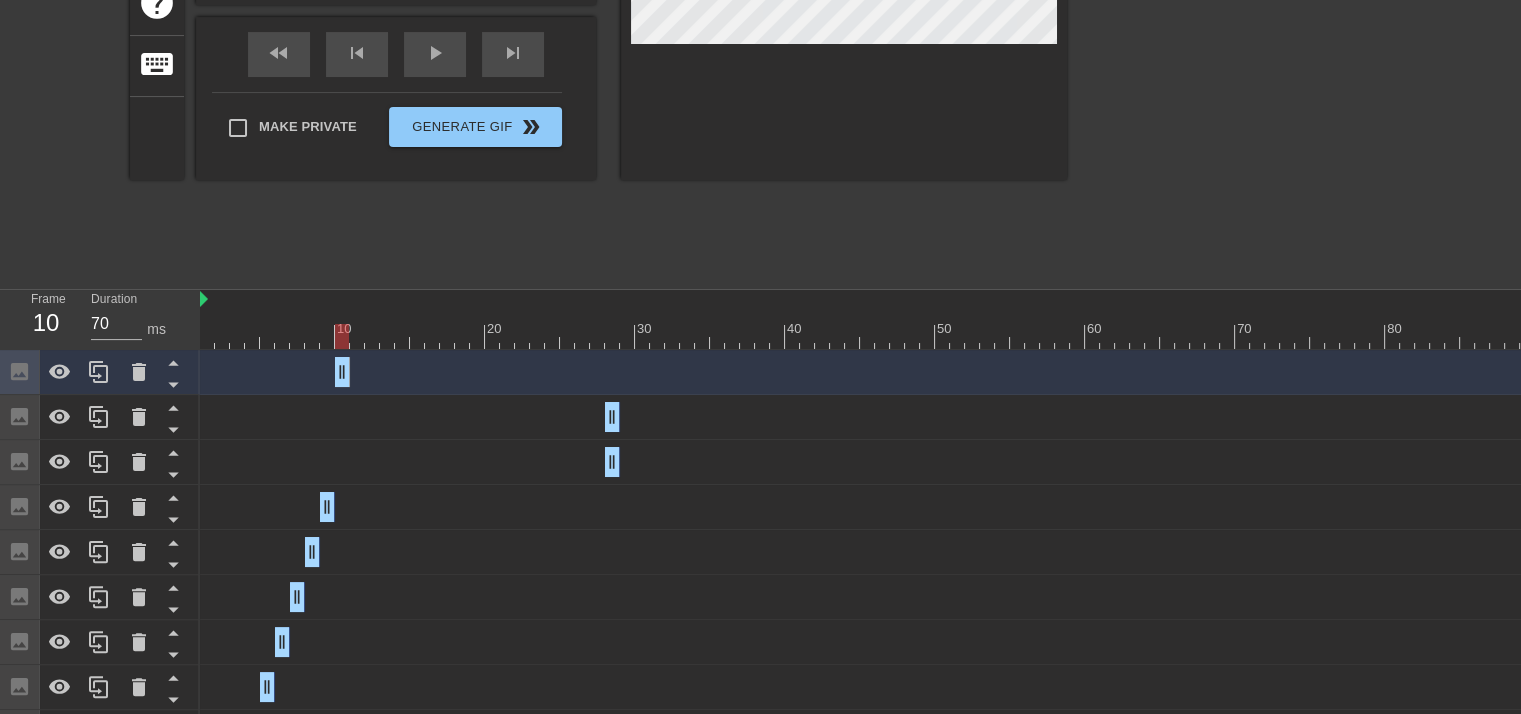 drag, startPoint x: 324, startPoint y: 369, endPoint x: 339, endPoint y: 371, distance: 15.132746 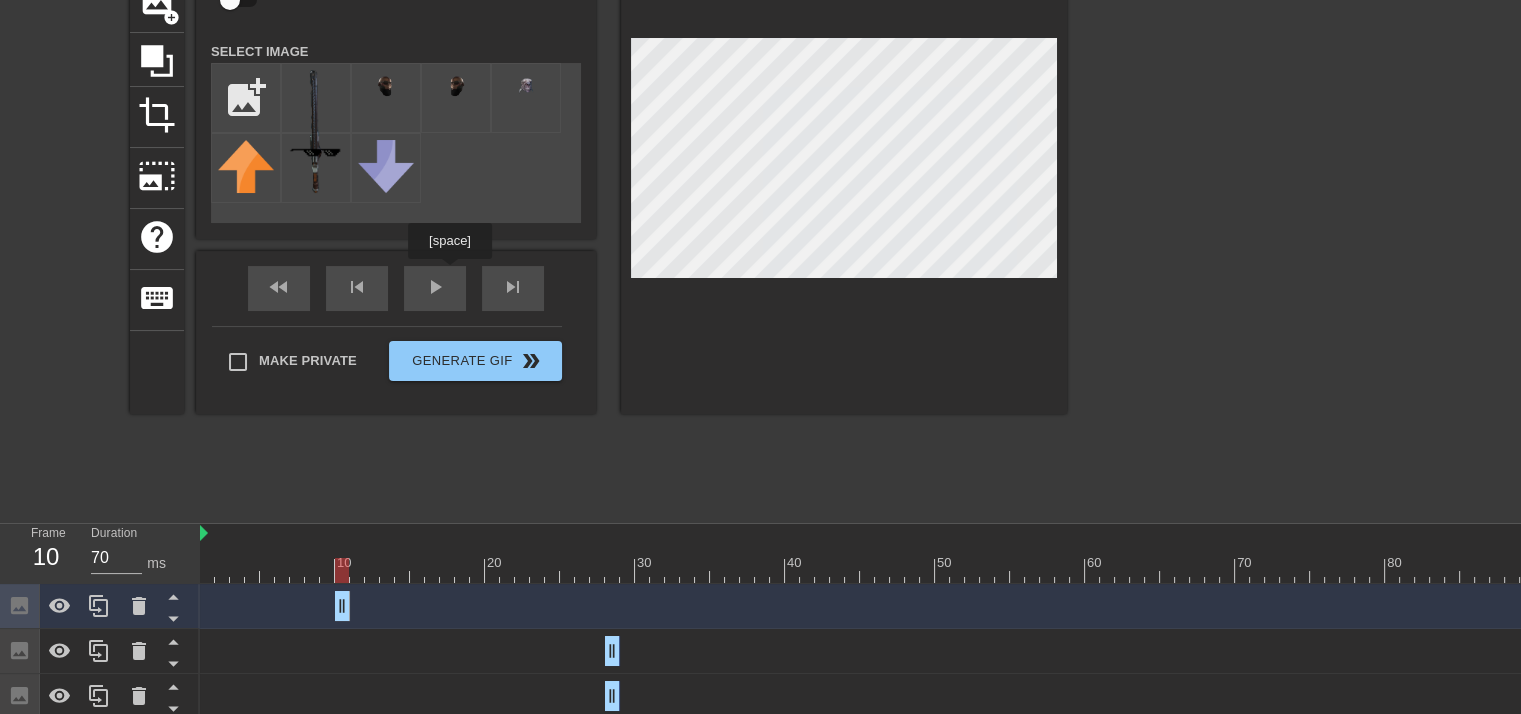 scroll, scrollTop: 202, scrollLeft: 0, axis: vertical 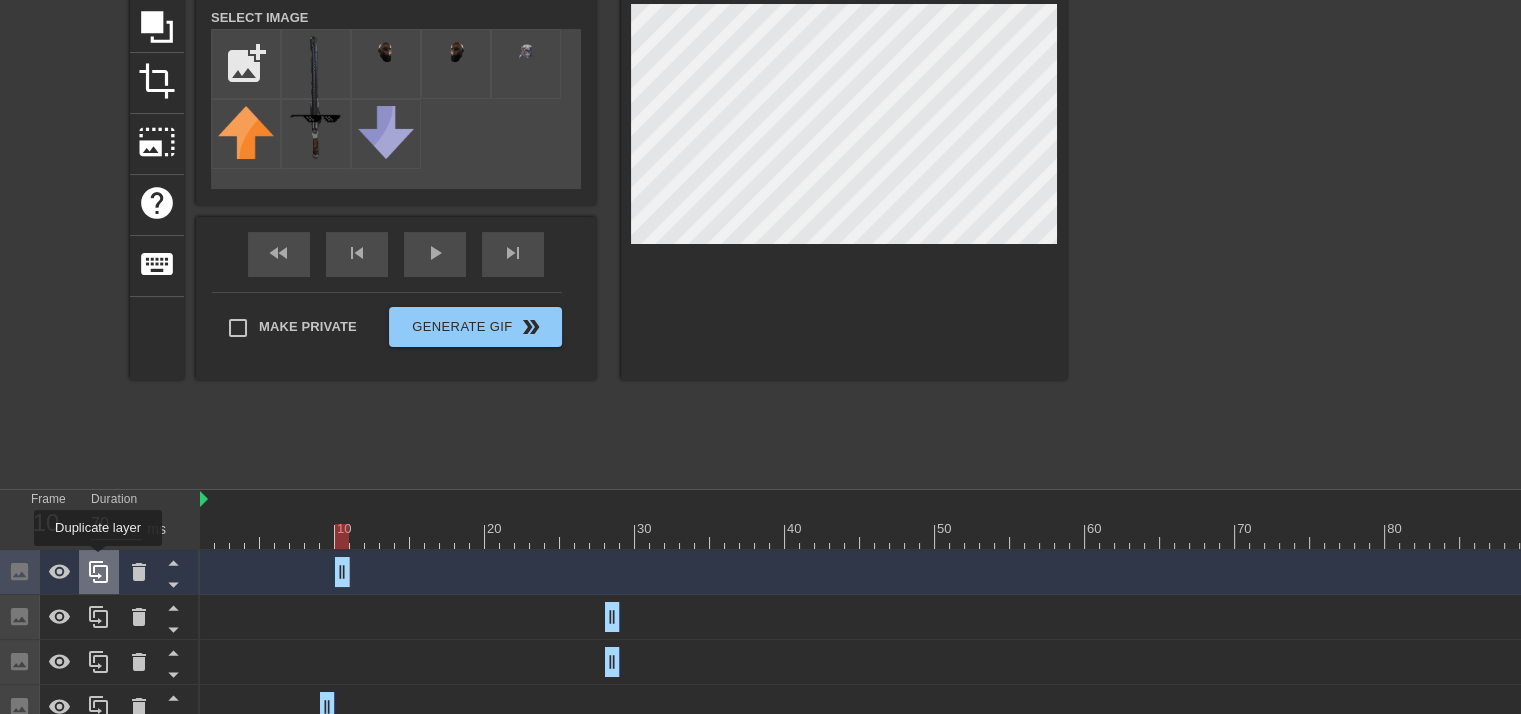 click 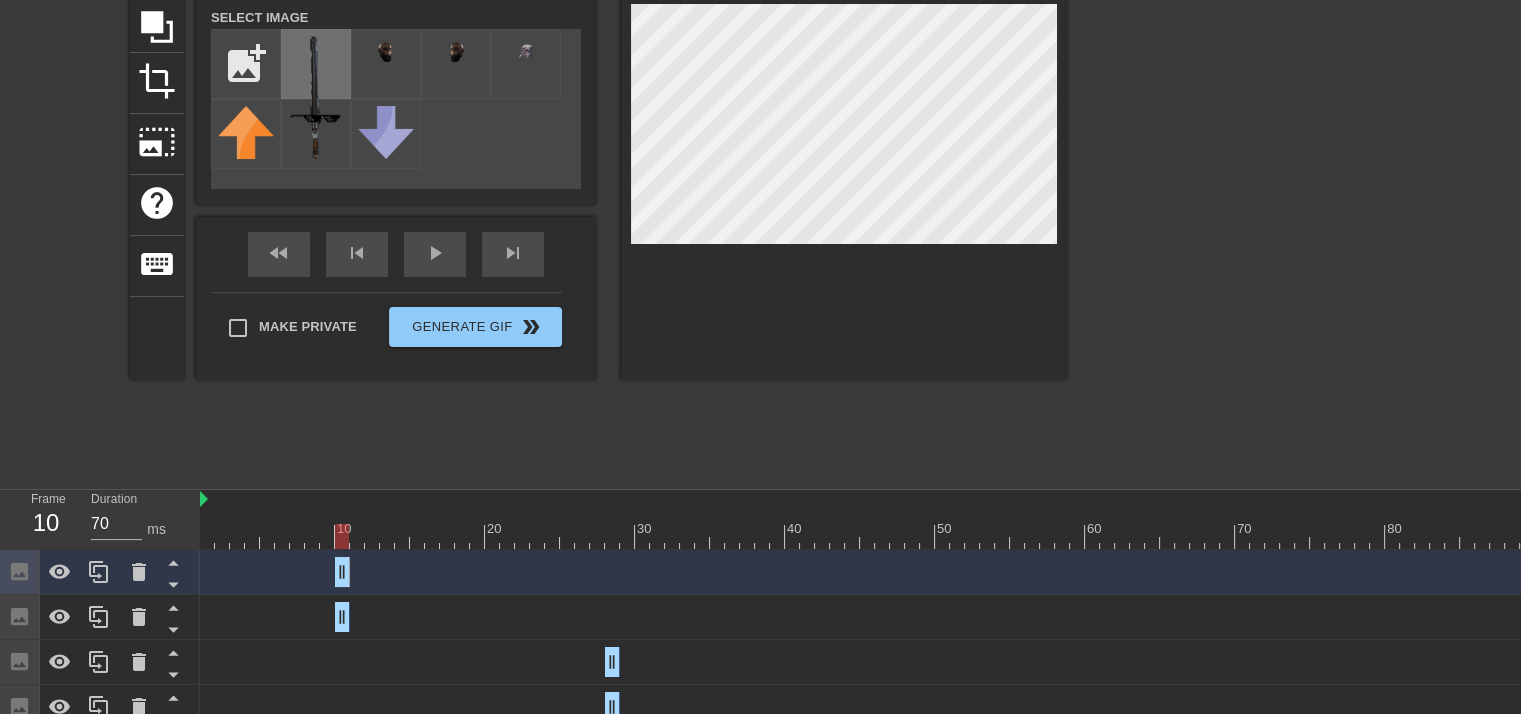 click at bounding box center [316, 97] 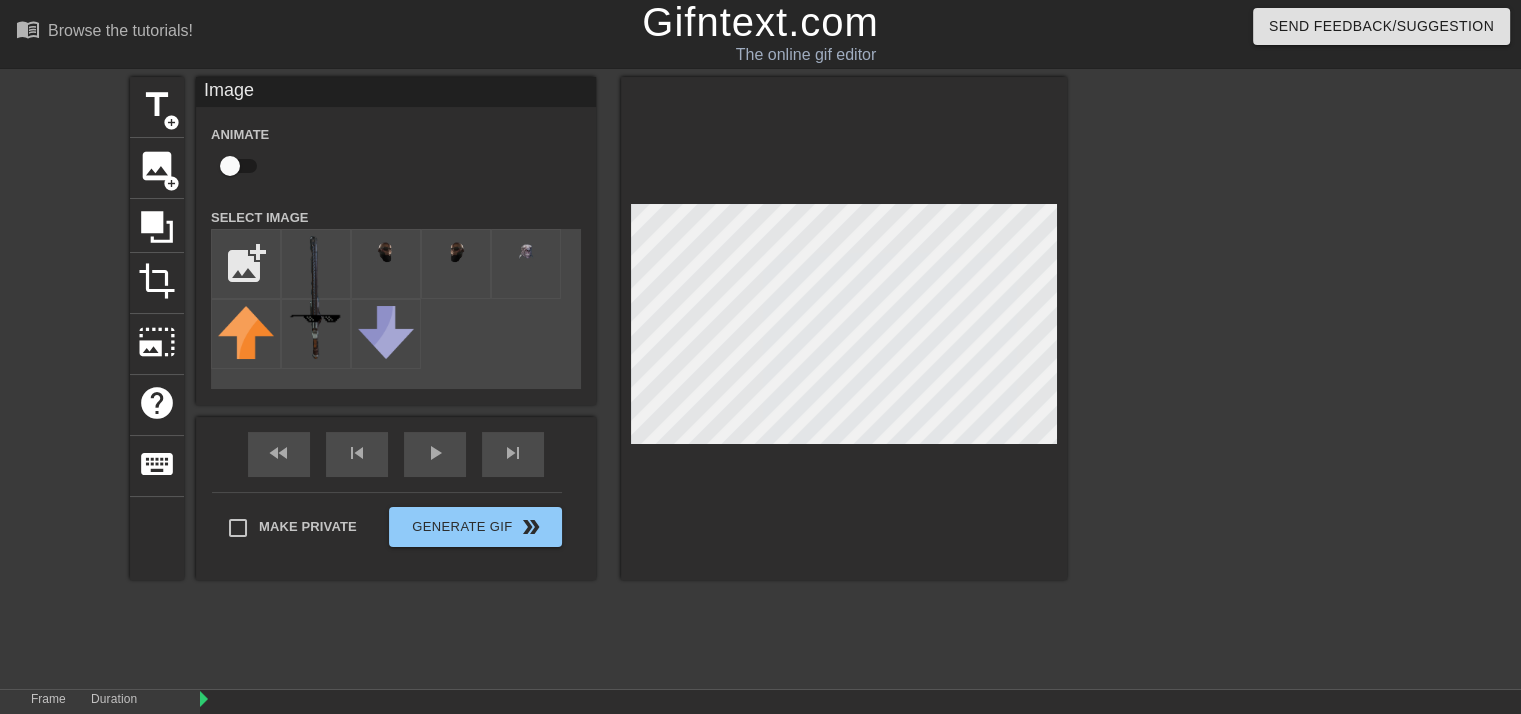 scroll, scrollTop: 0, scrollLeft: 0, axis: both 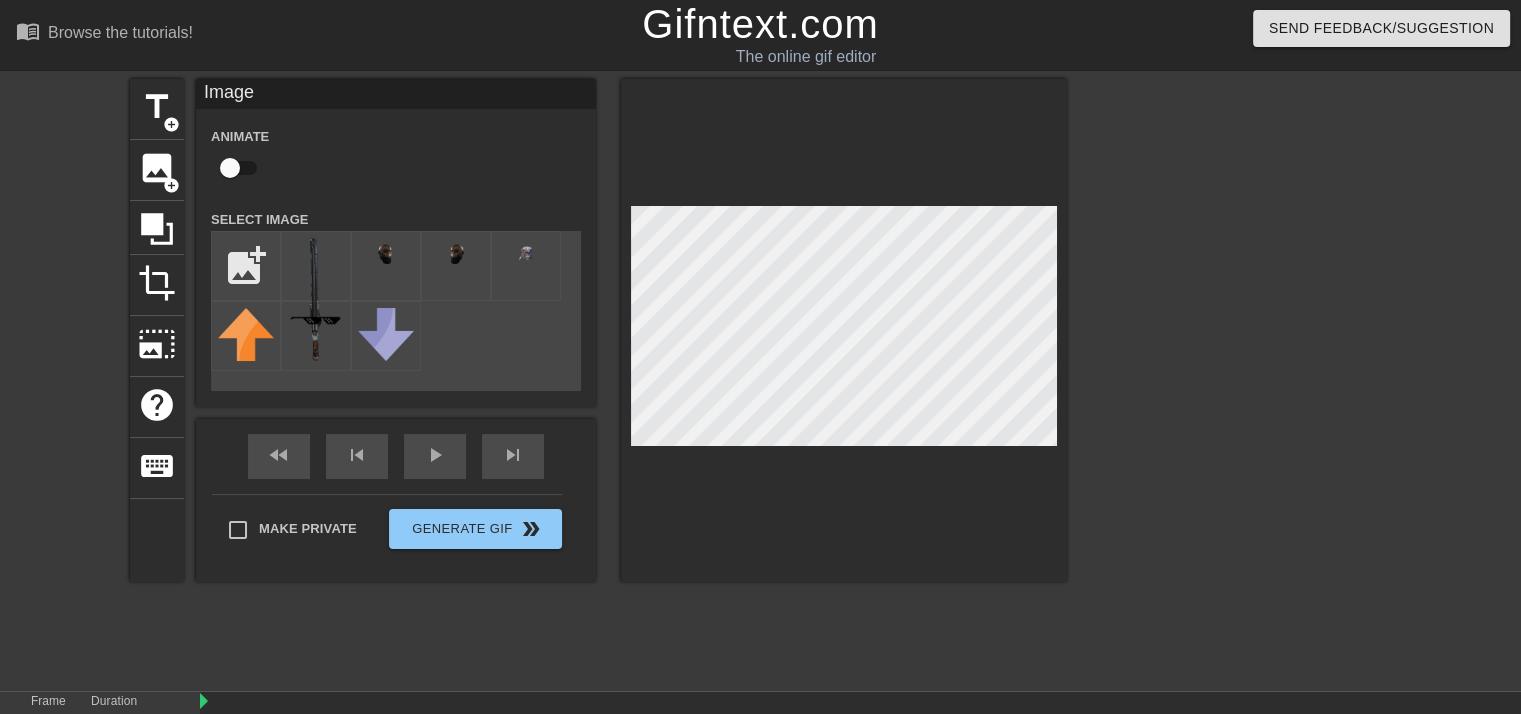 click at bounding box center [1241, 379] 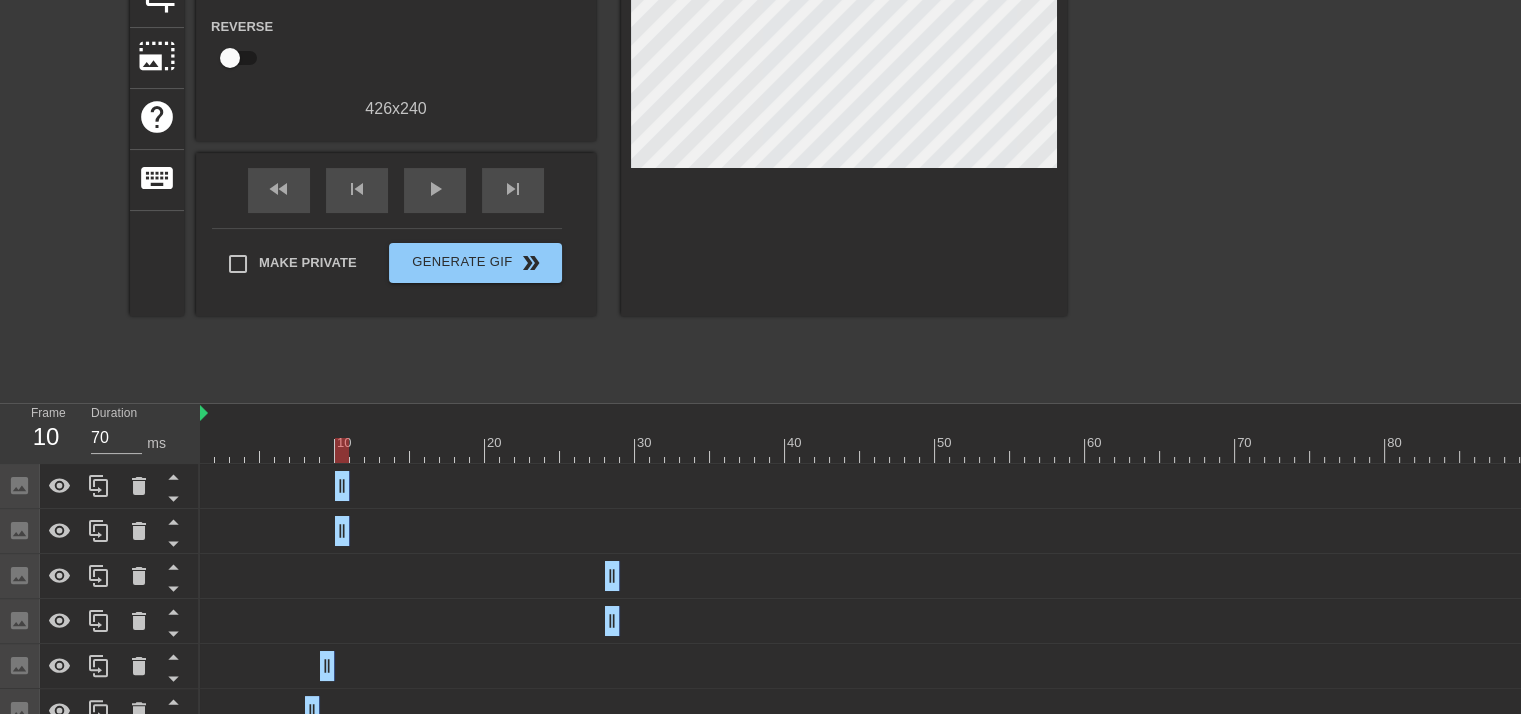 scroll, scrollTop: 300, scrollLeft: 0, axis: vertical 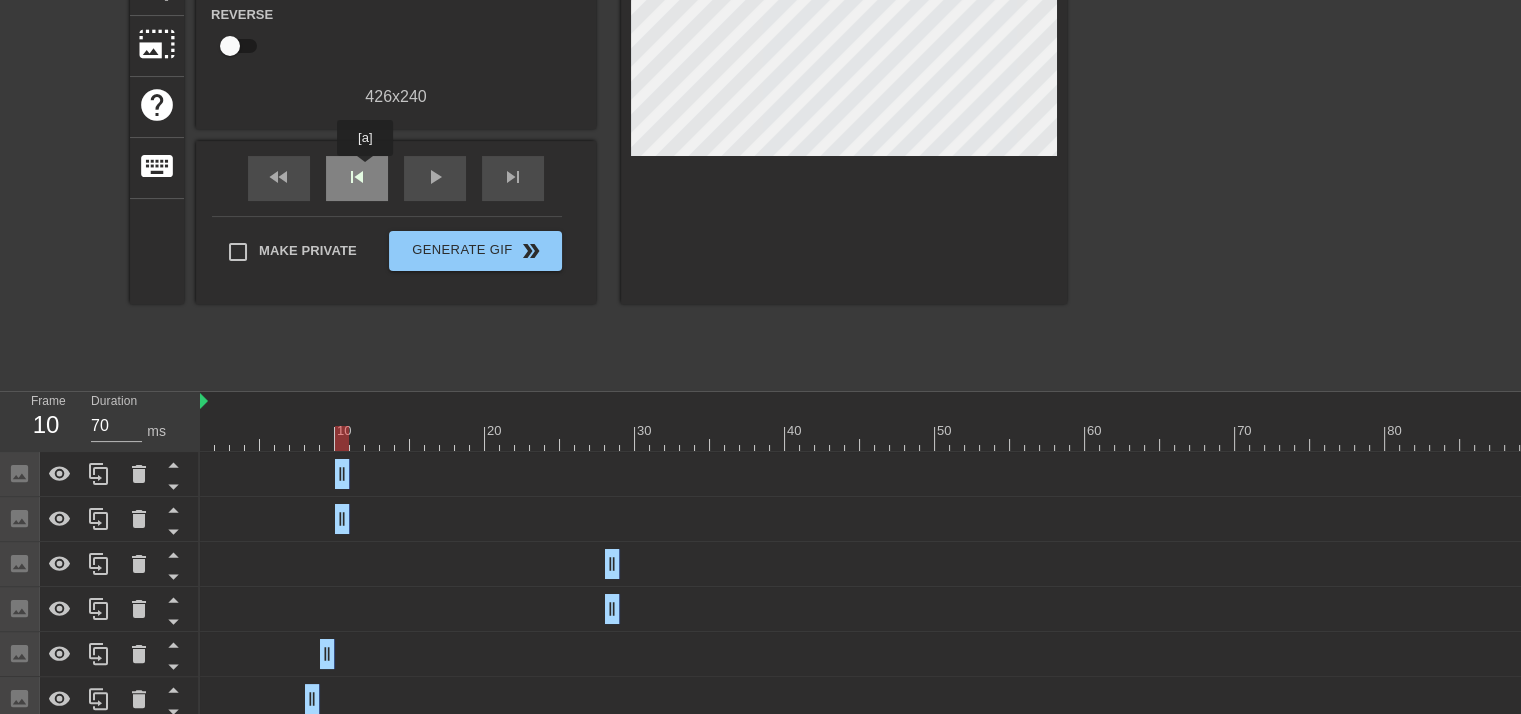 click on "skip_previous" at bounding box center (357, 177) 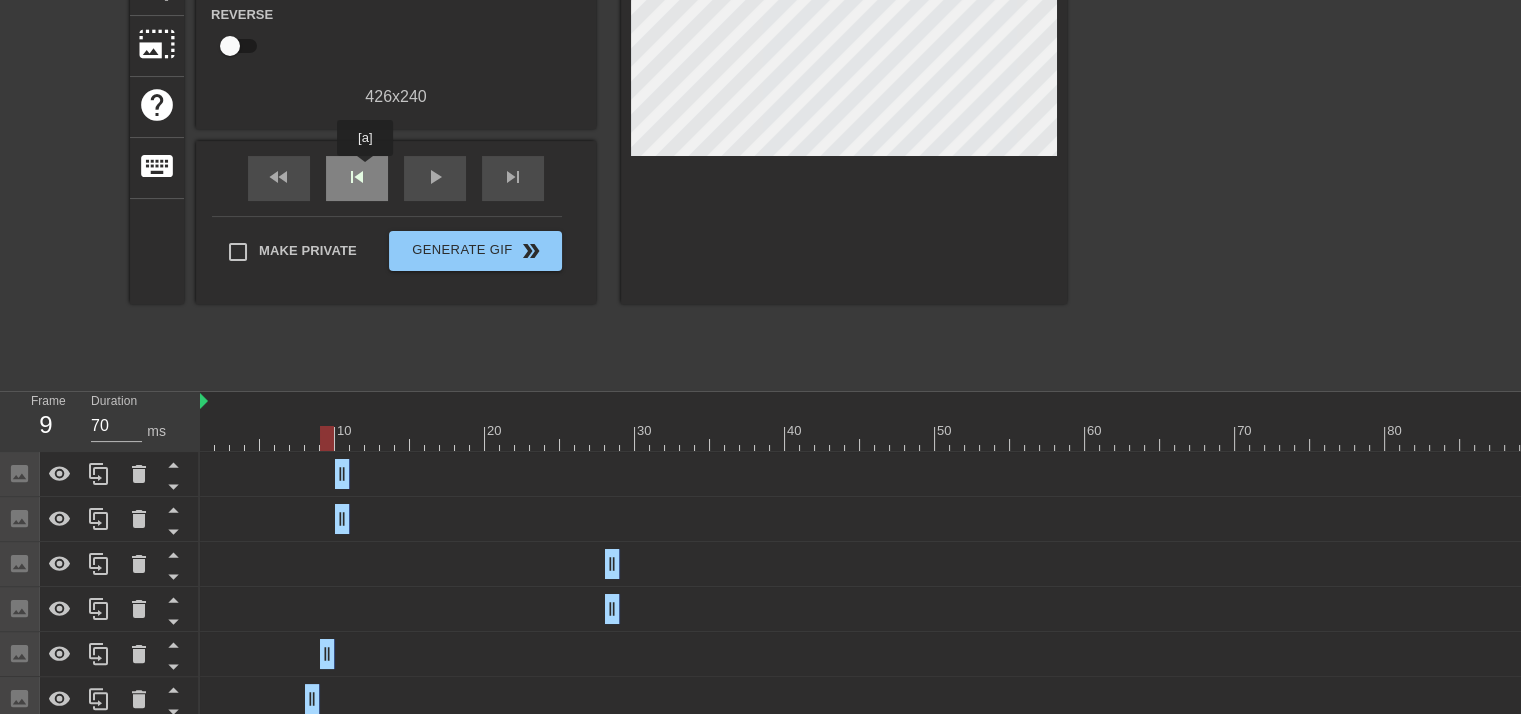 click on "skip_previous" at bounding box center (357, 177) 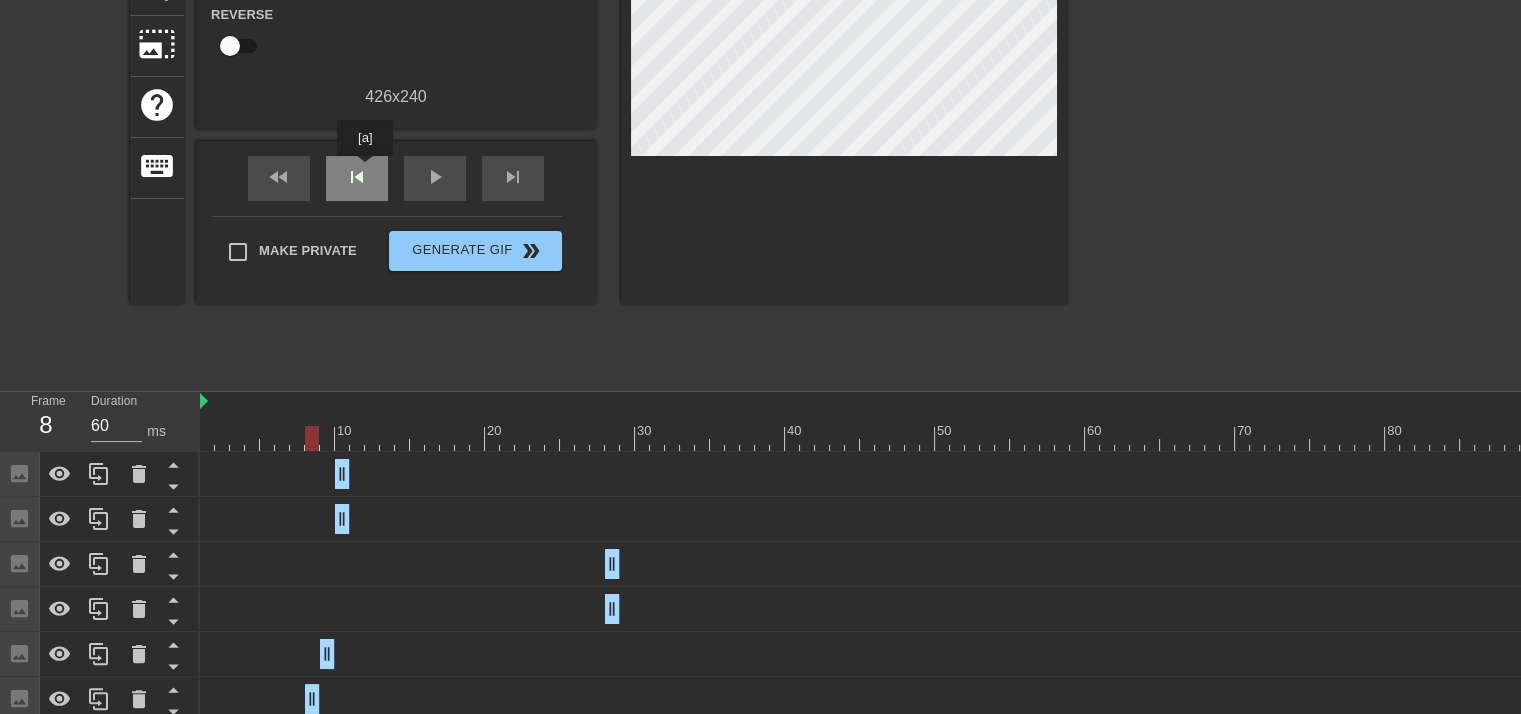 click on "skip_previous" at bounding box center [357, 177] 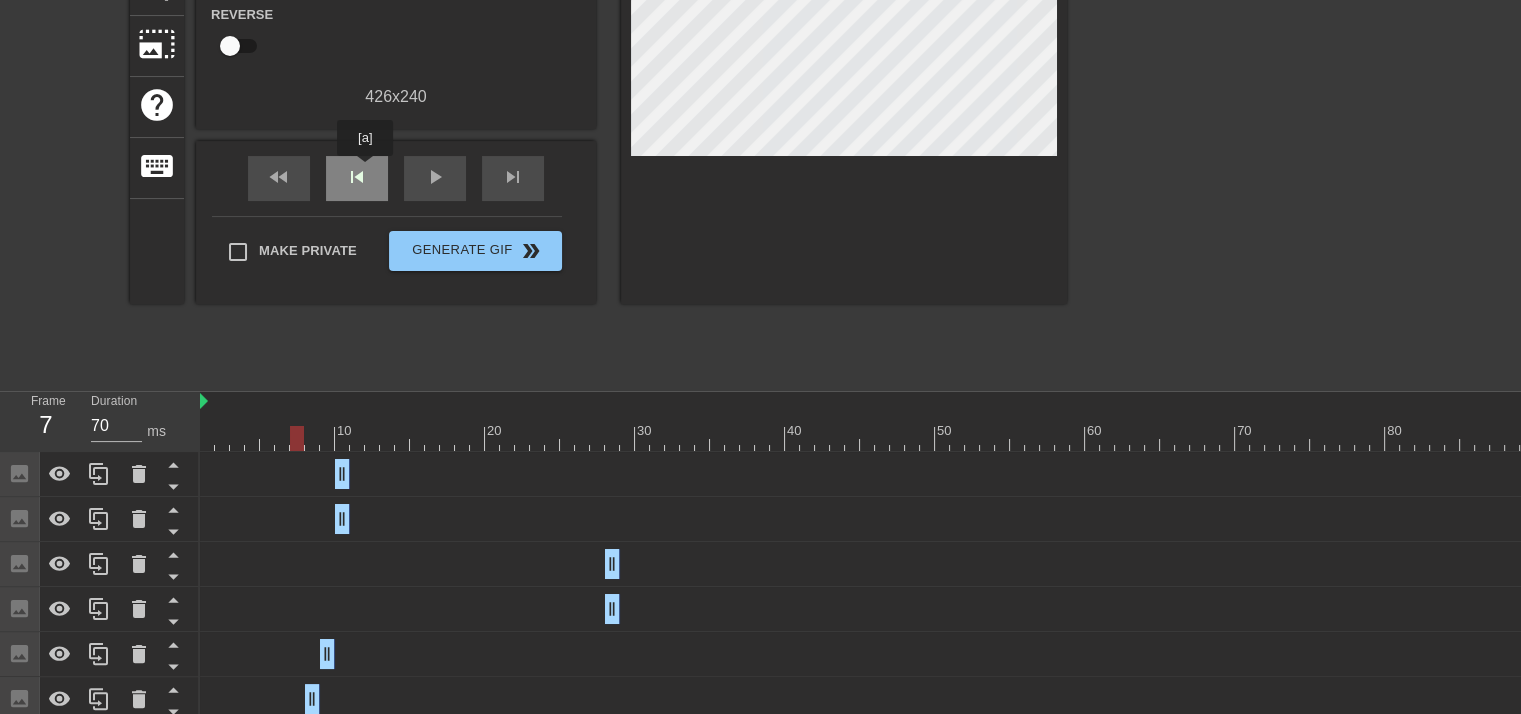 click on "skip_previous" at bounding box center [357, 177] 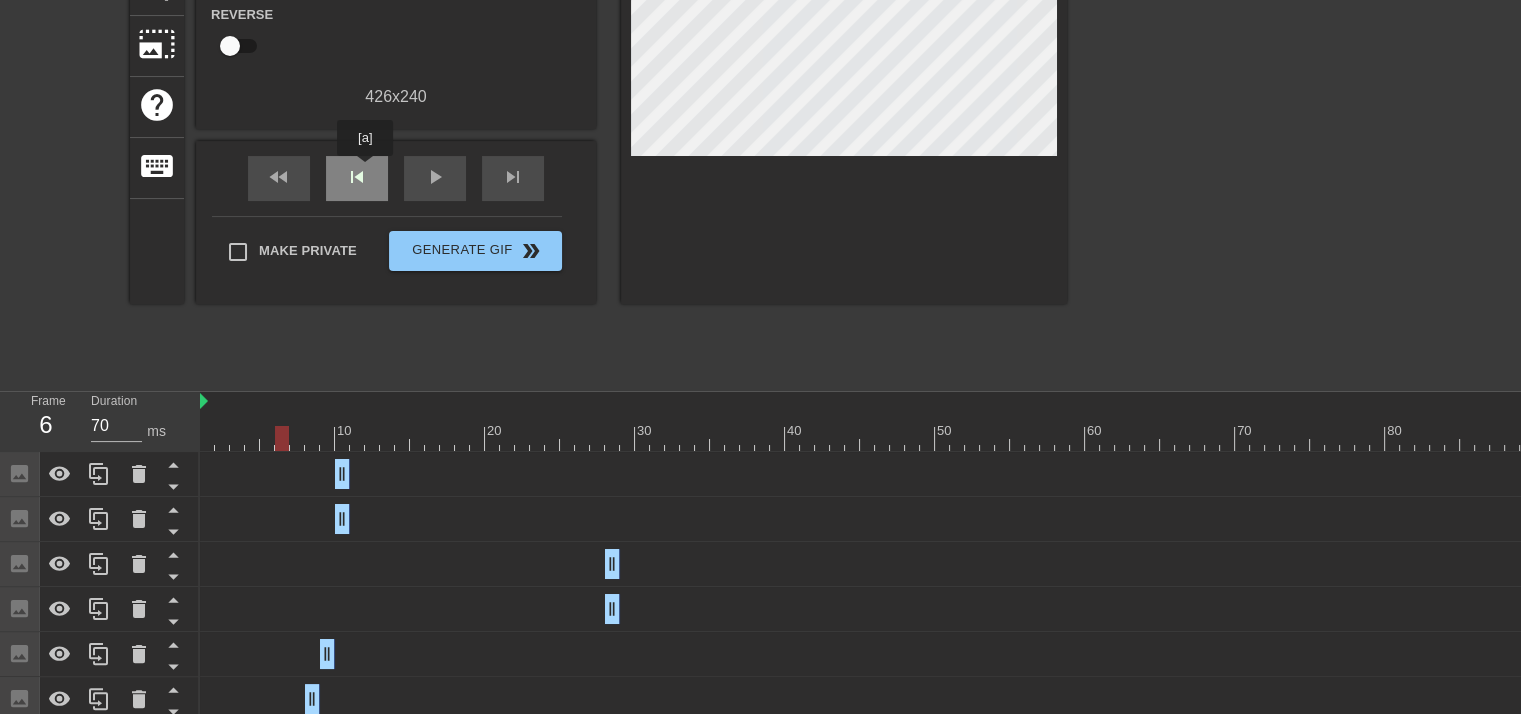 click on "skip_previous" at bounding box center (357, 177) 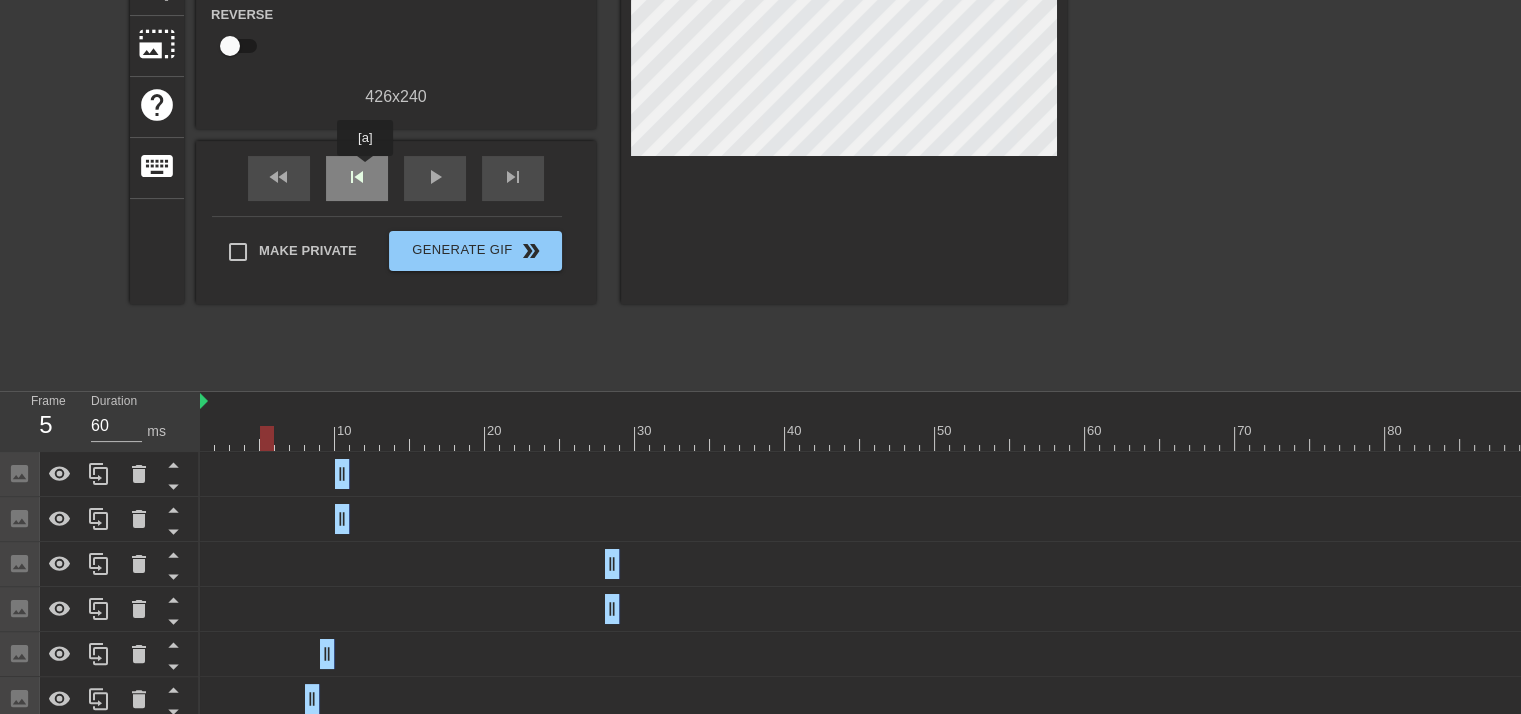 click on "skip_previous" at bounding box center (357, 177) 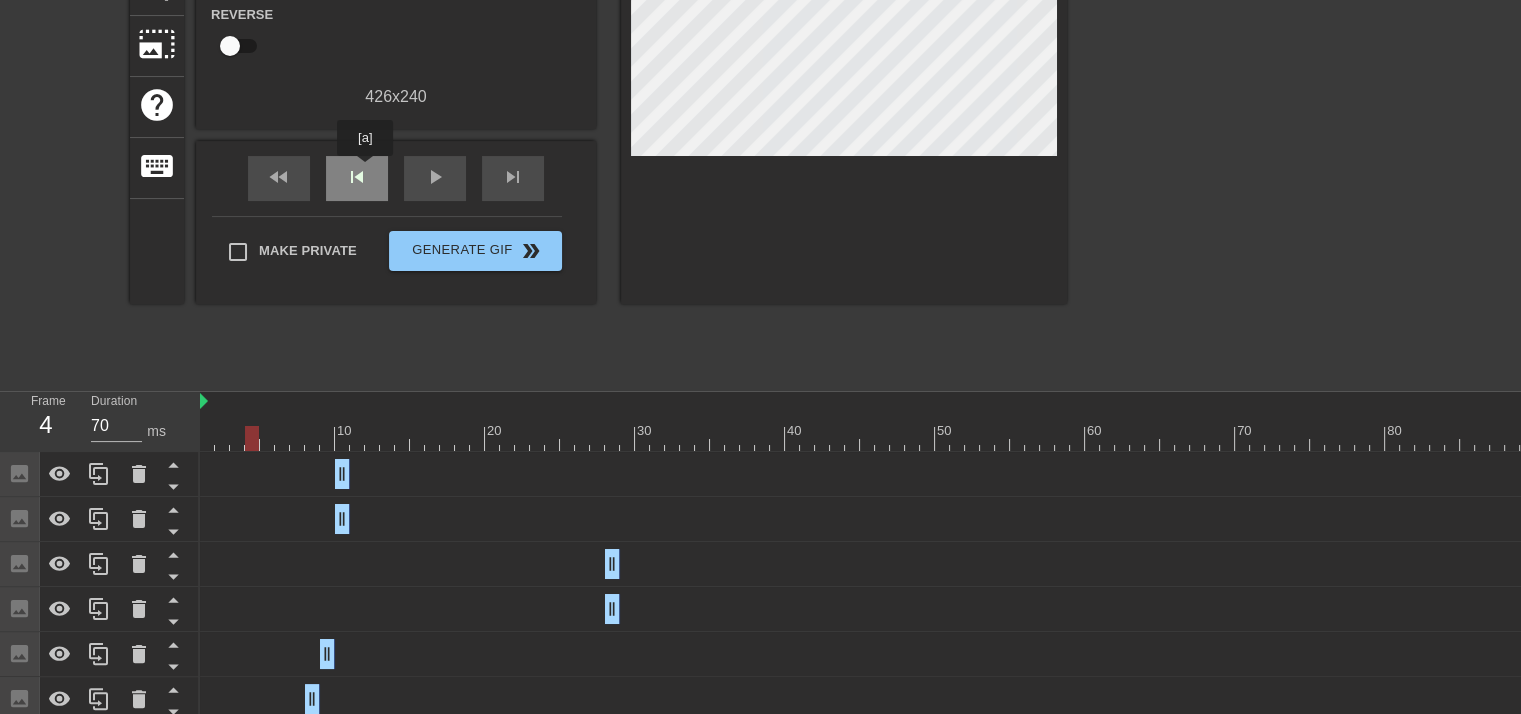 click on "skip_previous" at bounding box center [357, 177] 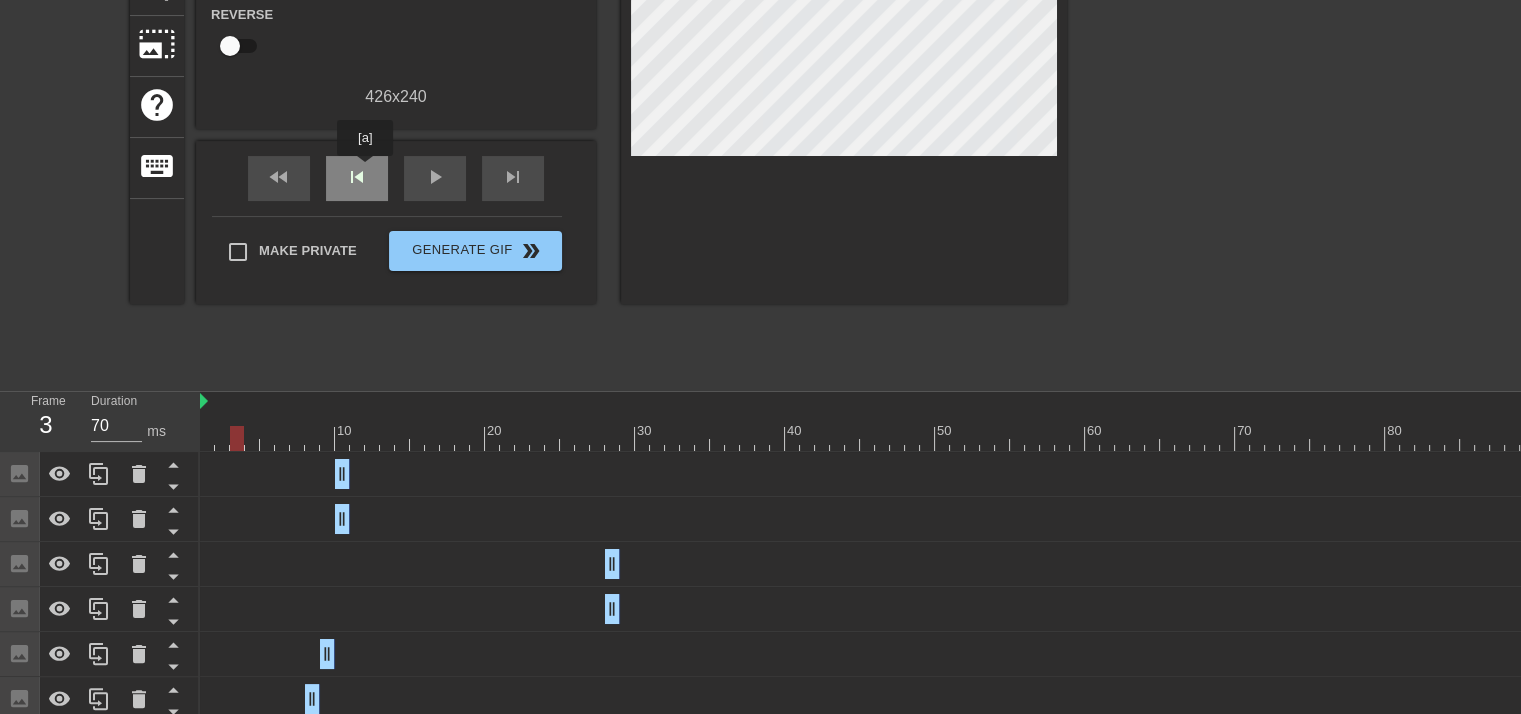 click on "skip_previous" at bounding box center [357, 177] 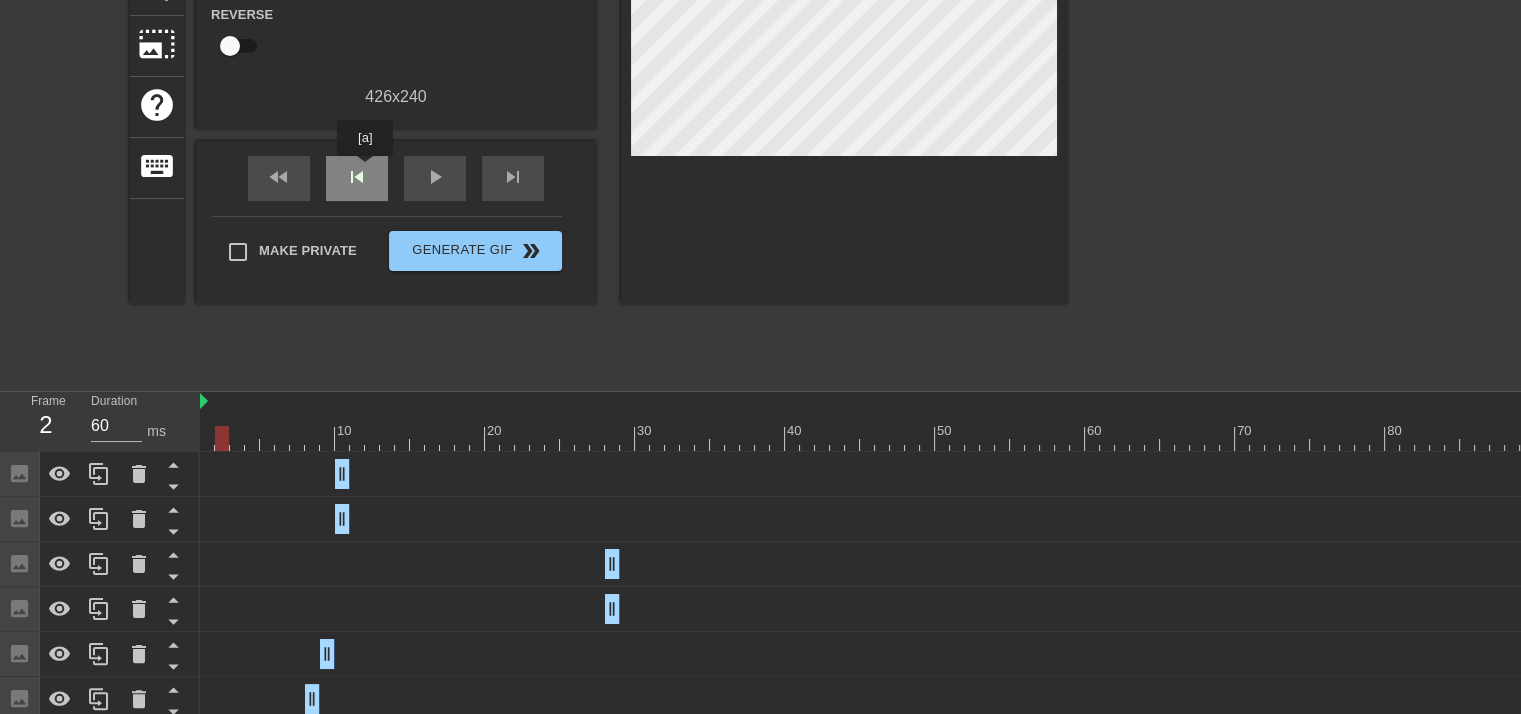 click on "skip_previous" at bounding box center (357, 177) 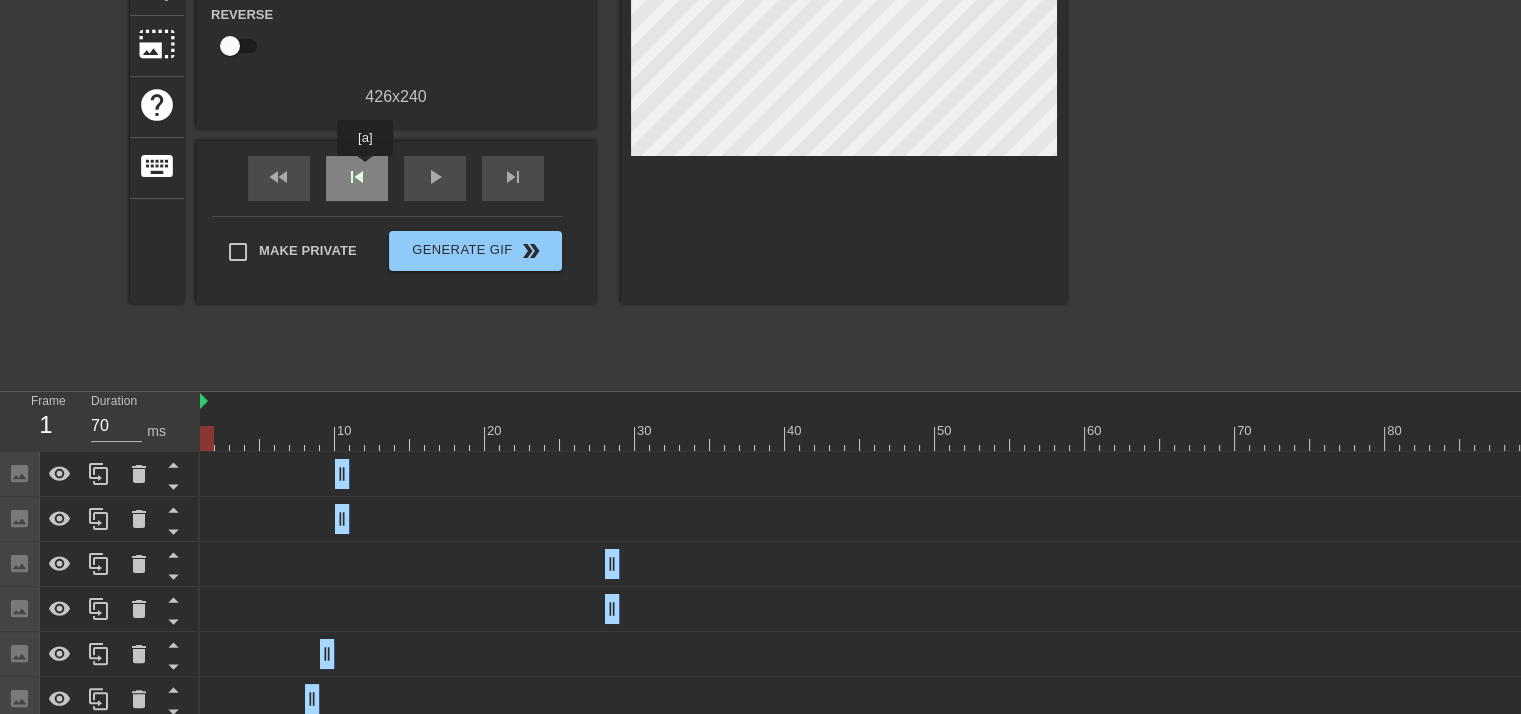 click on "skip_previous" at bounding box center [357, 177] 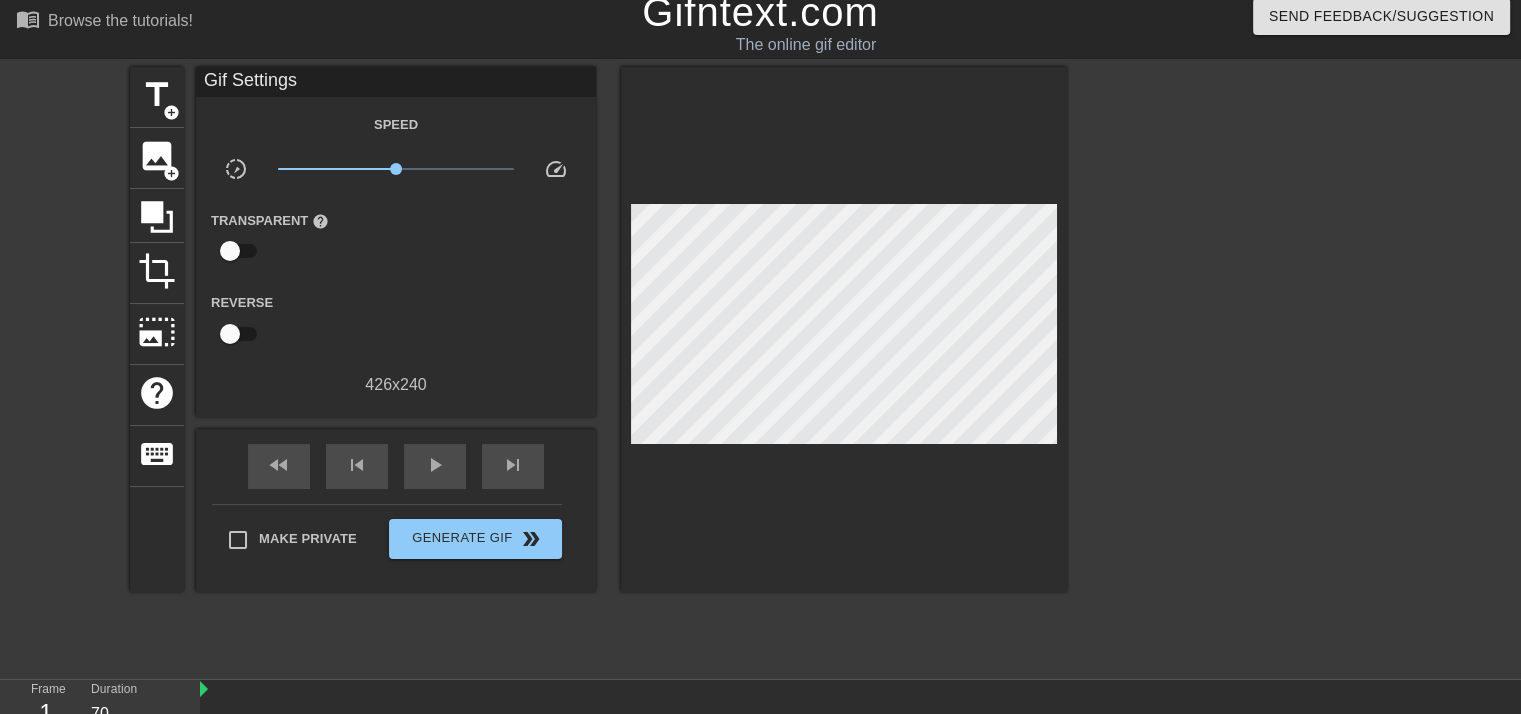 scroll, scrollTop: 0, scrollLeft: 0, axis: both 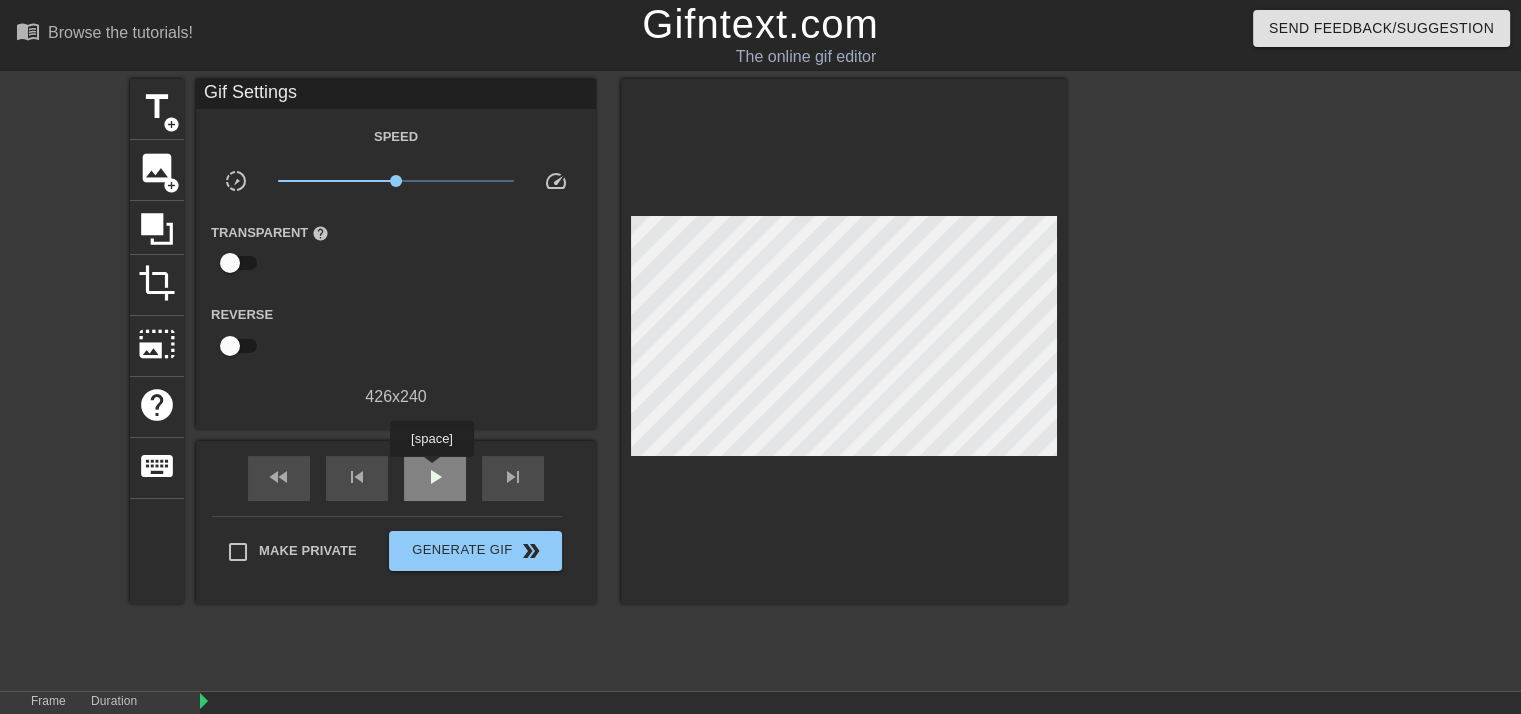 click on "play_arrow" at bounding box center (435, 477) 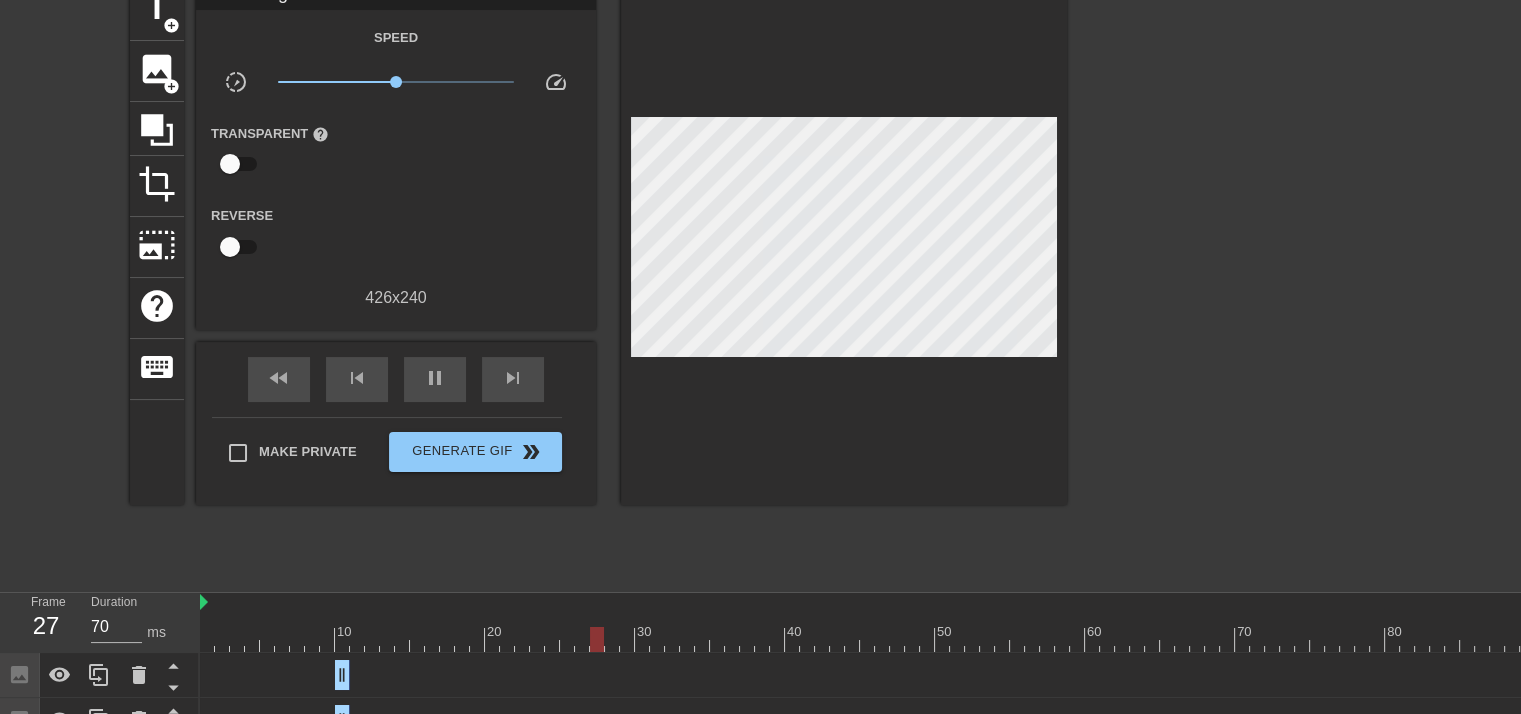 scroll, scrollTop: 100, scrollLeft: 0, axis: vertical 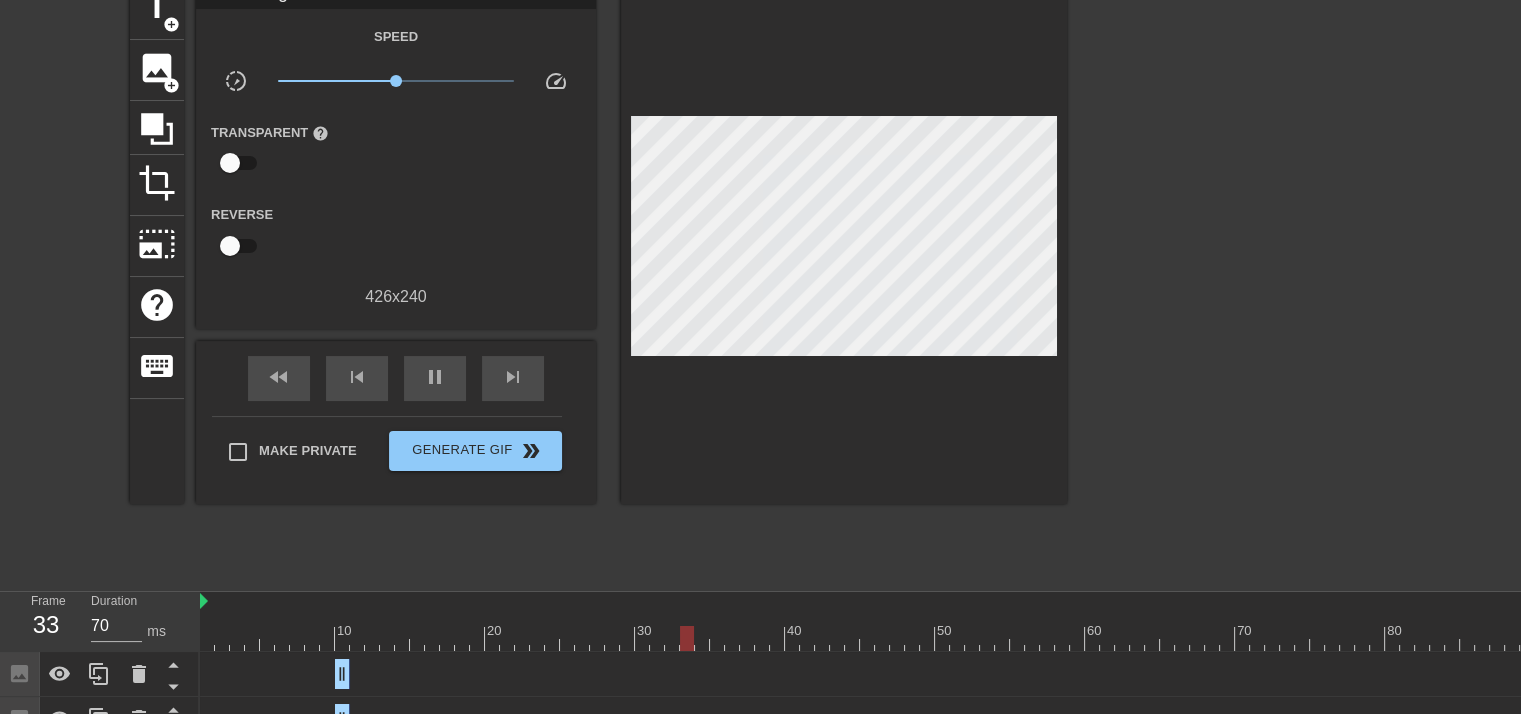 click on "fast_rewind skip_previous pause skip_next" at bounding box center (396, 378) 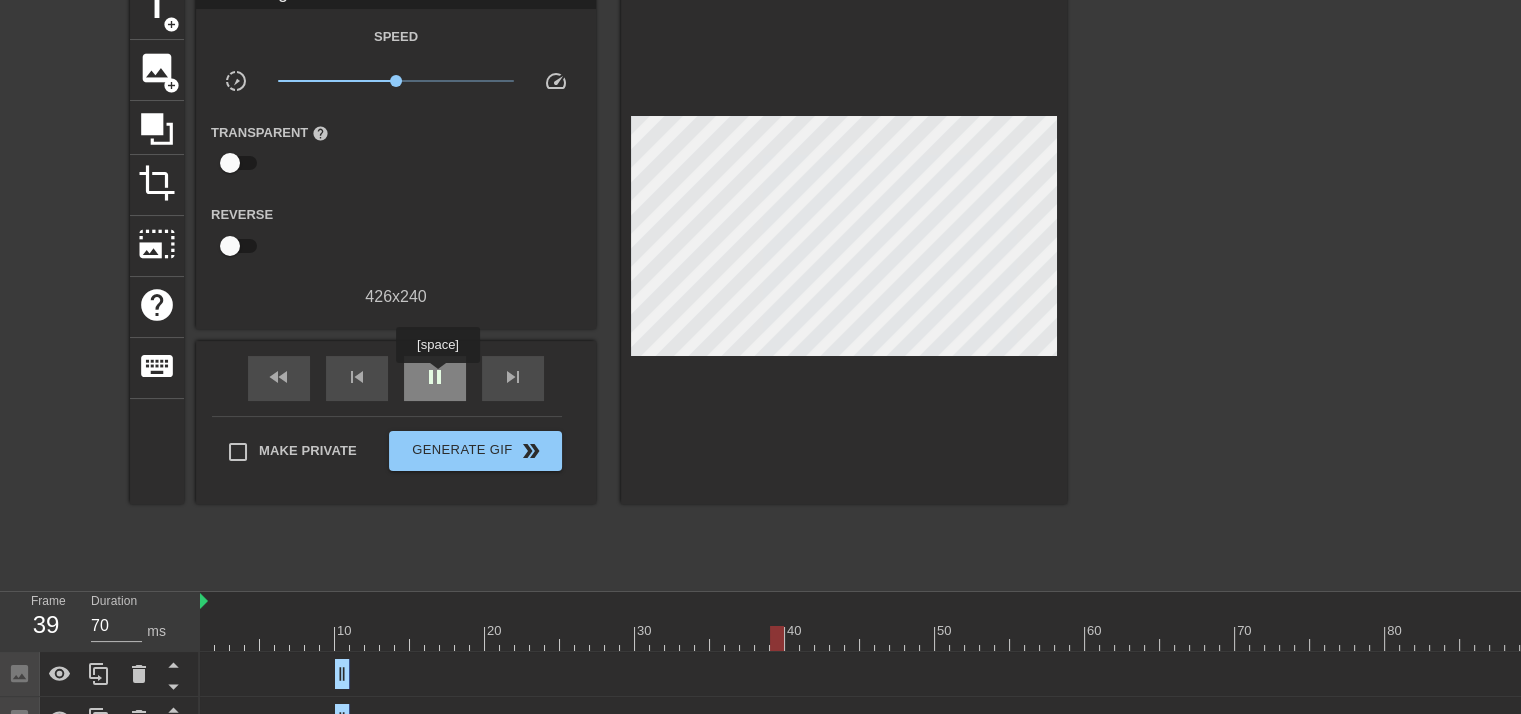 click on "pause" at bounding box center (435, 377) 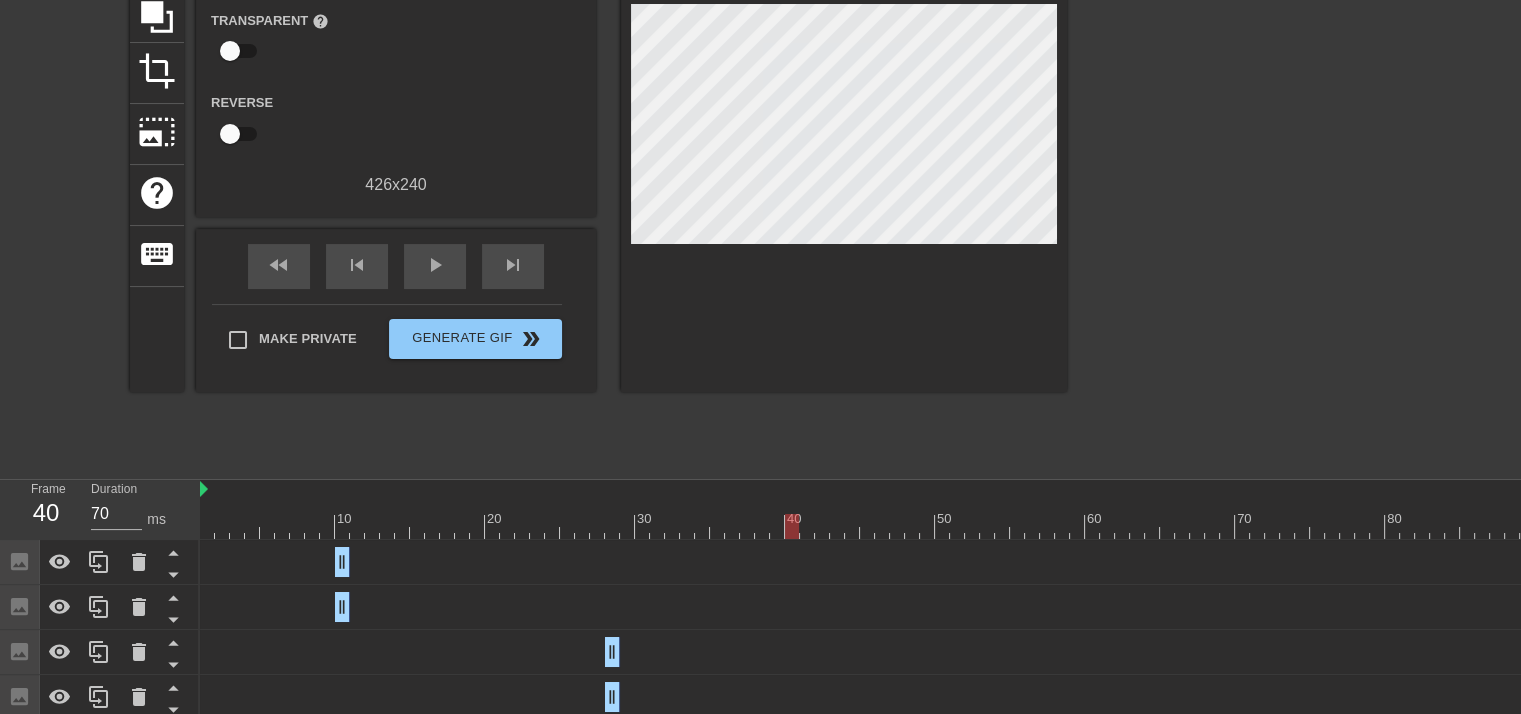 scroll, scrollTop: 200, scrollLeft: 0, axis: vertical 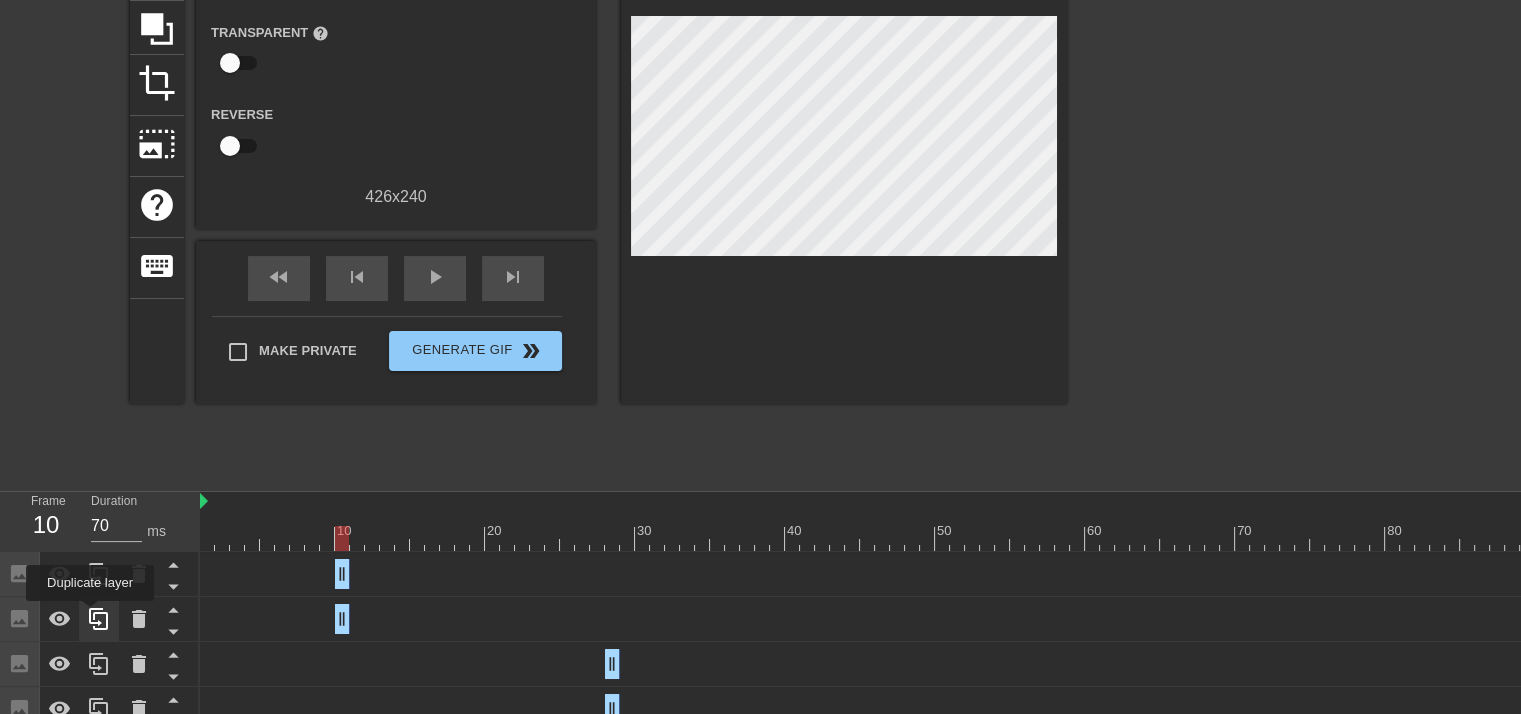 click 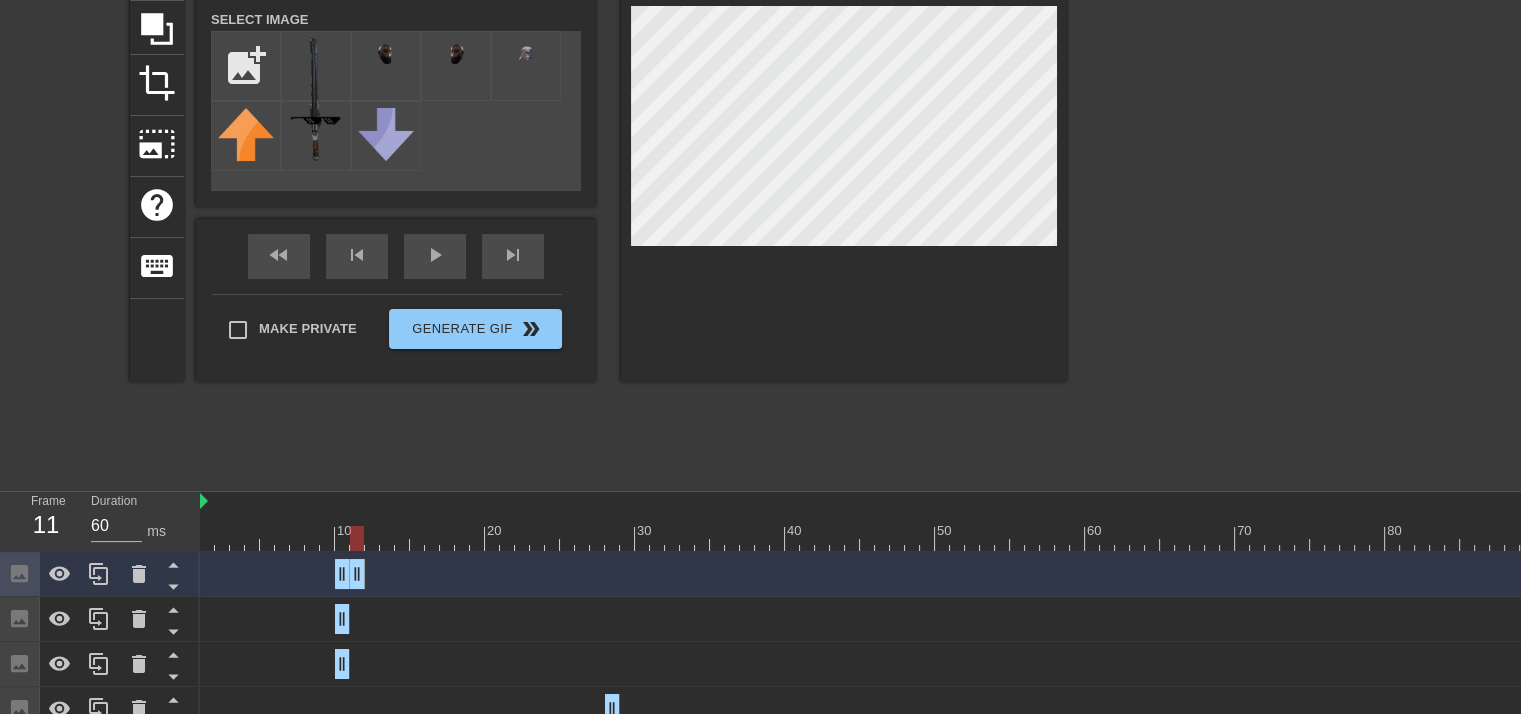 drag, startPoint x: 347, startPoint y: 572, endPoint x: 361, endPoint y: 571, distance: 14.035668 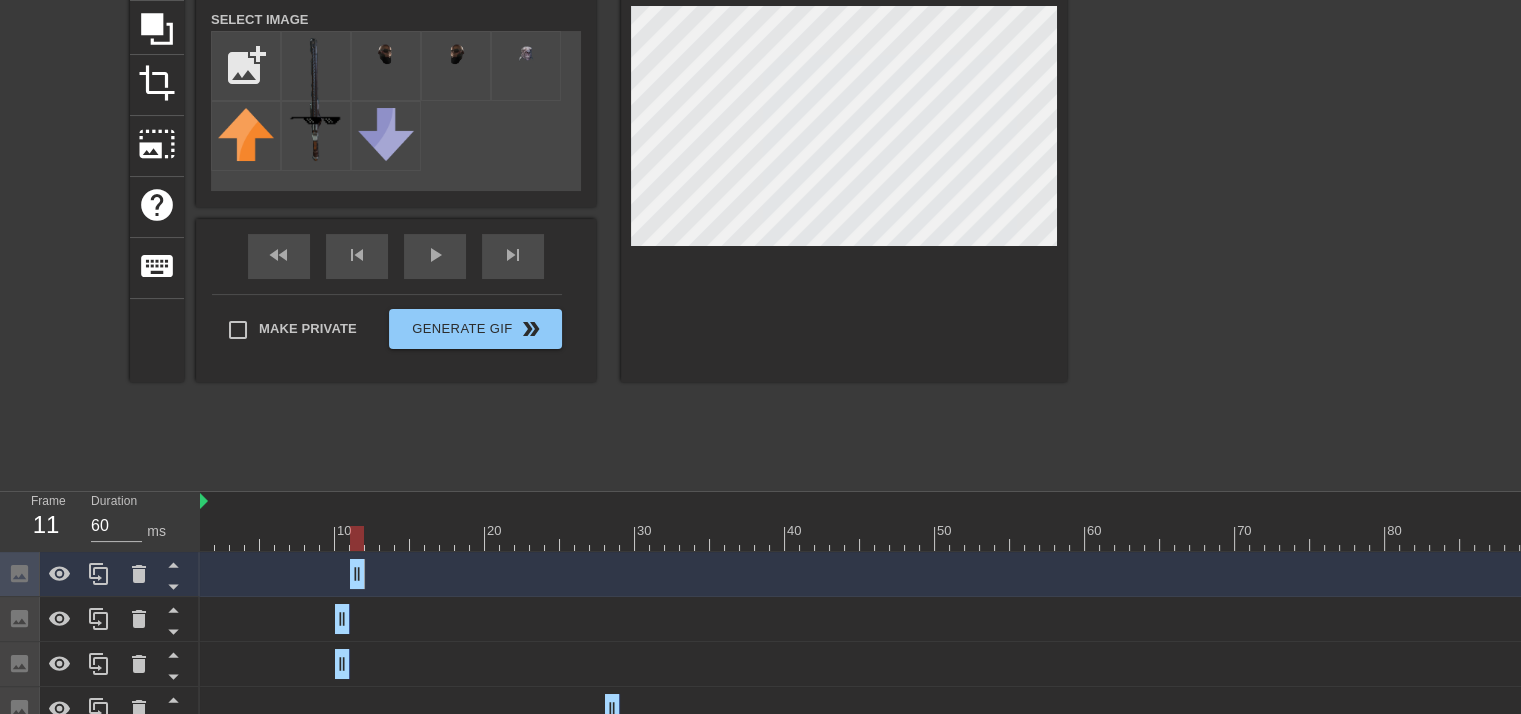 drag, startPoint x: 338, startPoint y: 578, endPoint x: 346, endPoint y: 588, distance: 12.806249 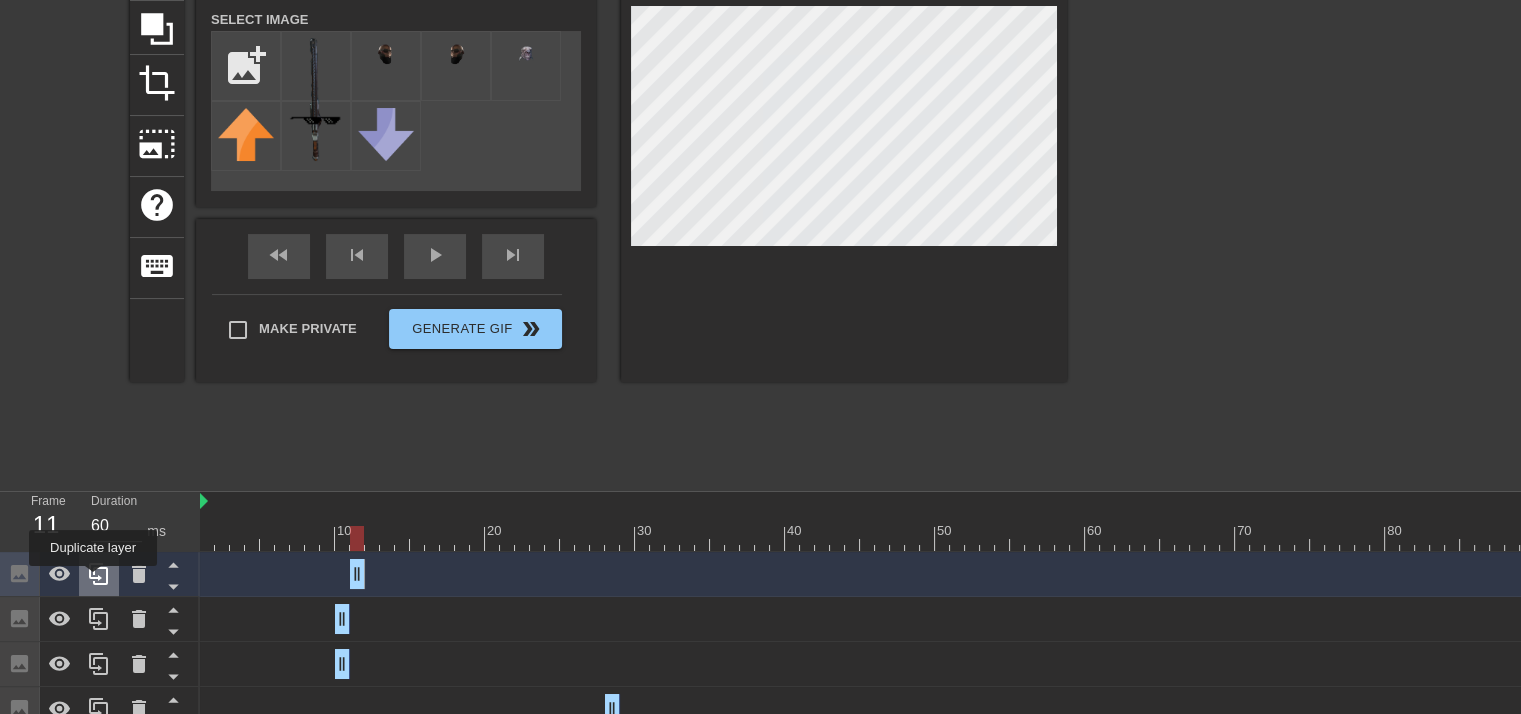 click 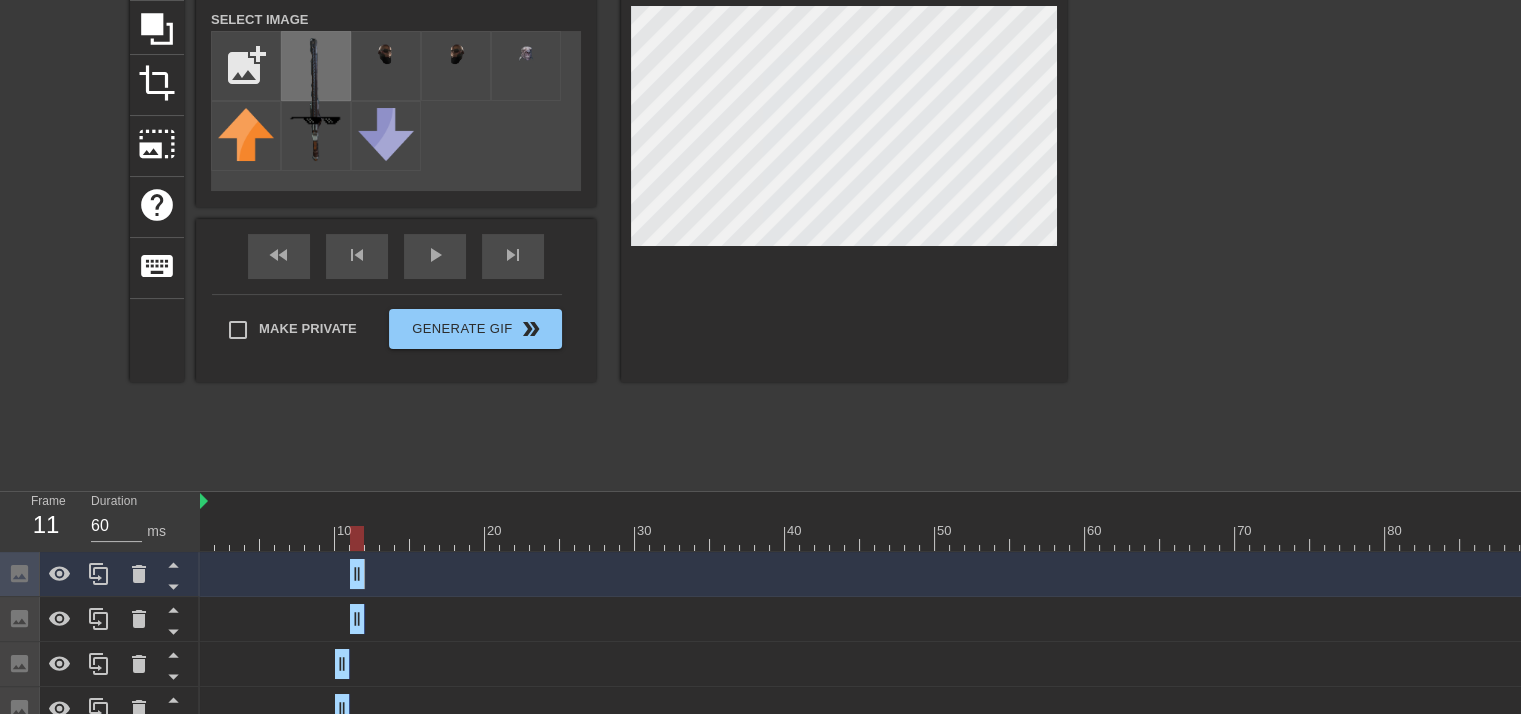 click at bounding box center (316, 99) 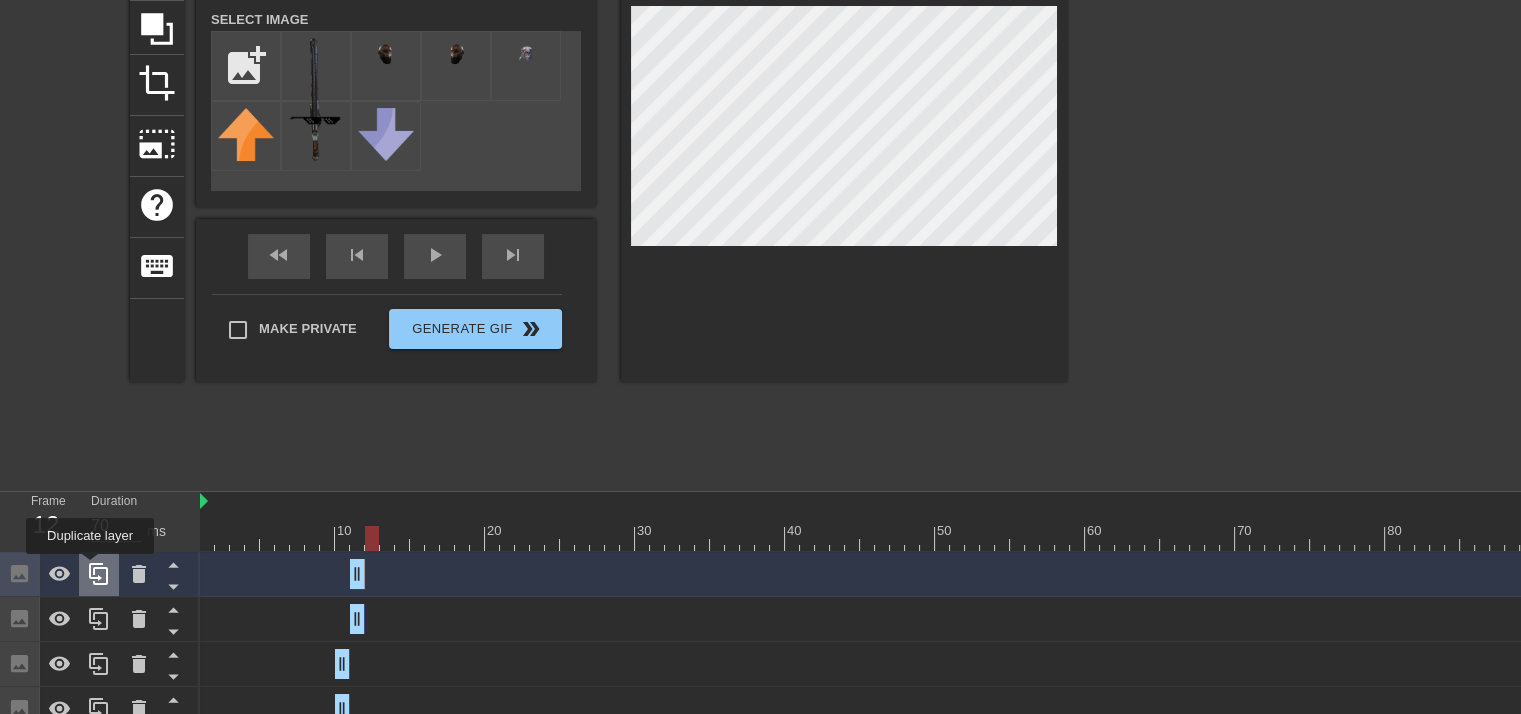 click 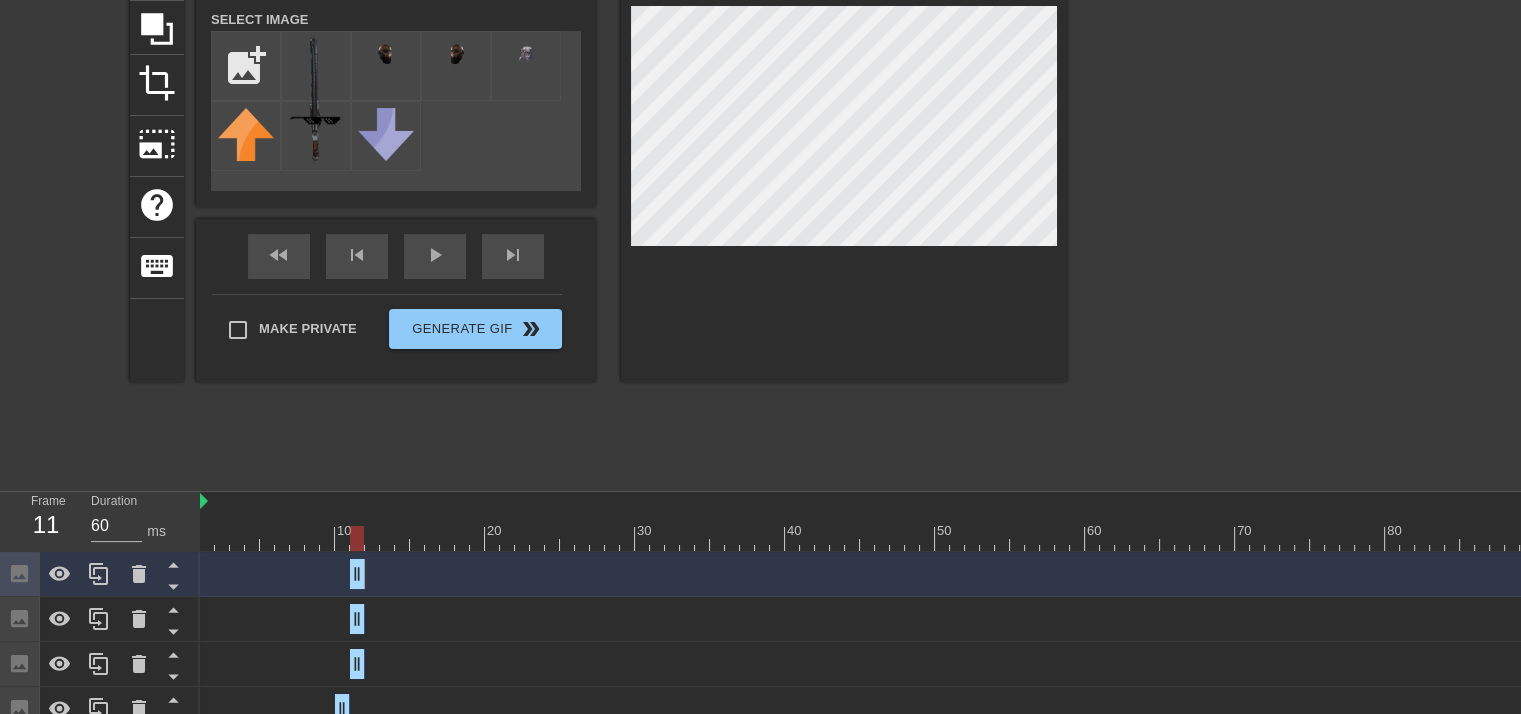 click on "Image drag_handle drag_handle" at bounding box center [1287, 574] 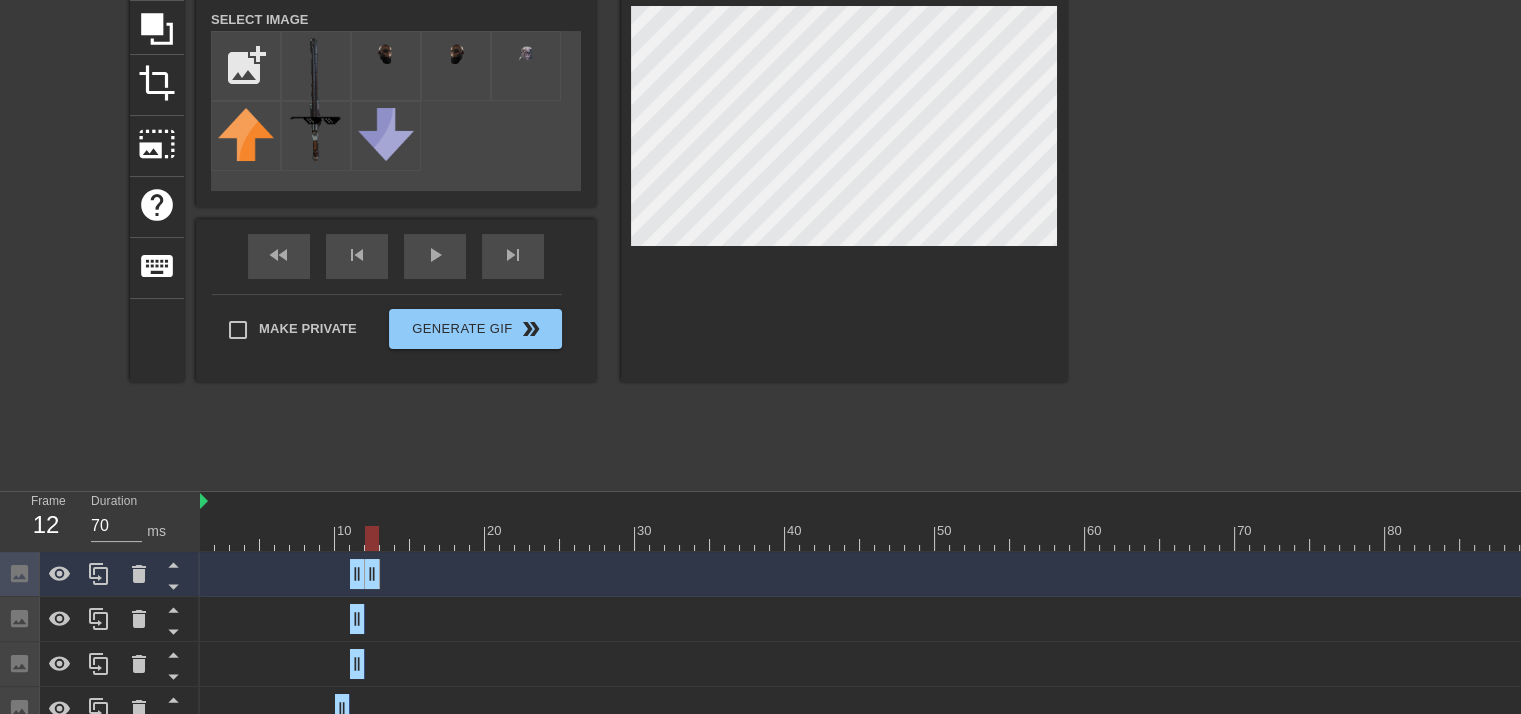 drag, startPoint x: 356, startPoint y: 575, endPoint x: 368, endPoint y: 574, distance: 12.0415945 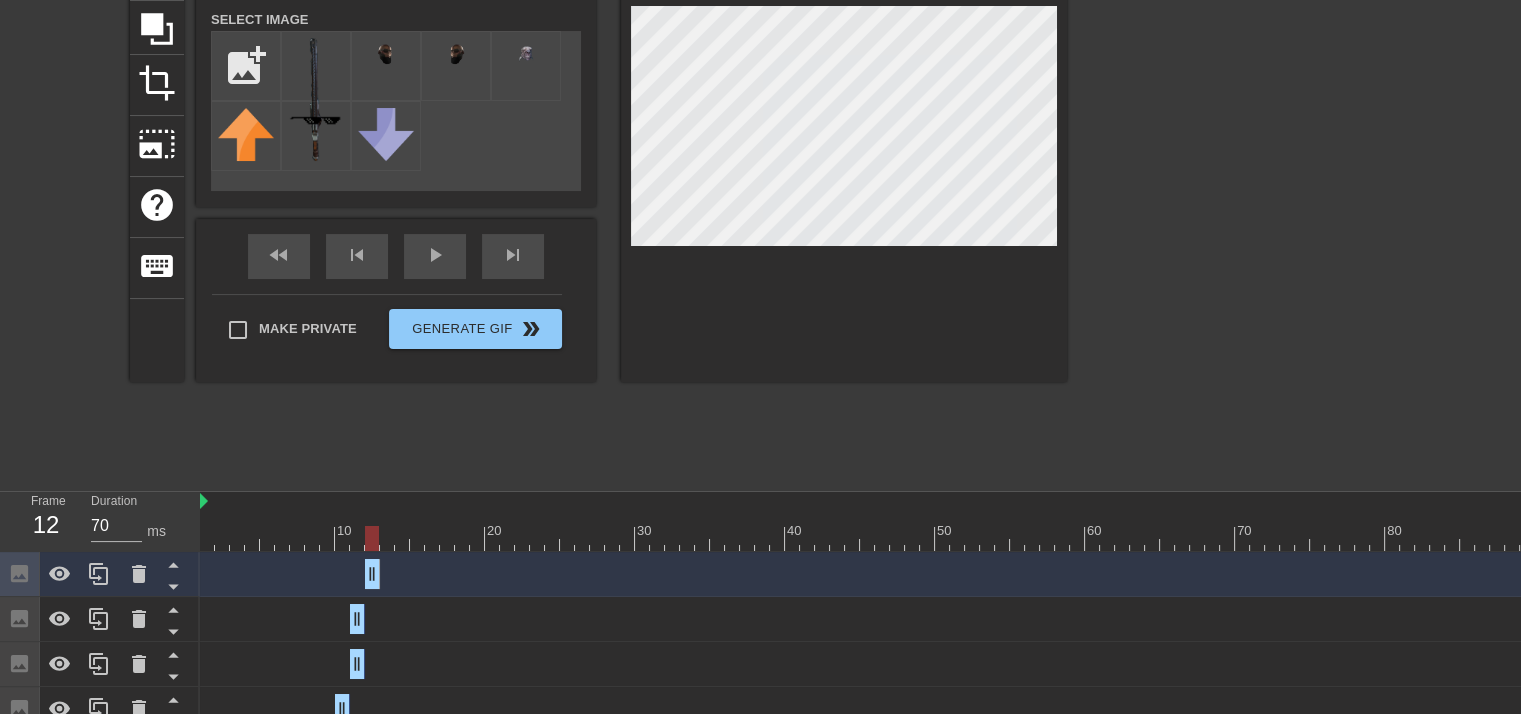 drag, startPoint x: 355, startPoint y: 574, endPoint x: 366, endPoint y: 573, distance: 11.045361 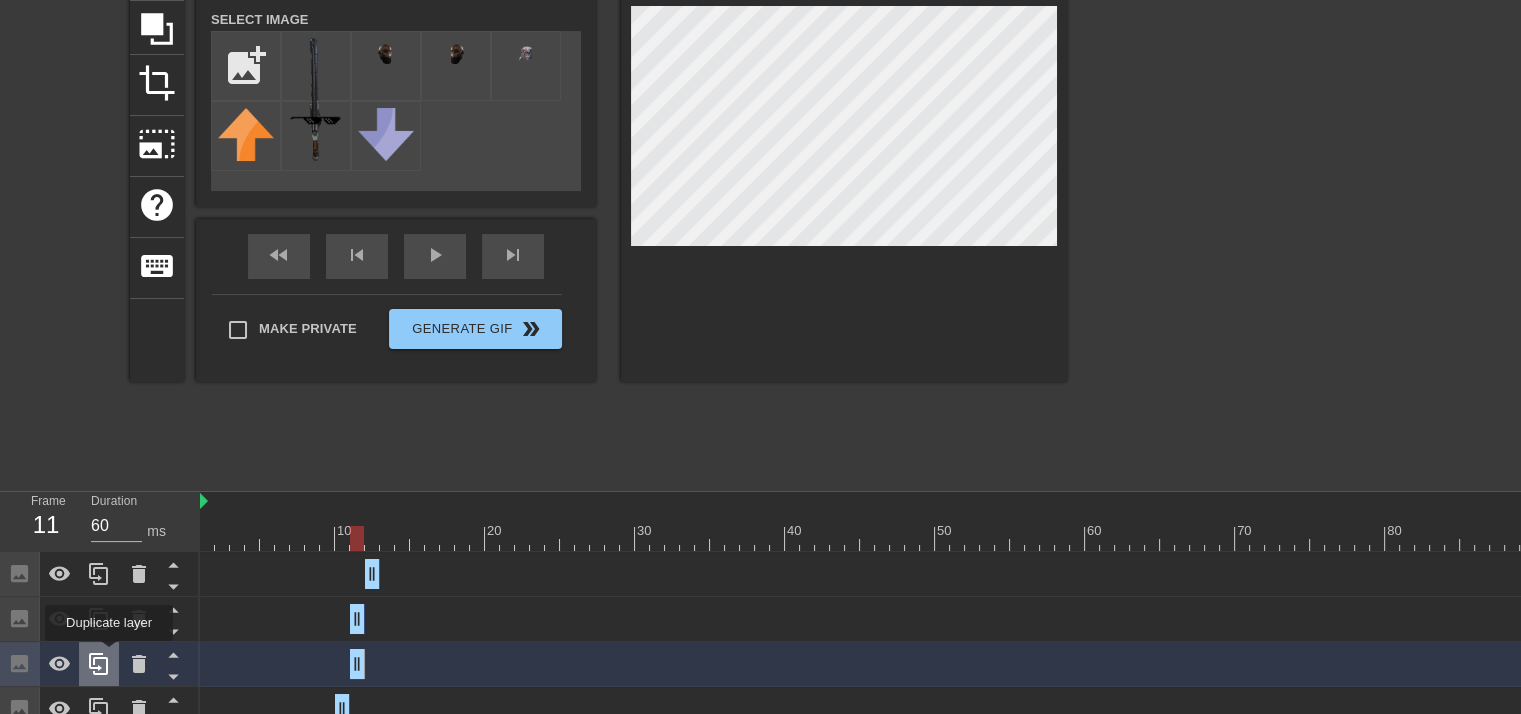 click 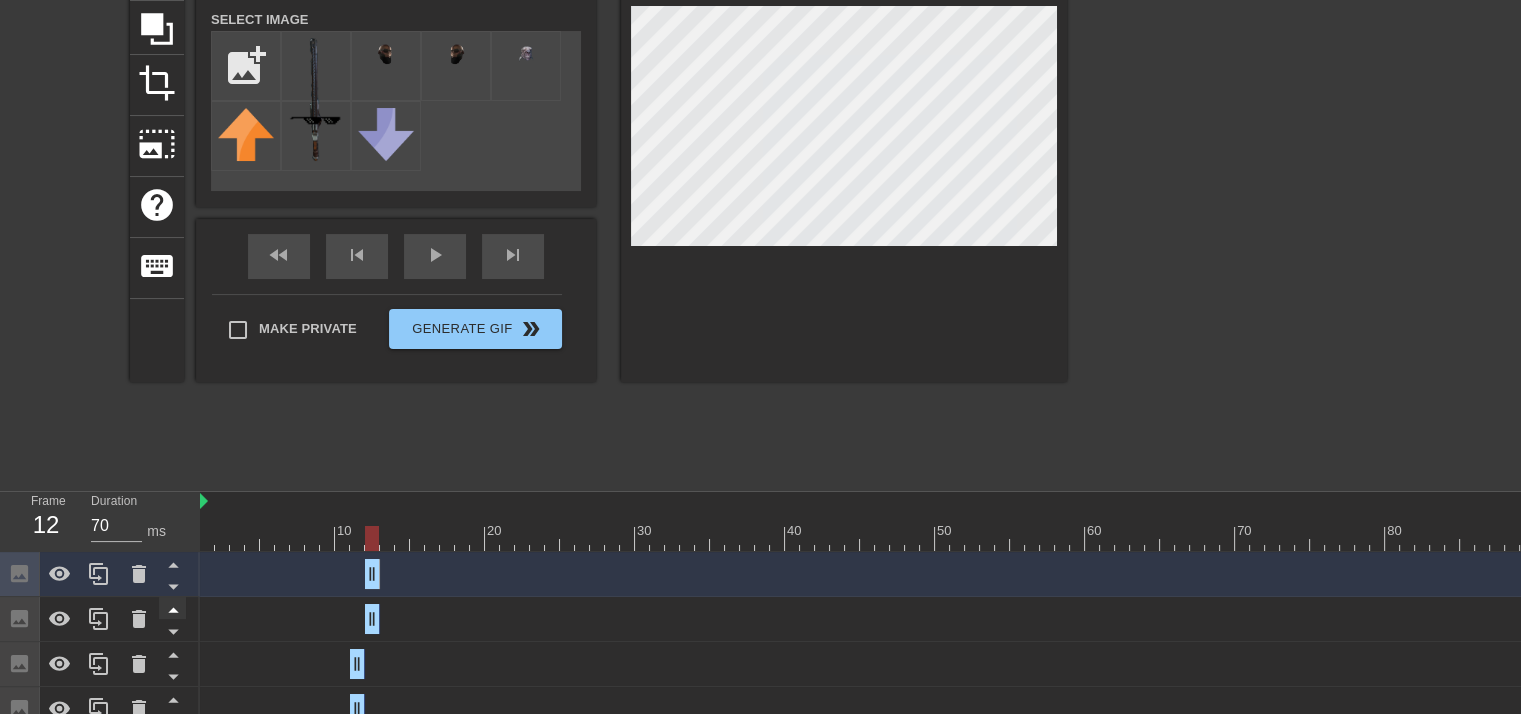 click 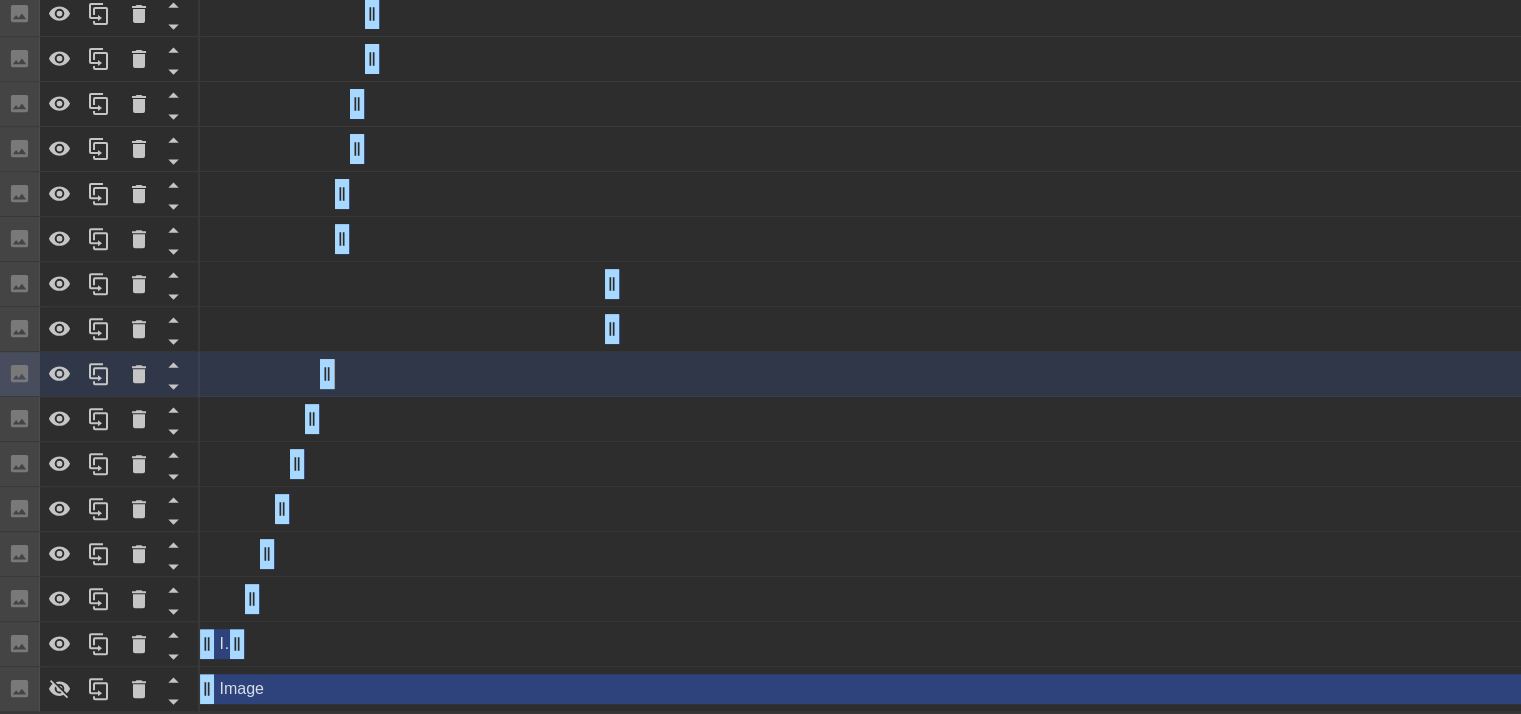 scroll, scrollTop: 772, scrollLeft: 0, axis: vertical 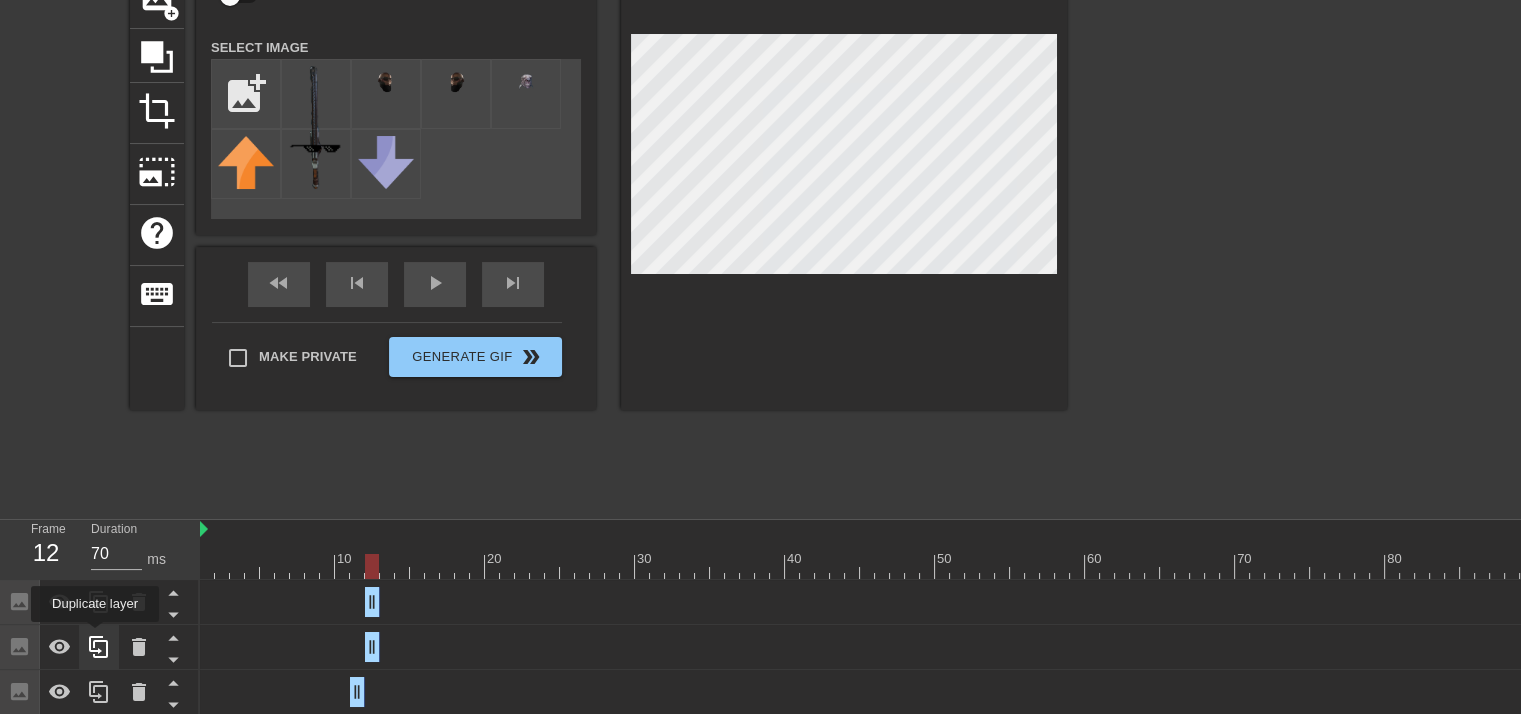 click 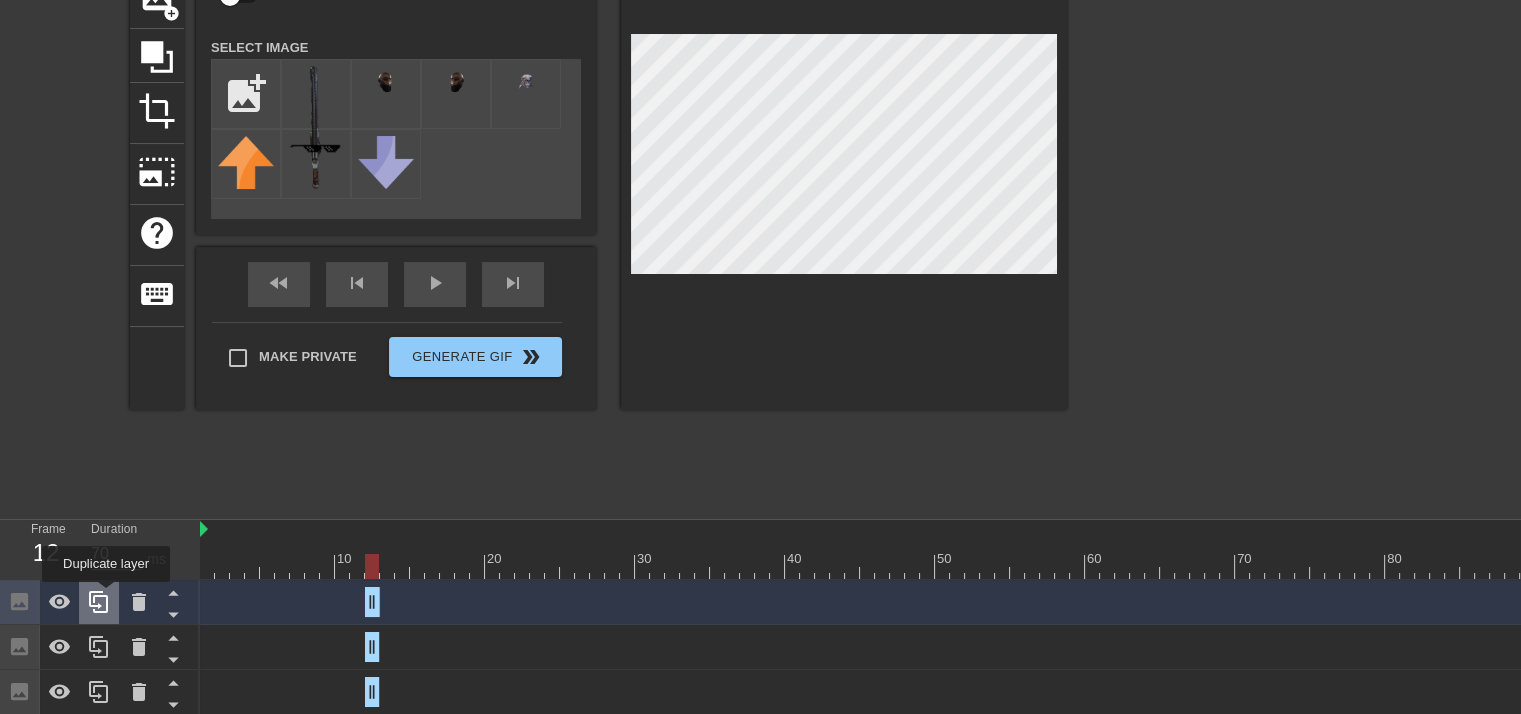click 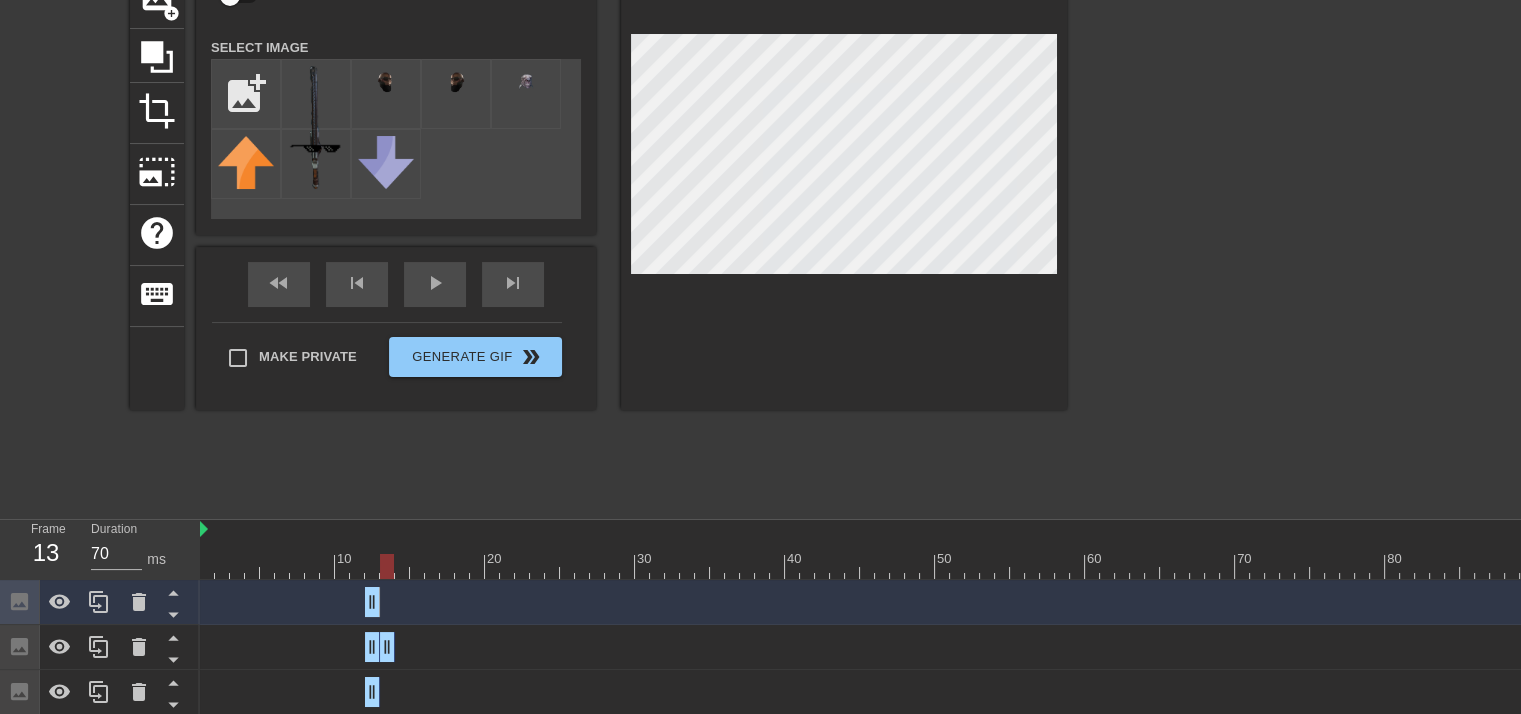 drag, startPoint x: 370, startPoint y: 644, endPoint x: 382, endPoint y: 644, distance: 12 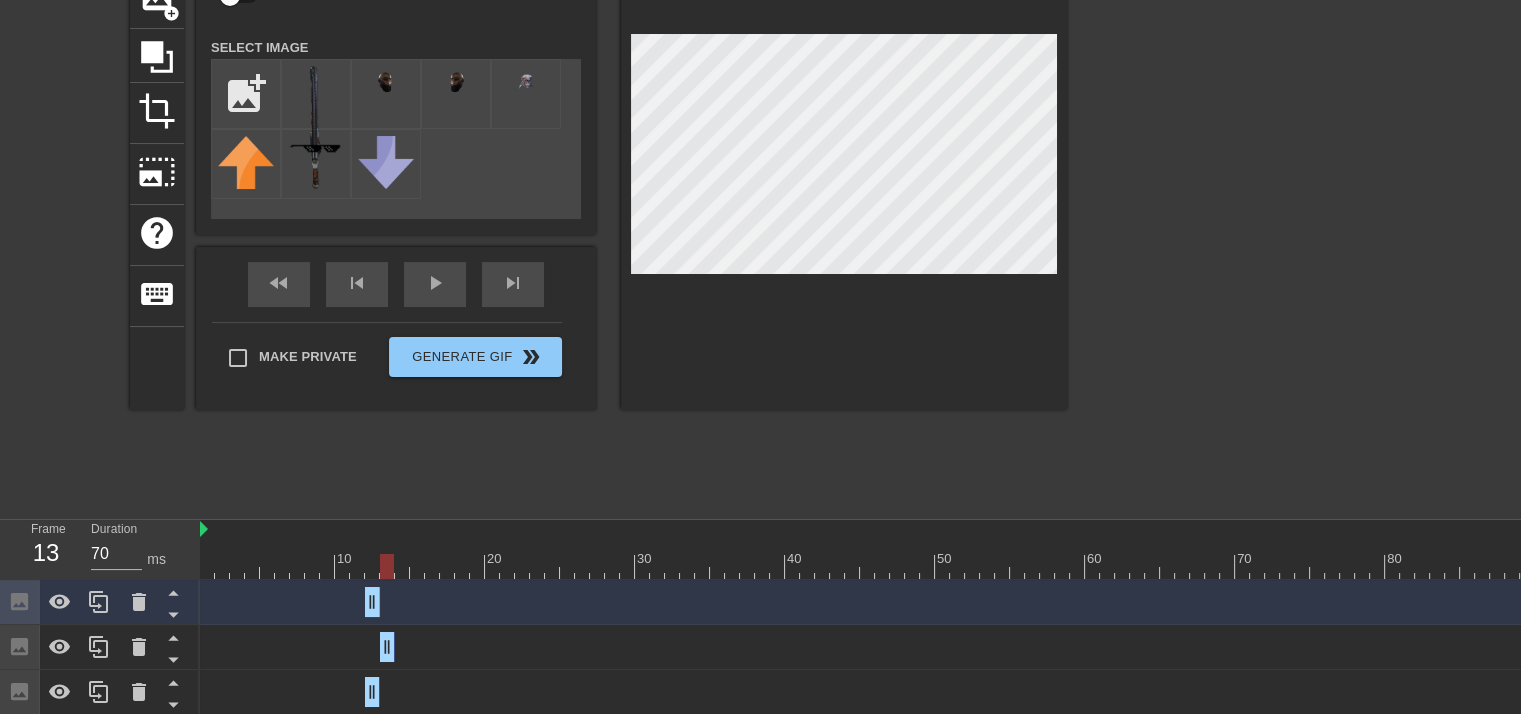 drag, startPoint x: 371, startPoint y: 650, endPoint x: 384, endPoint y: 650, distance: 13 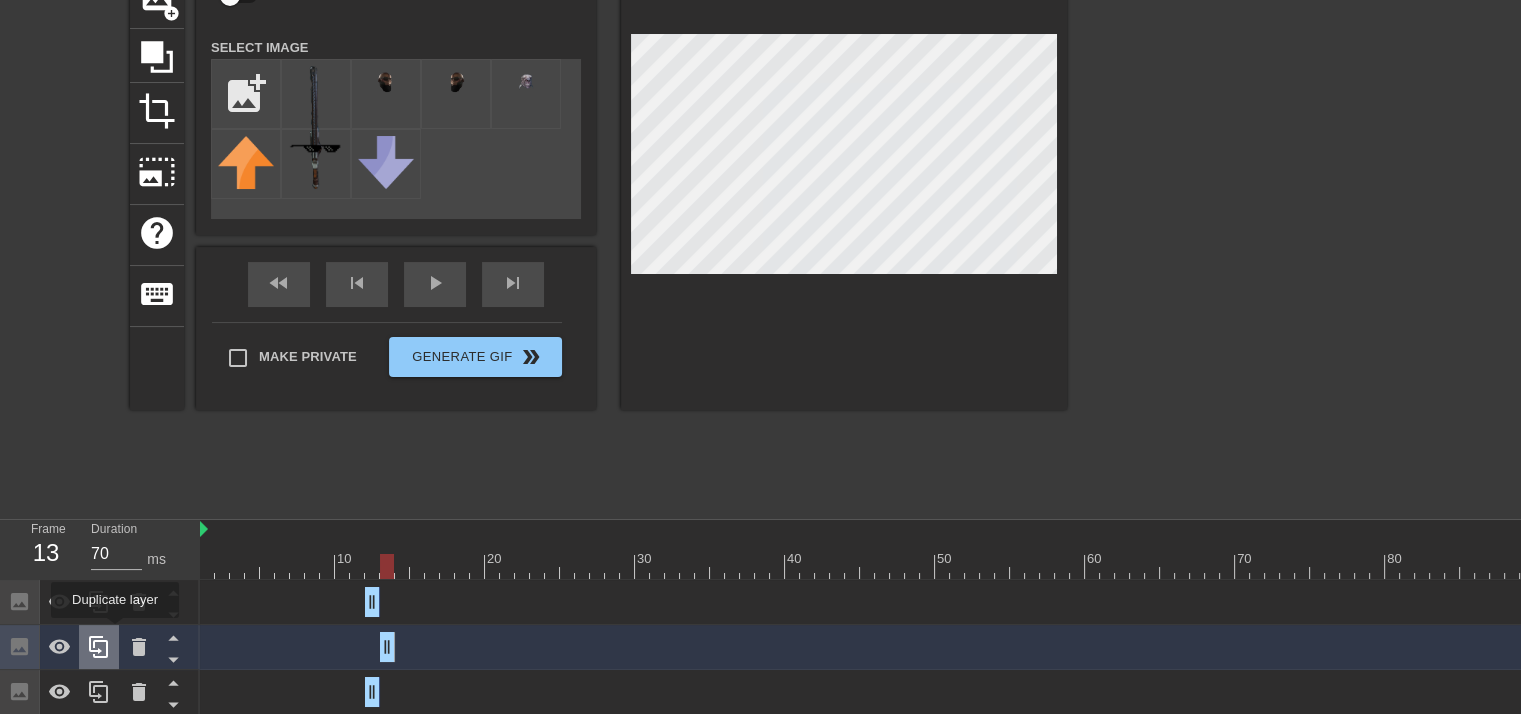 click at bounding box center [99, 647] 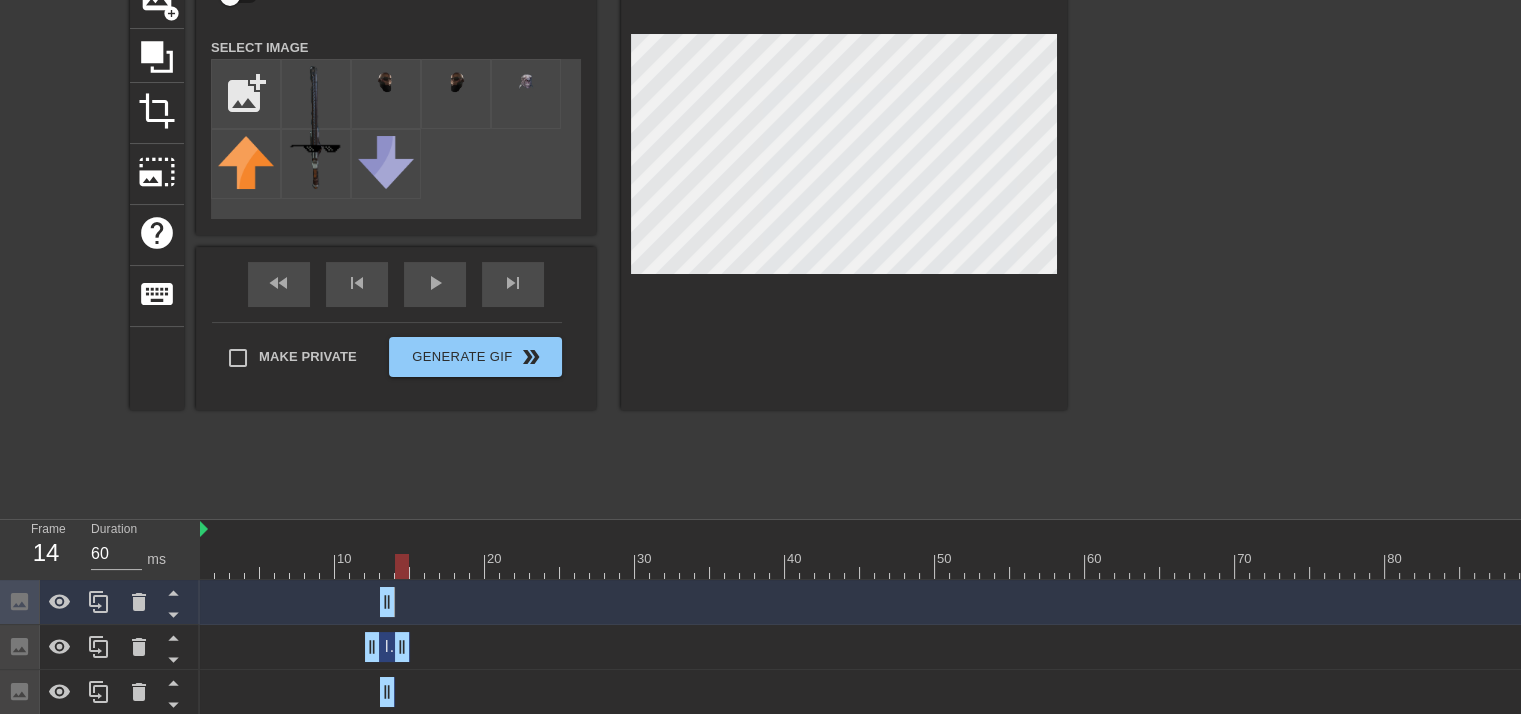 drag, startPoint x: 368, startPoint y: 639, endPoint x: 400, endPoint y: 648, distance: 33.24154 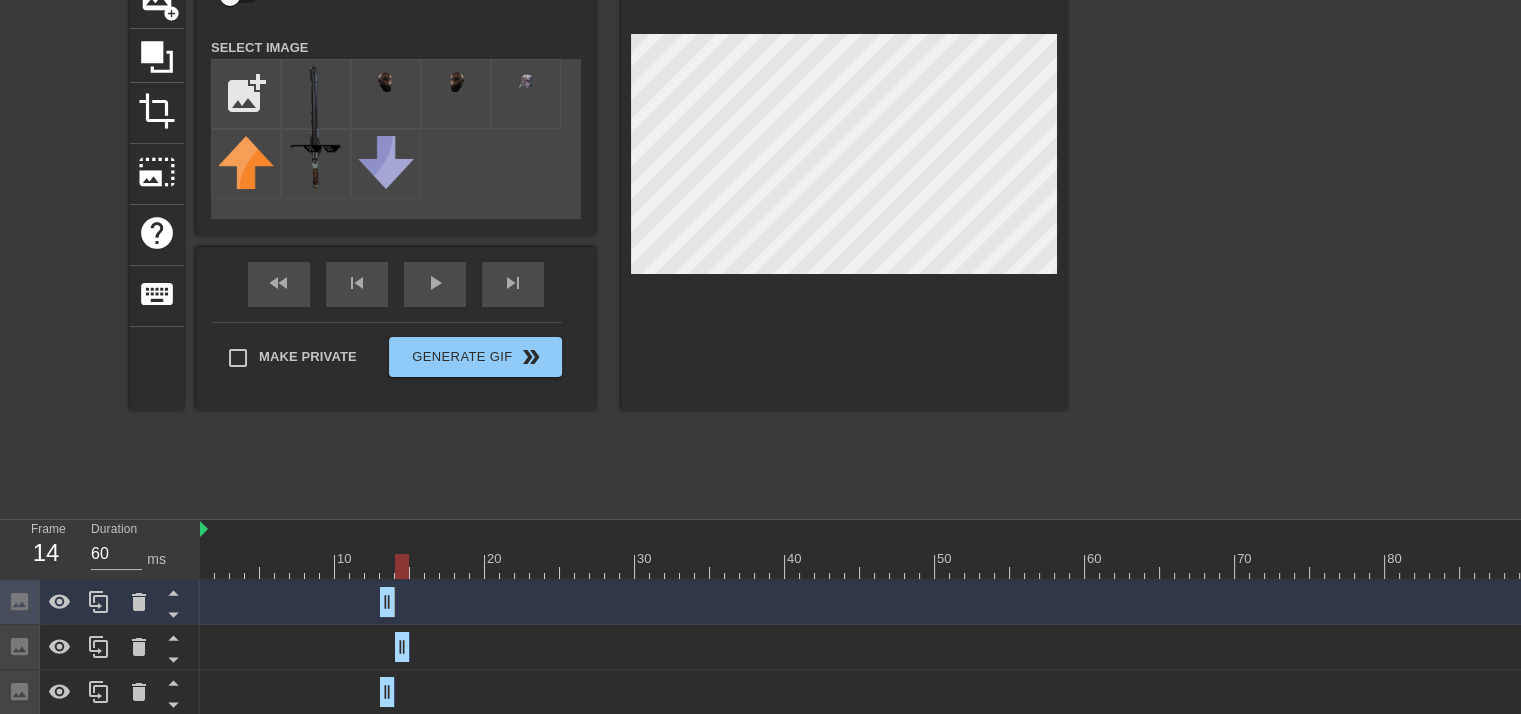 drag, startPoint x: 368, startPoint y: 653, endPoint x: 396, endPoint y: 653, distance: 28 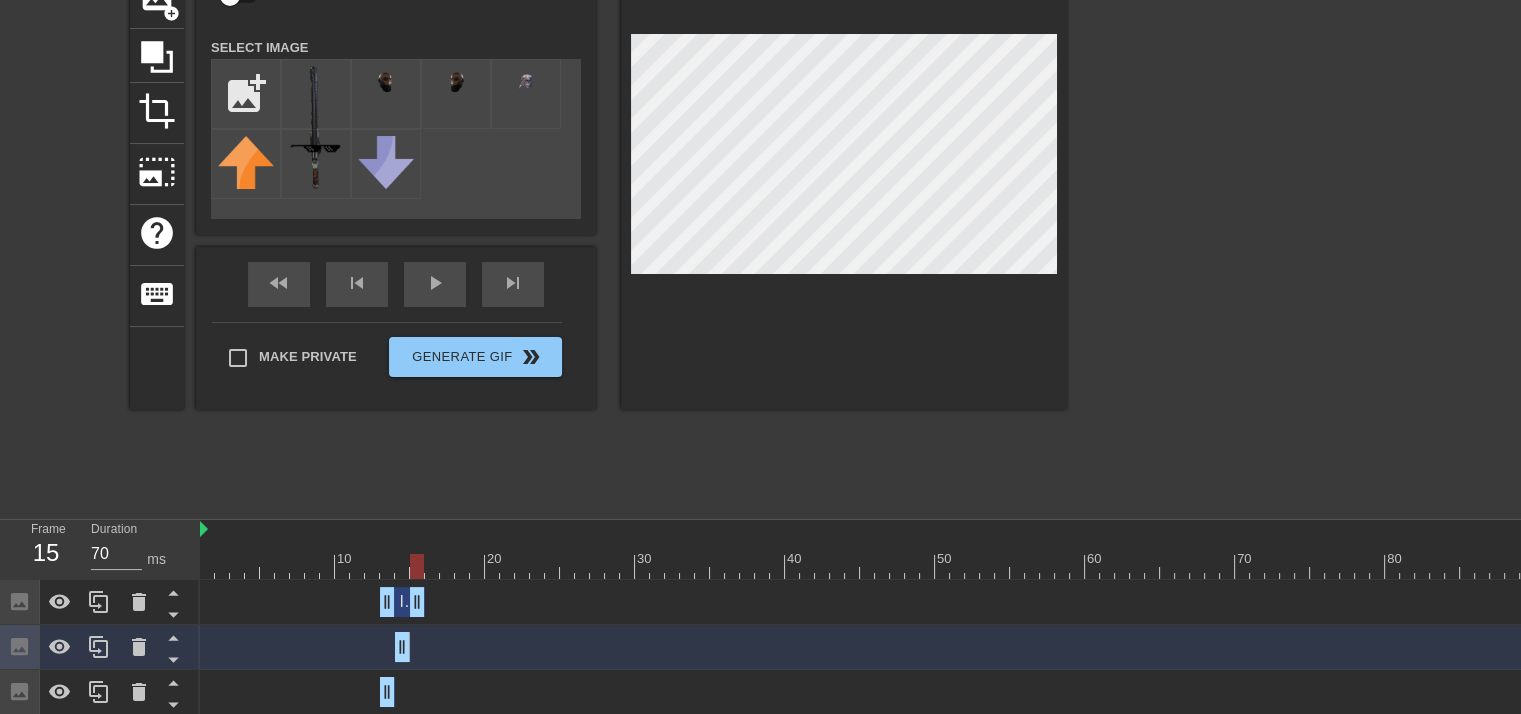 drag, startPoint x: 386, startPoint y: 589, endPoint x: 414, endPoint y: 595, distance: 28.635643 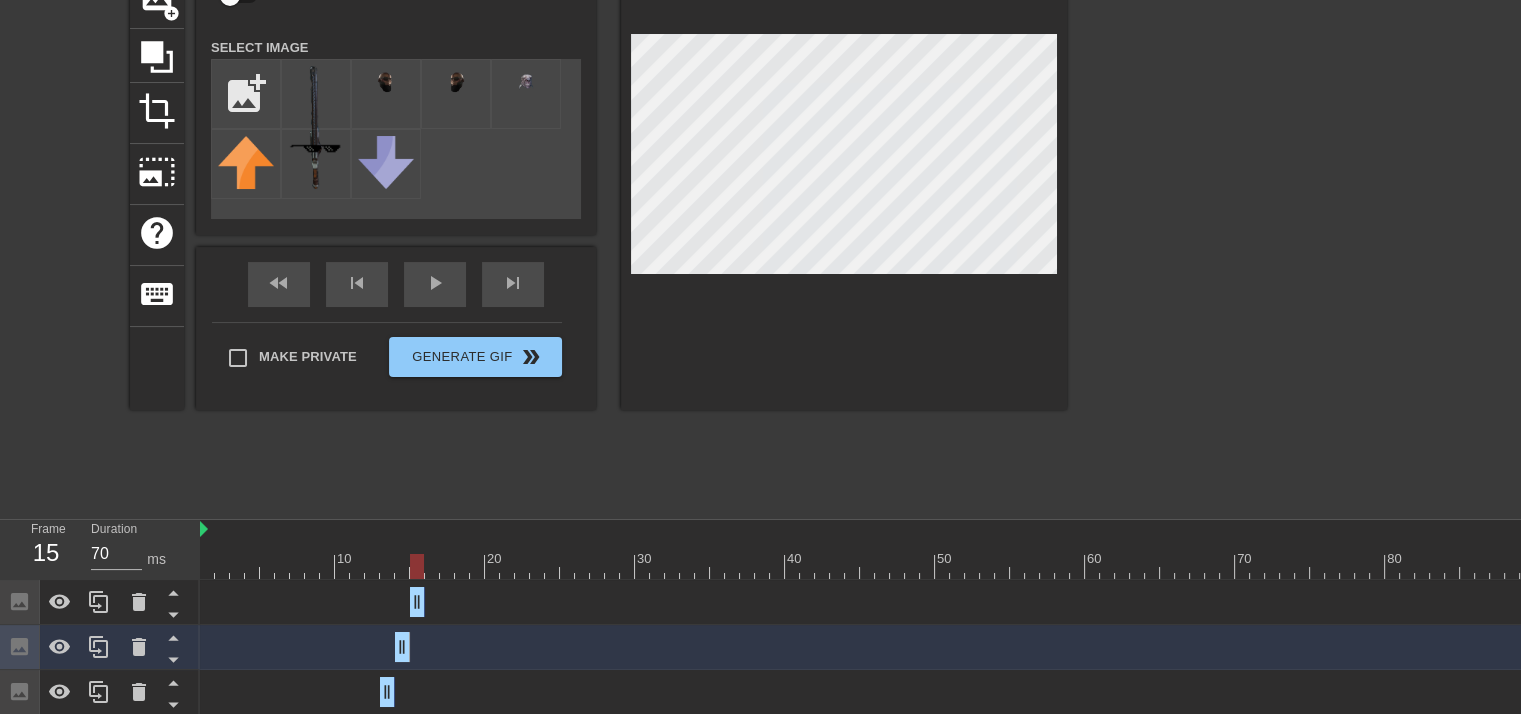 drag, startPoint x: 388, startPoint y: 599, endPoint x: 415, endPoint y: 605, distance: 27.658634 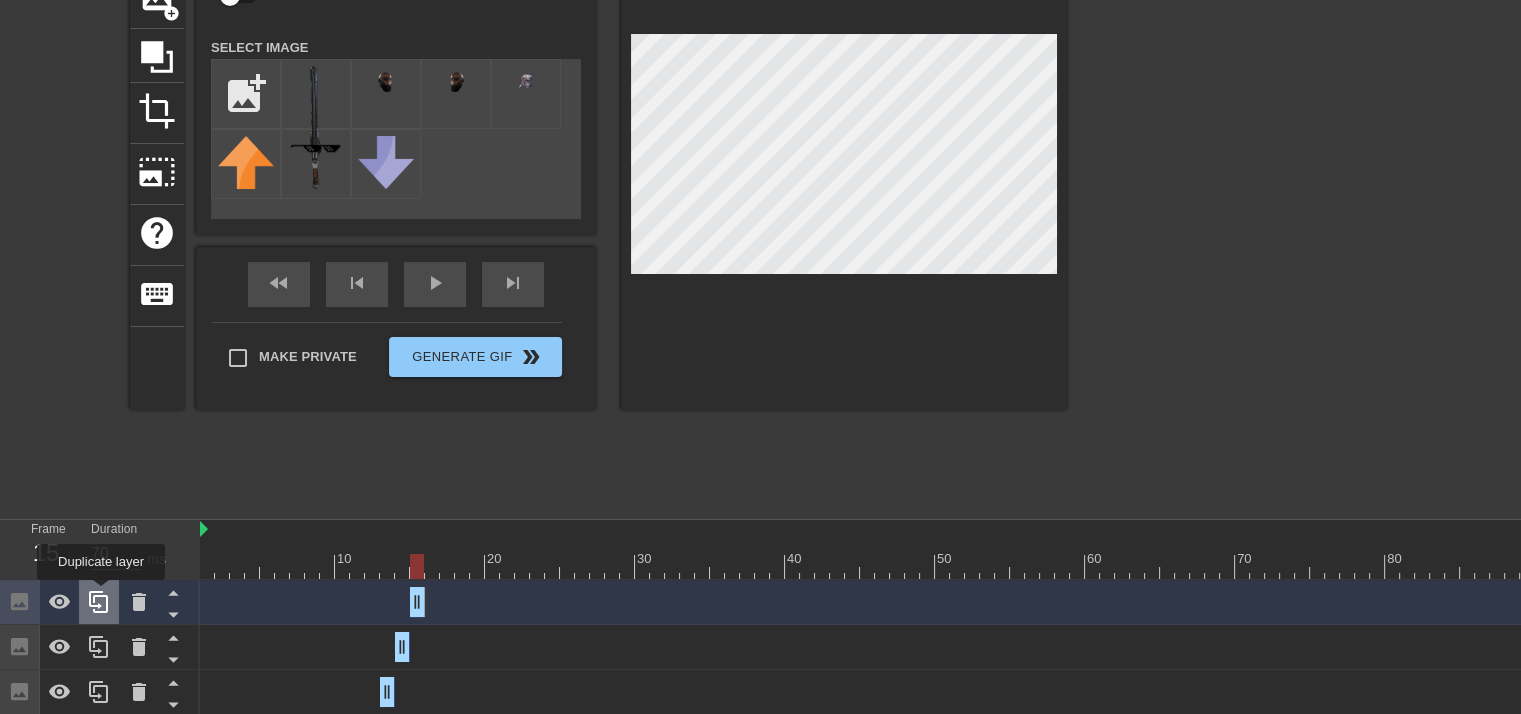 click 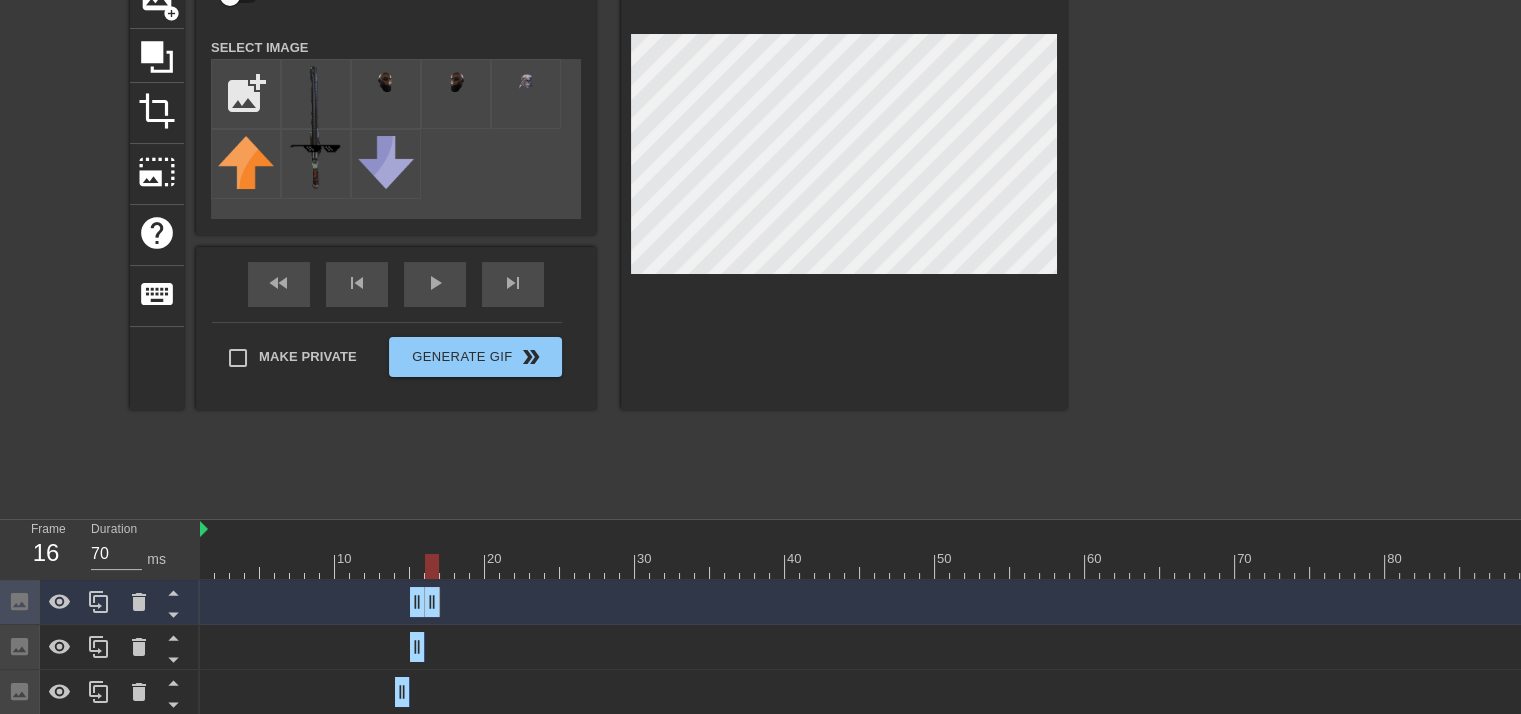 drag, startPoint x: 416, startPoint y: 595, endPoint x: 428, endPoint y: 595, distance: 12 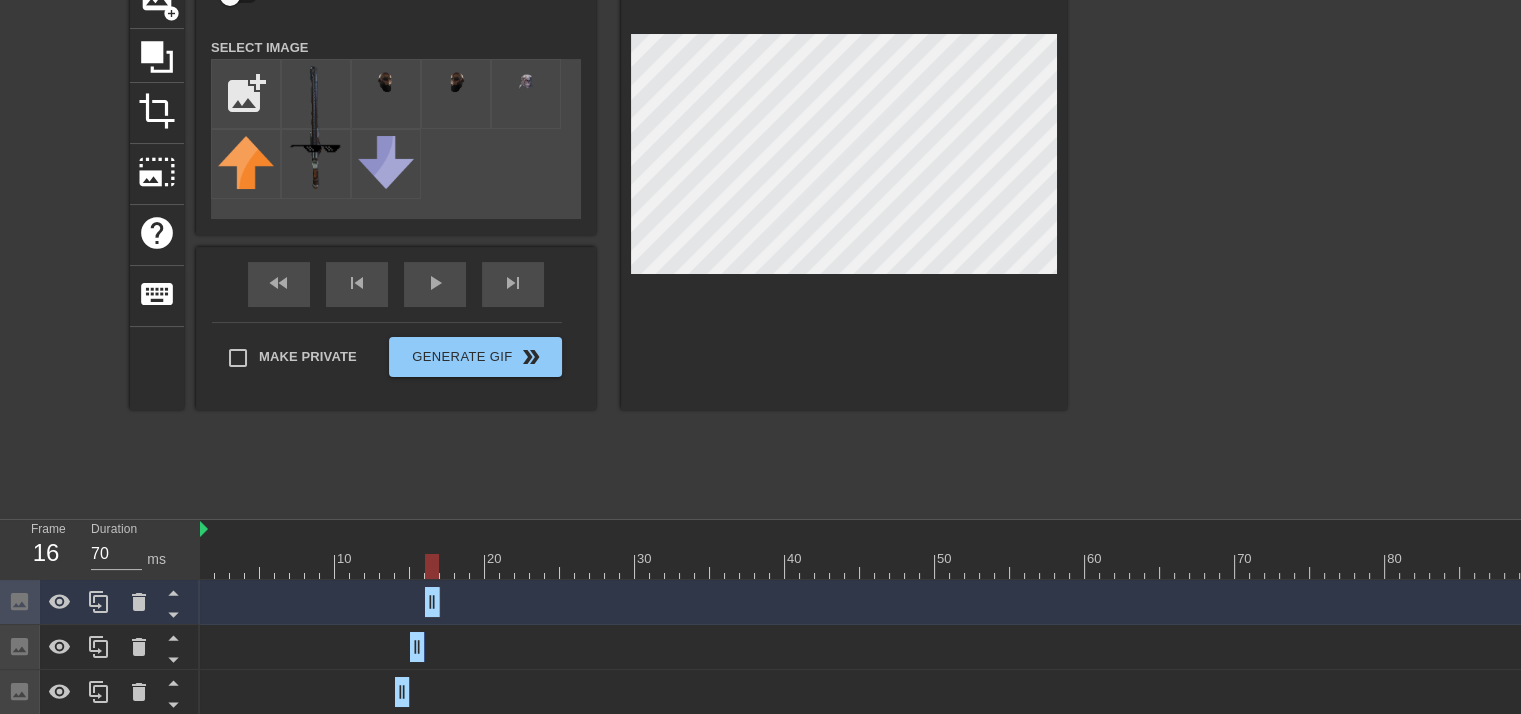 drag, startPoint x: 418, startPoint y: 602, endPoint x: 431, endPoint y: 606, distance: 13.601471 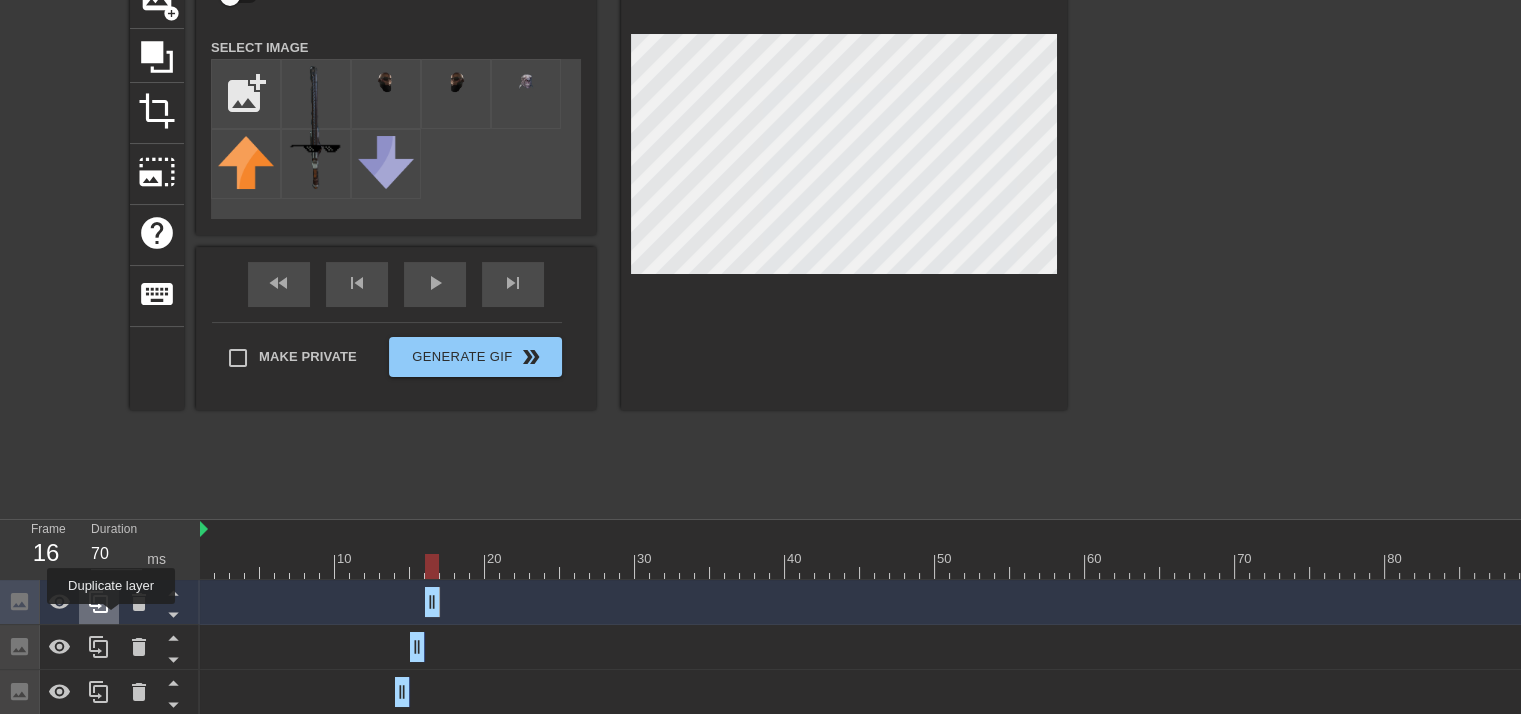 click at bounding box center [99, 602] 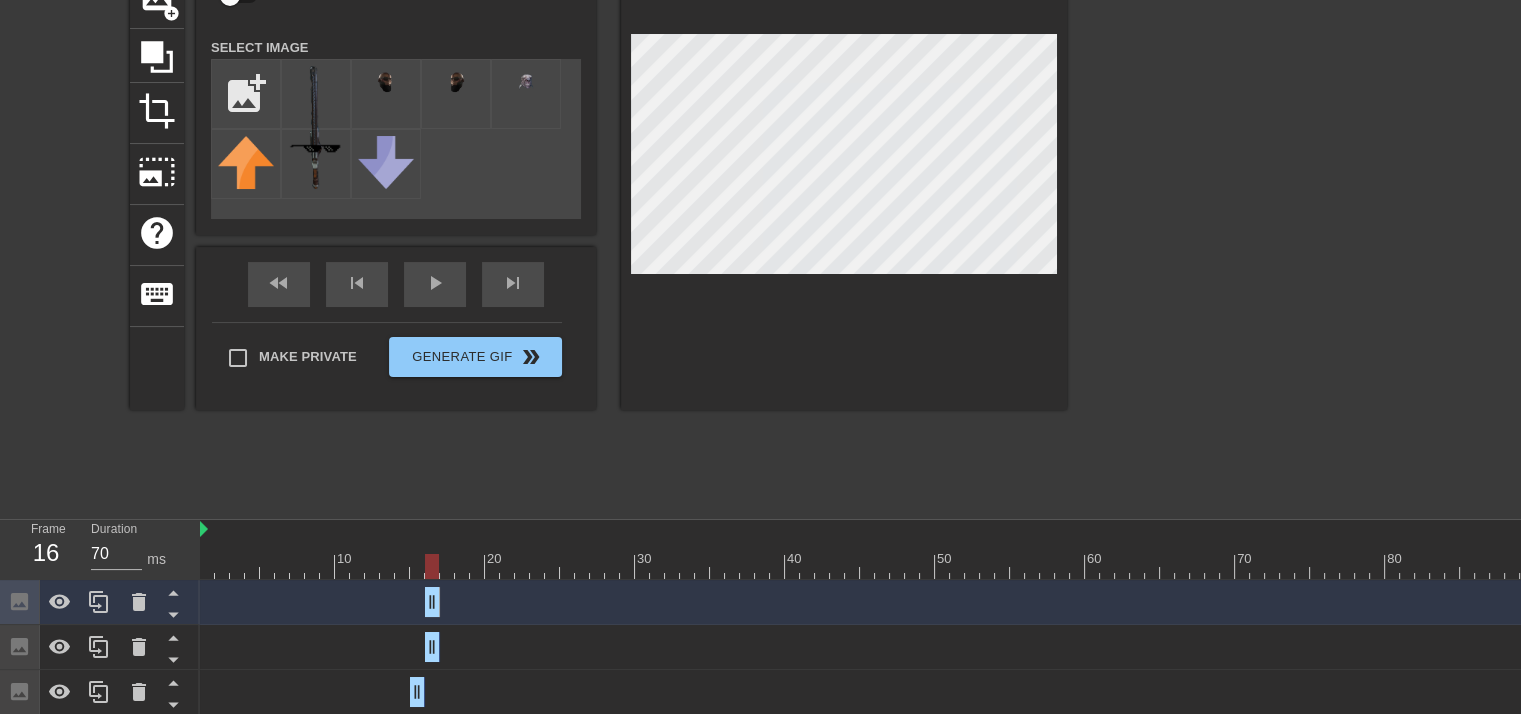 click on "Image drag_handle drag_handle" at bounding box center [1287, 602] 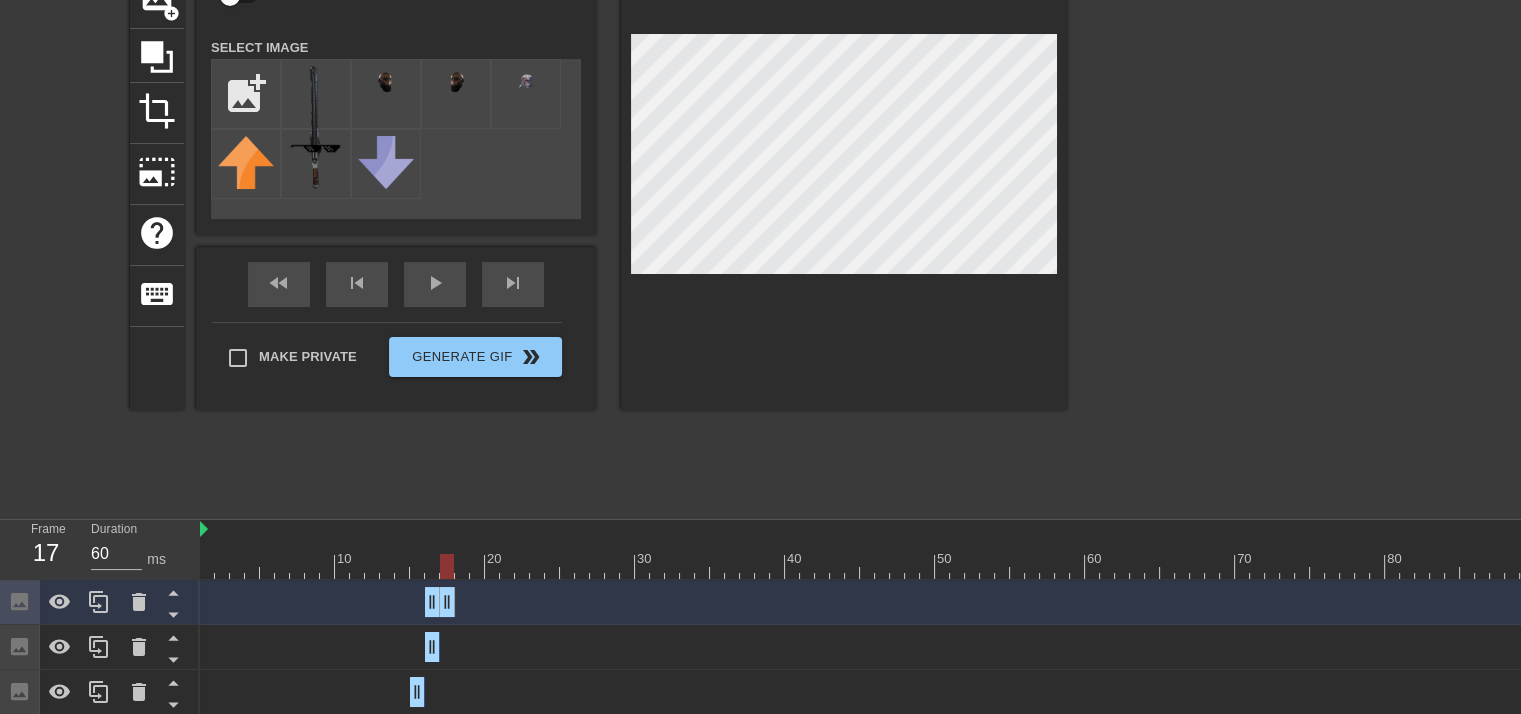 drag, startPoint x: 430, startPoint y: 601, endPoint x: 449, endPoint y: 600, distance: 19.026299 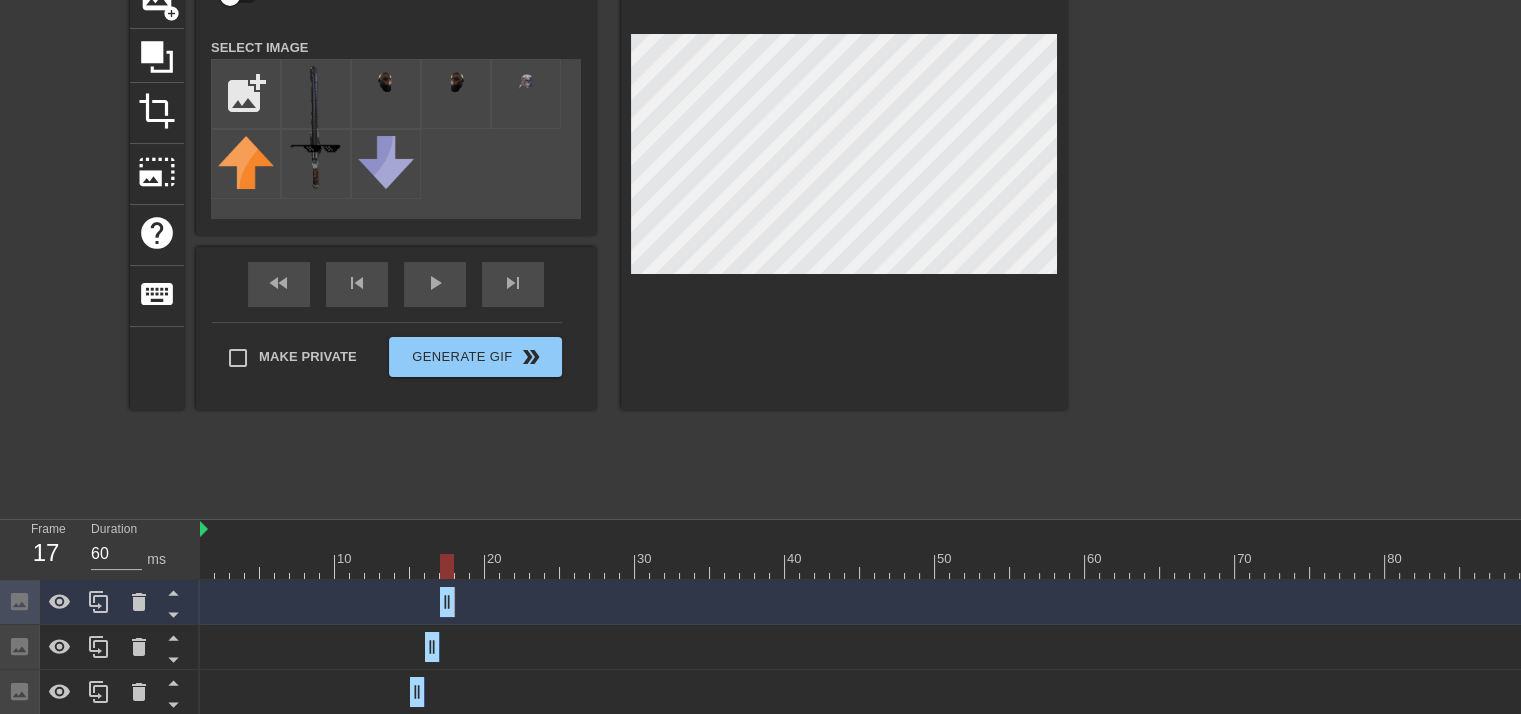 drag, startPoint x: 434, startPoint y: 607, endPoint x: 444, endPoint y: 606, distance: 10.049875 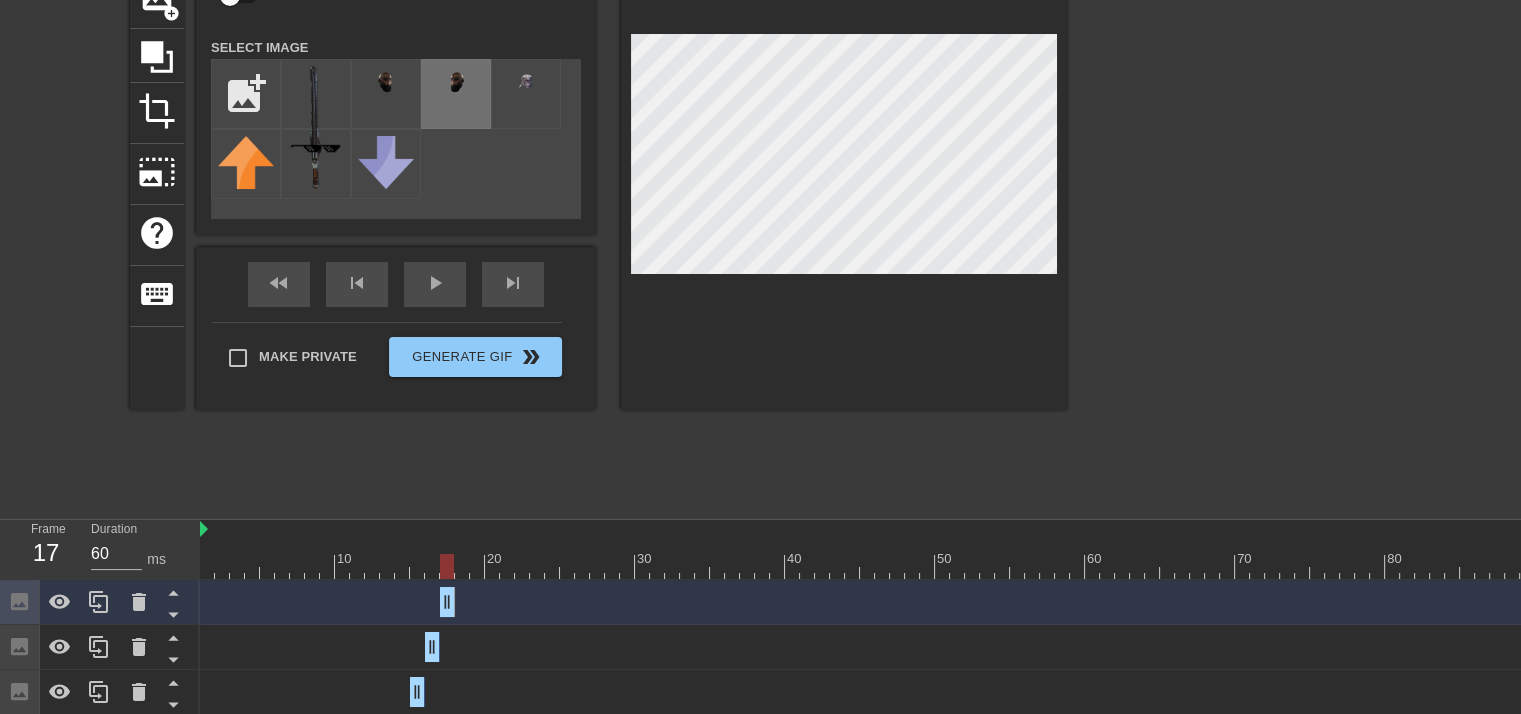click at bounding box center [456, 84] 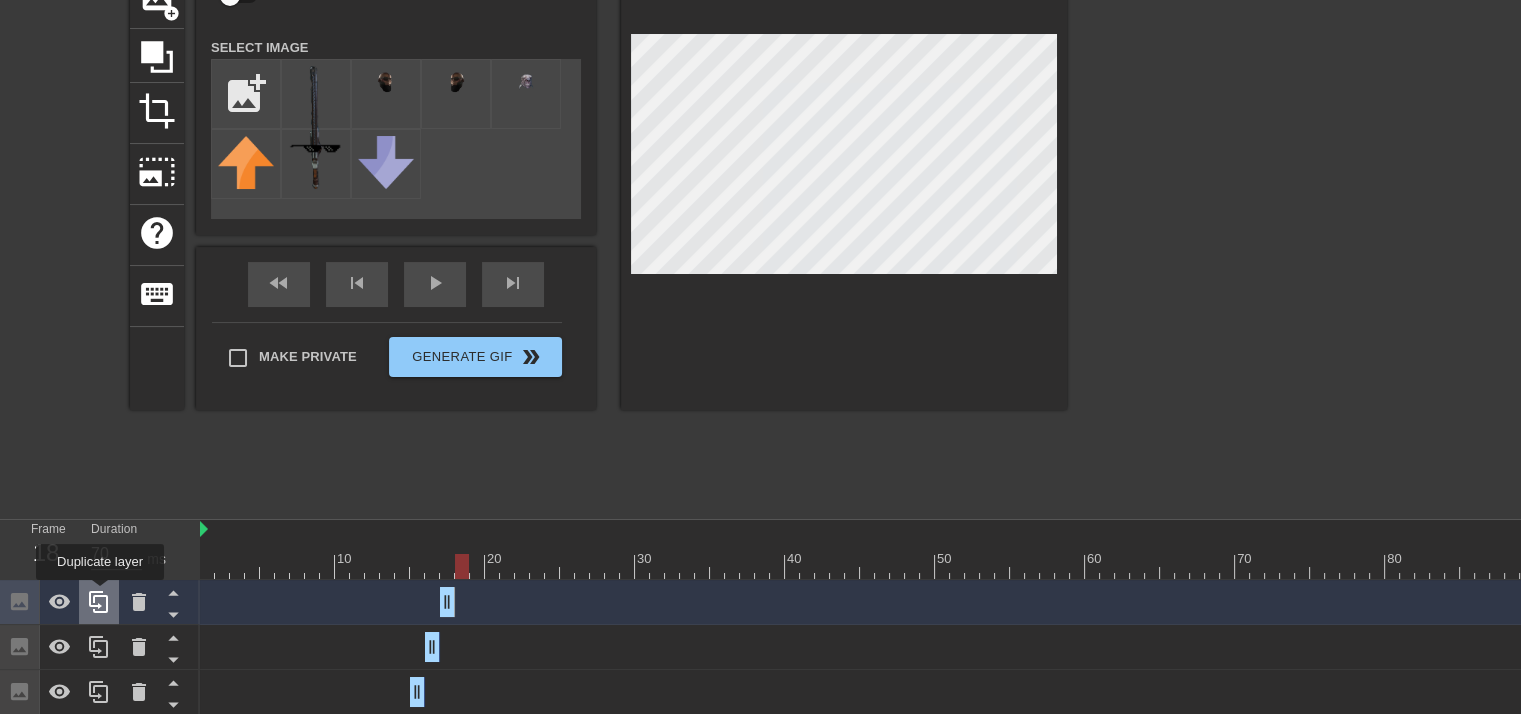 click 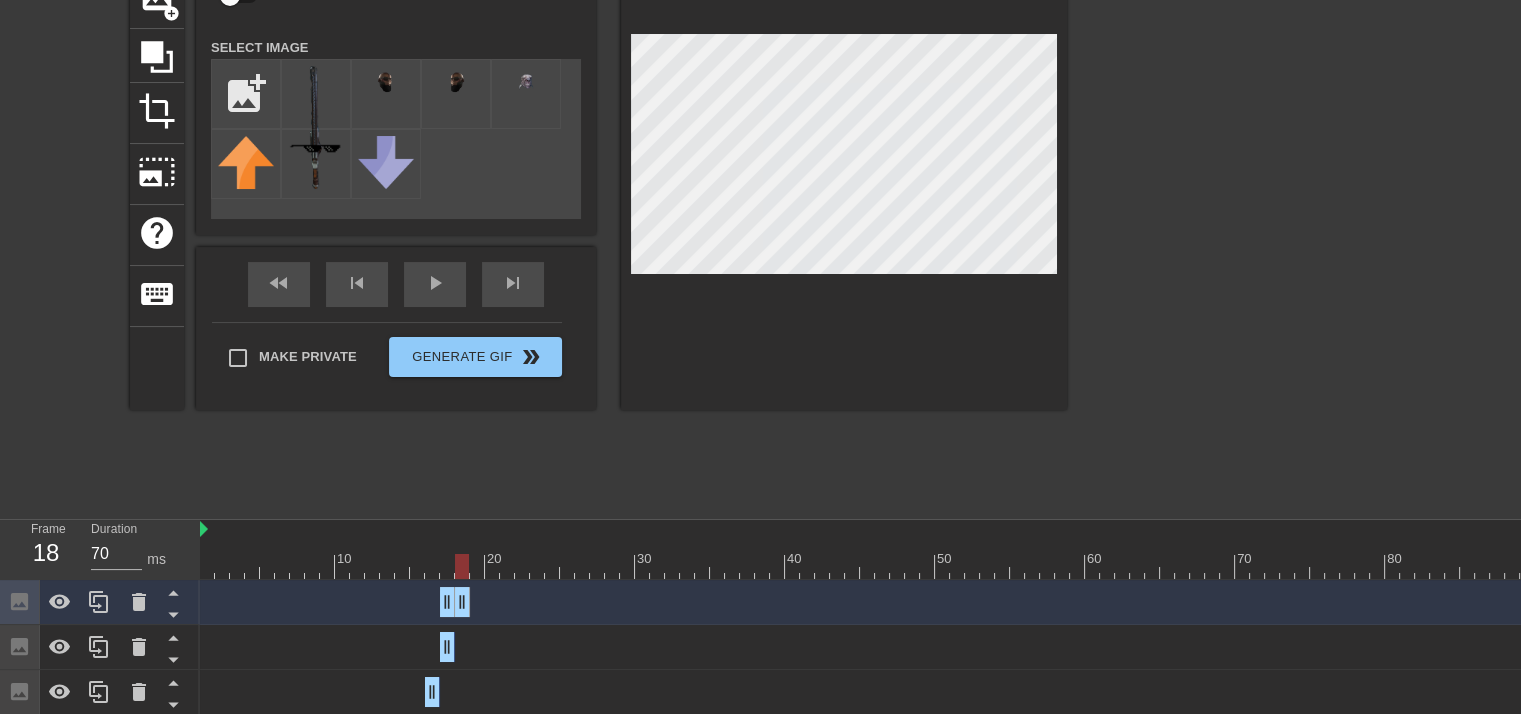 drag, startPoint x: 448, startPoint y: 600, endPoint x: 461, endPoint y: 600, distance: 13 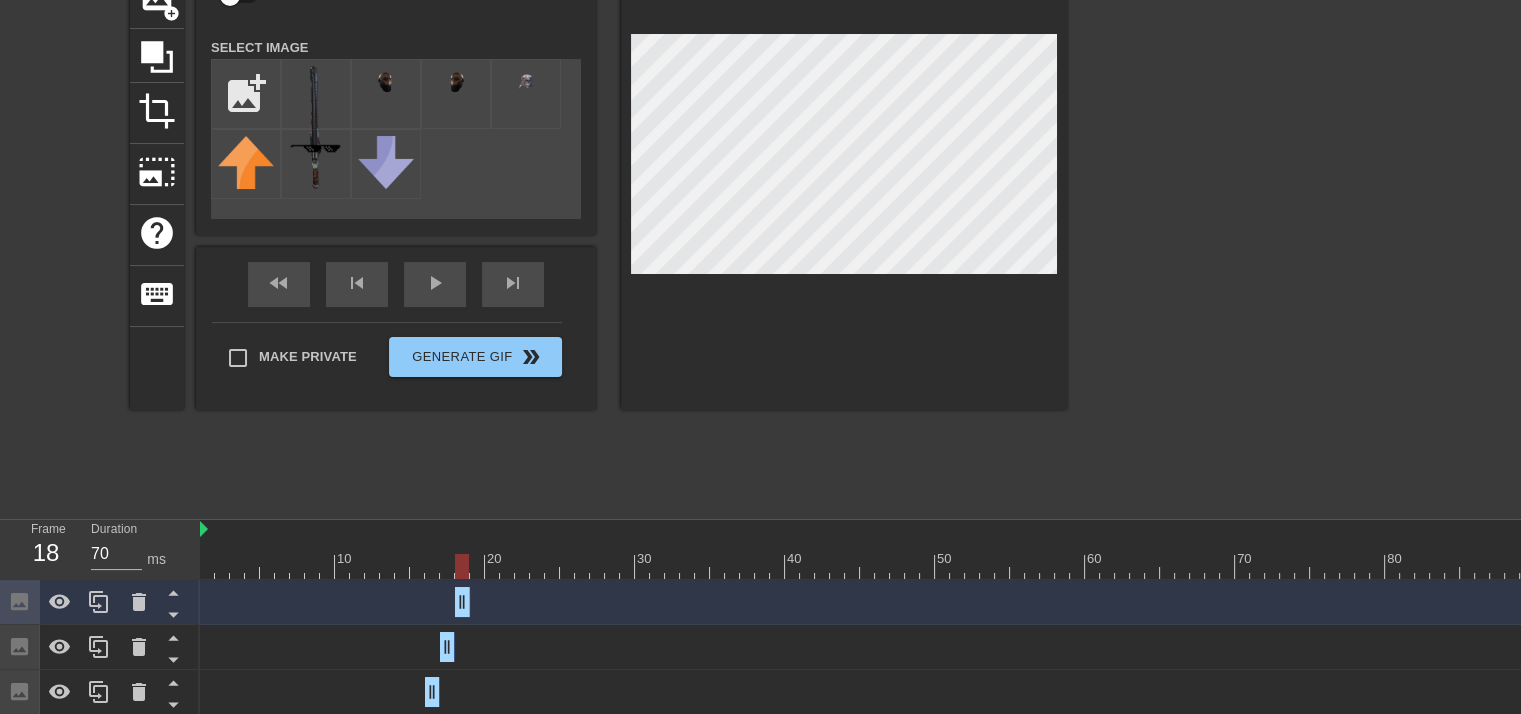 drag, startPoint x: 448, startPoint y: 607, endPoint x: 458, endPoint y: 608, distance: 10.049875 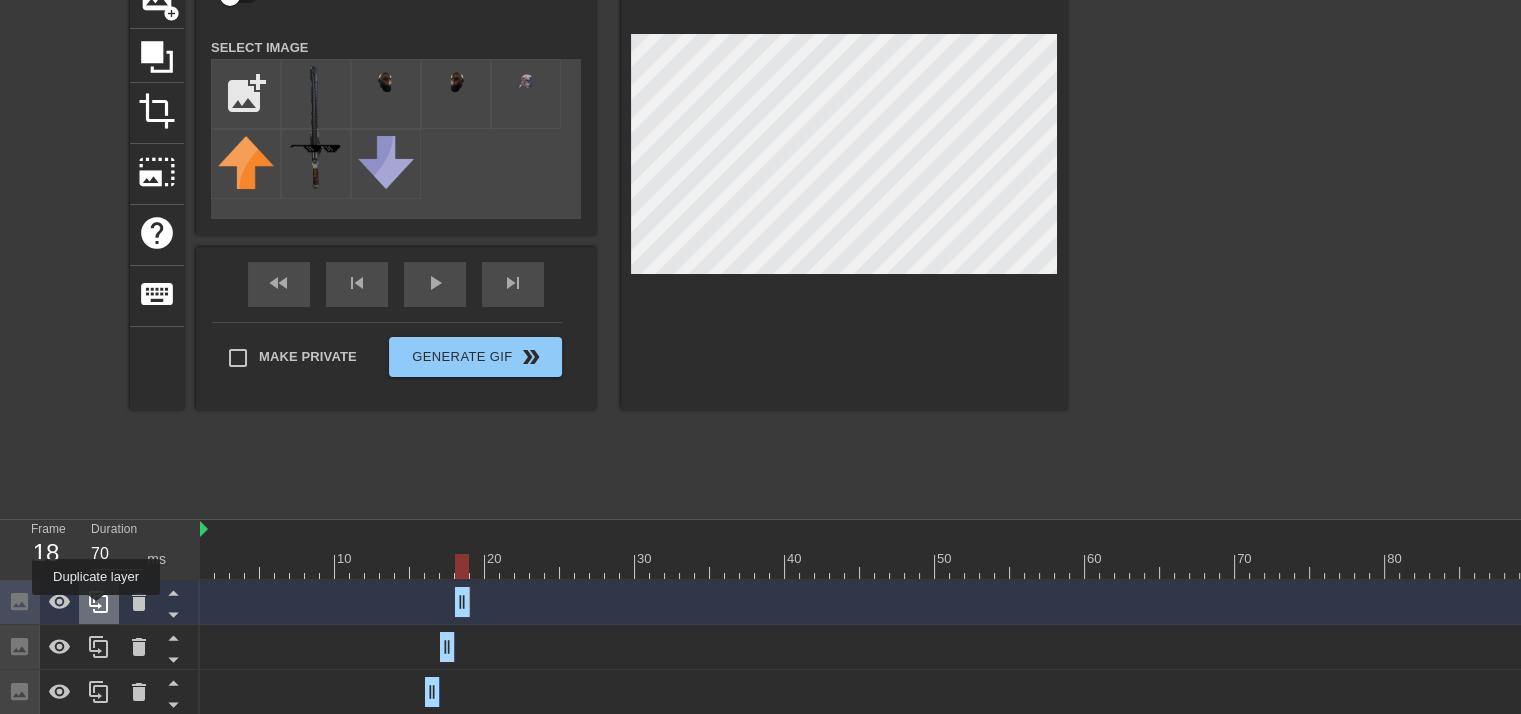 click 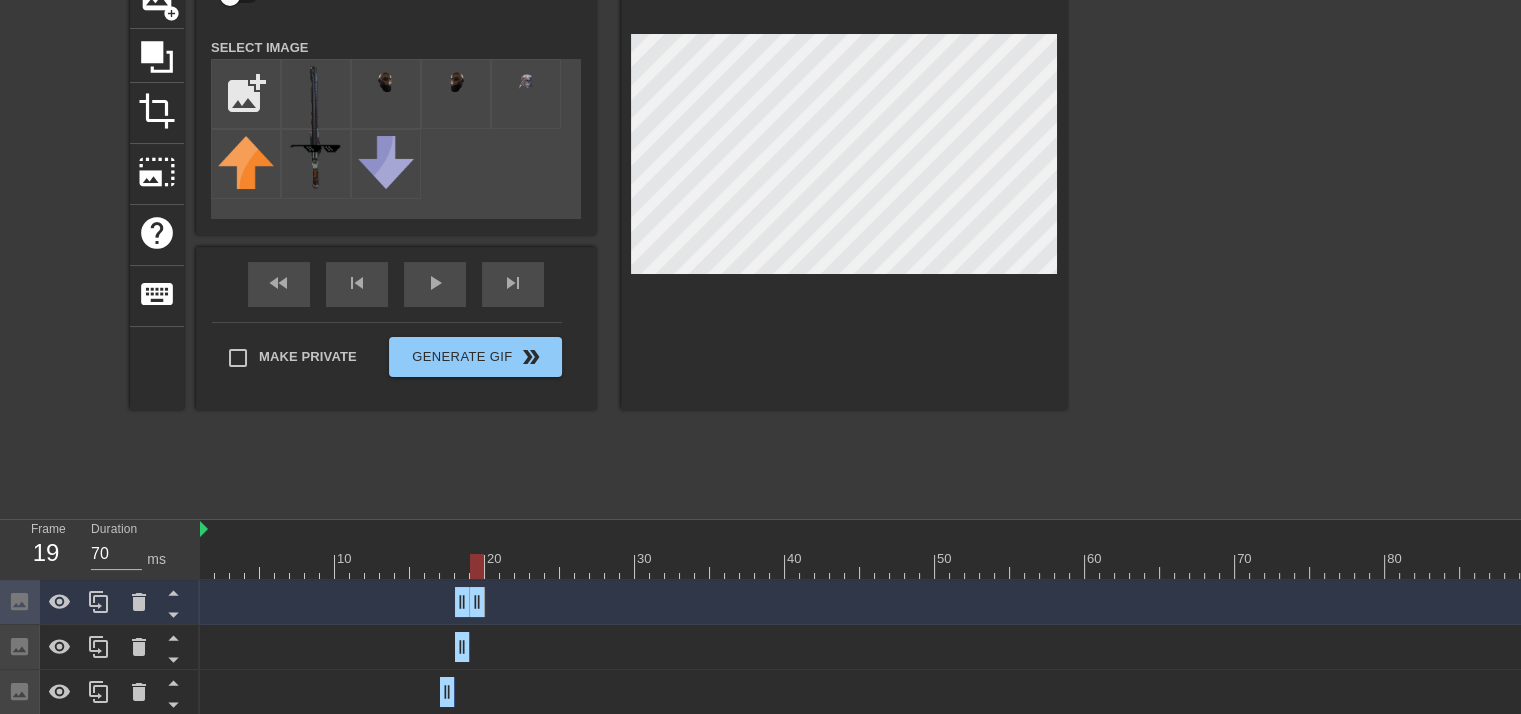 drag, startPoint x: 461, startPoint y: 603, endPoint x: 479, endPoint y: 605, distance: 18.110771 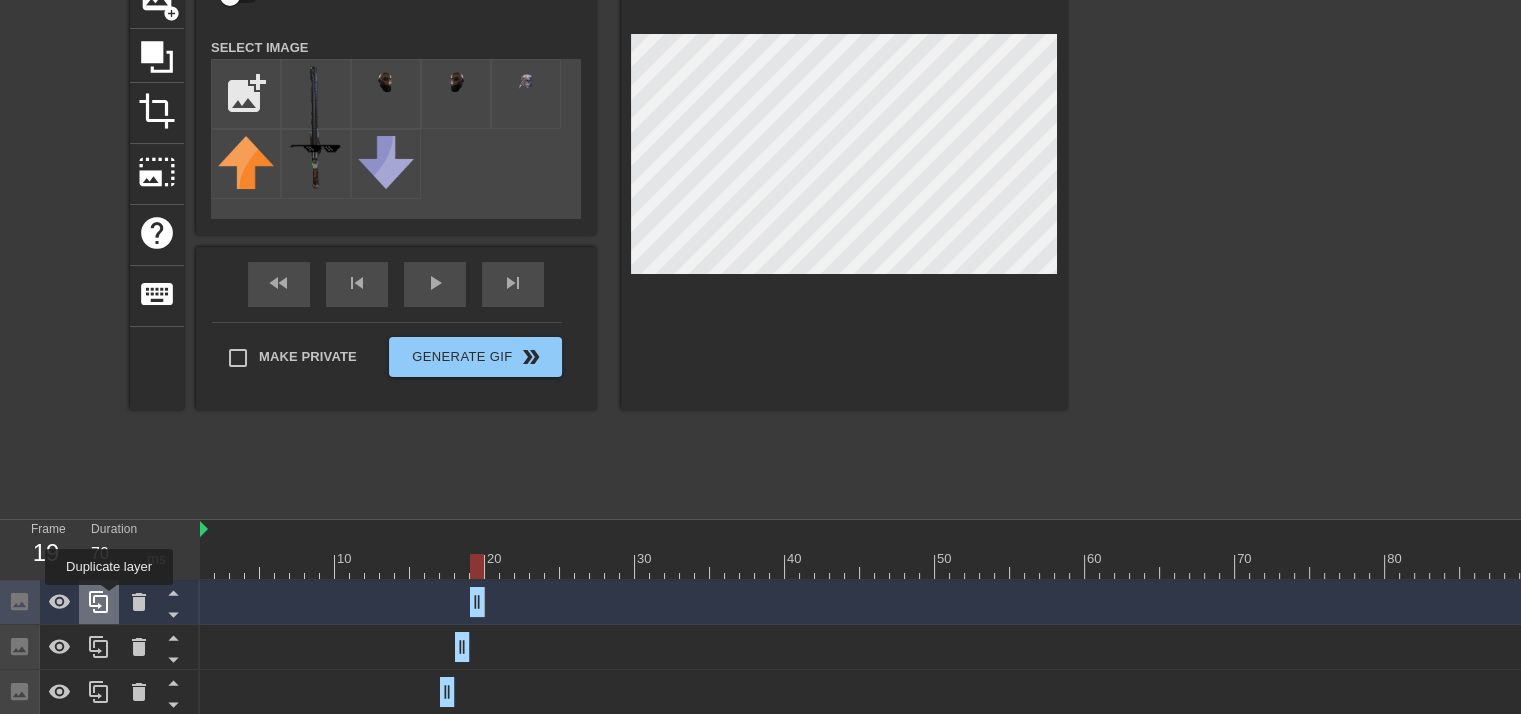 click 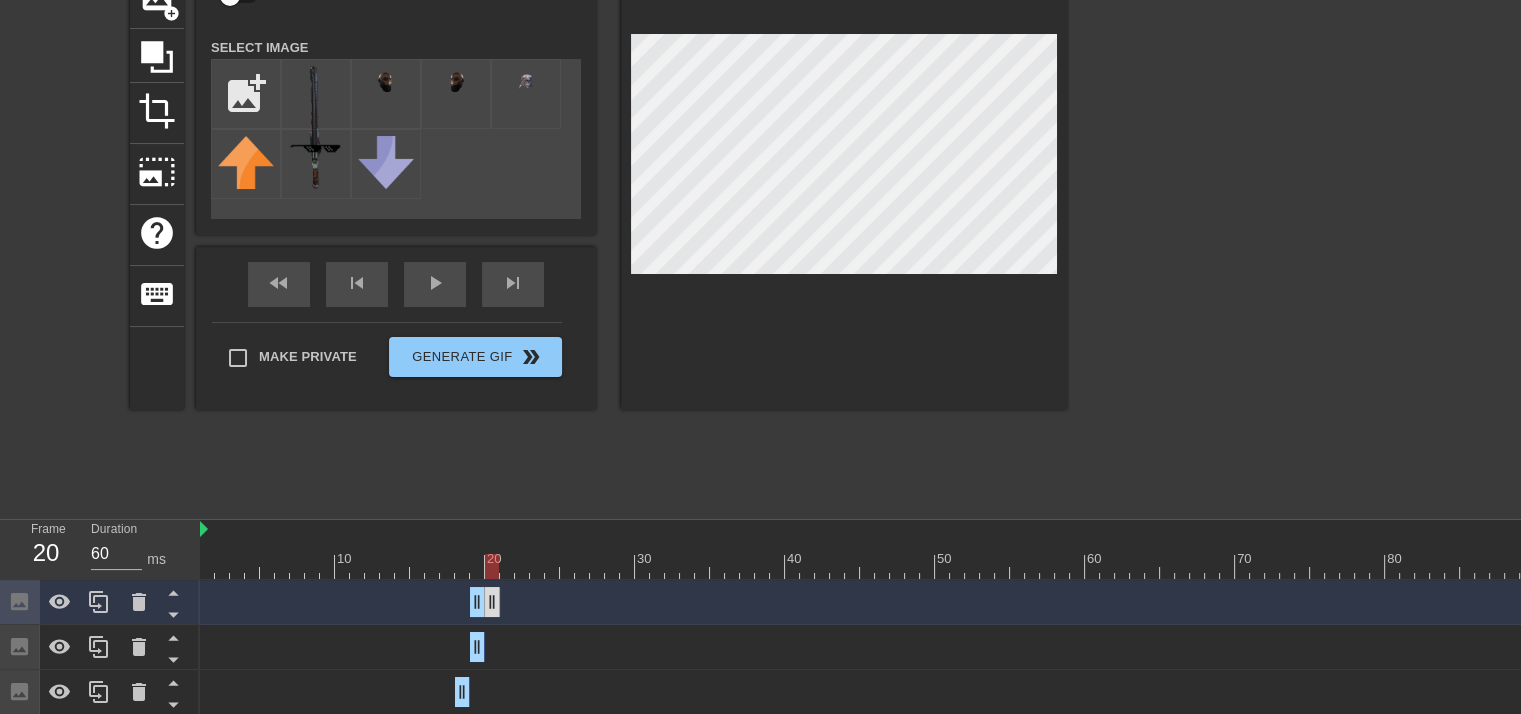 drag, startPoint x: 475, startPoint y: 593, endPoint x: 490, endPoint y: 593, distance: 15 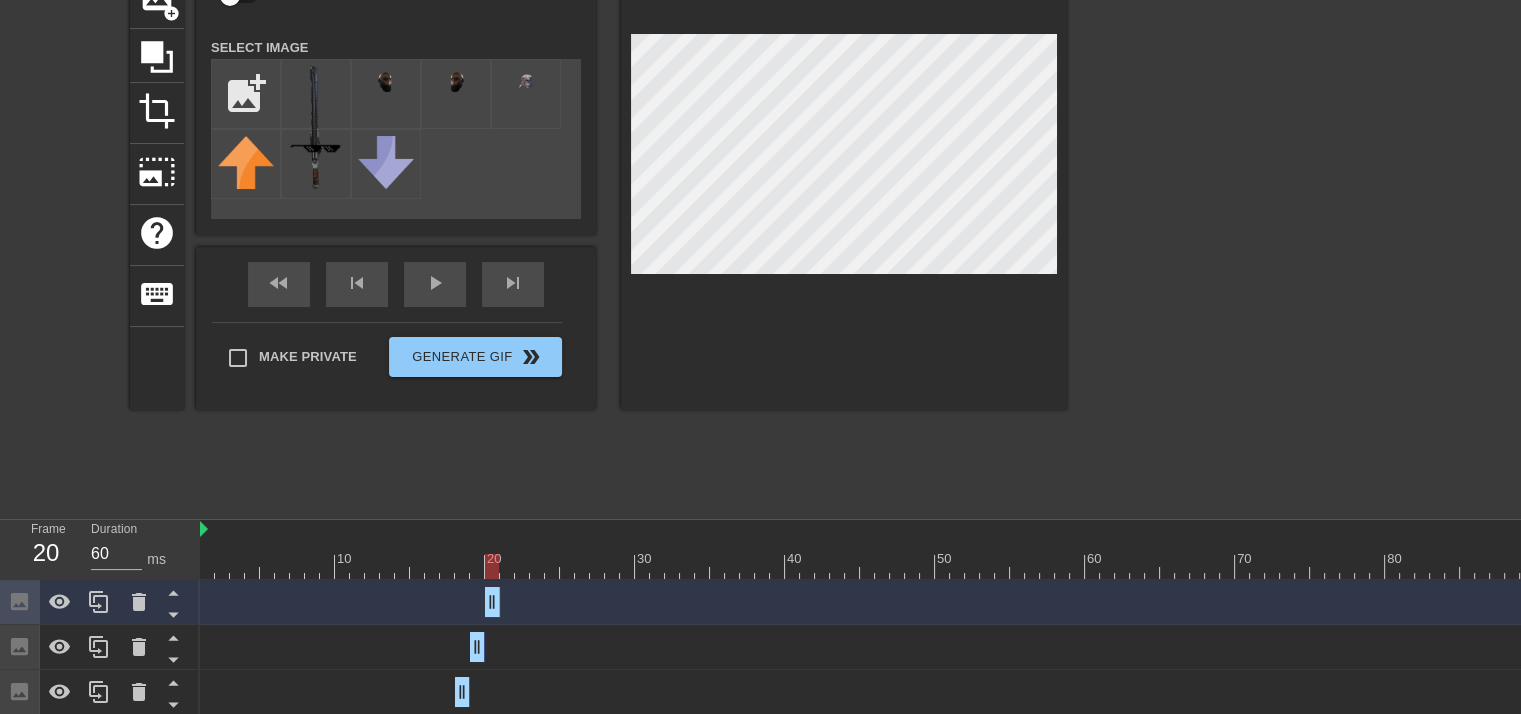 drag, startPoint x: 476, startPoint y: 608, endPoint x: 493, endPoint y: 605, distance: 17.262676 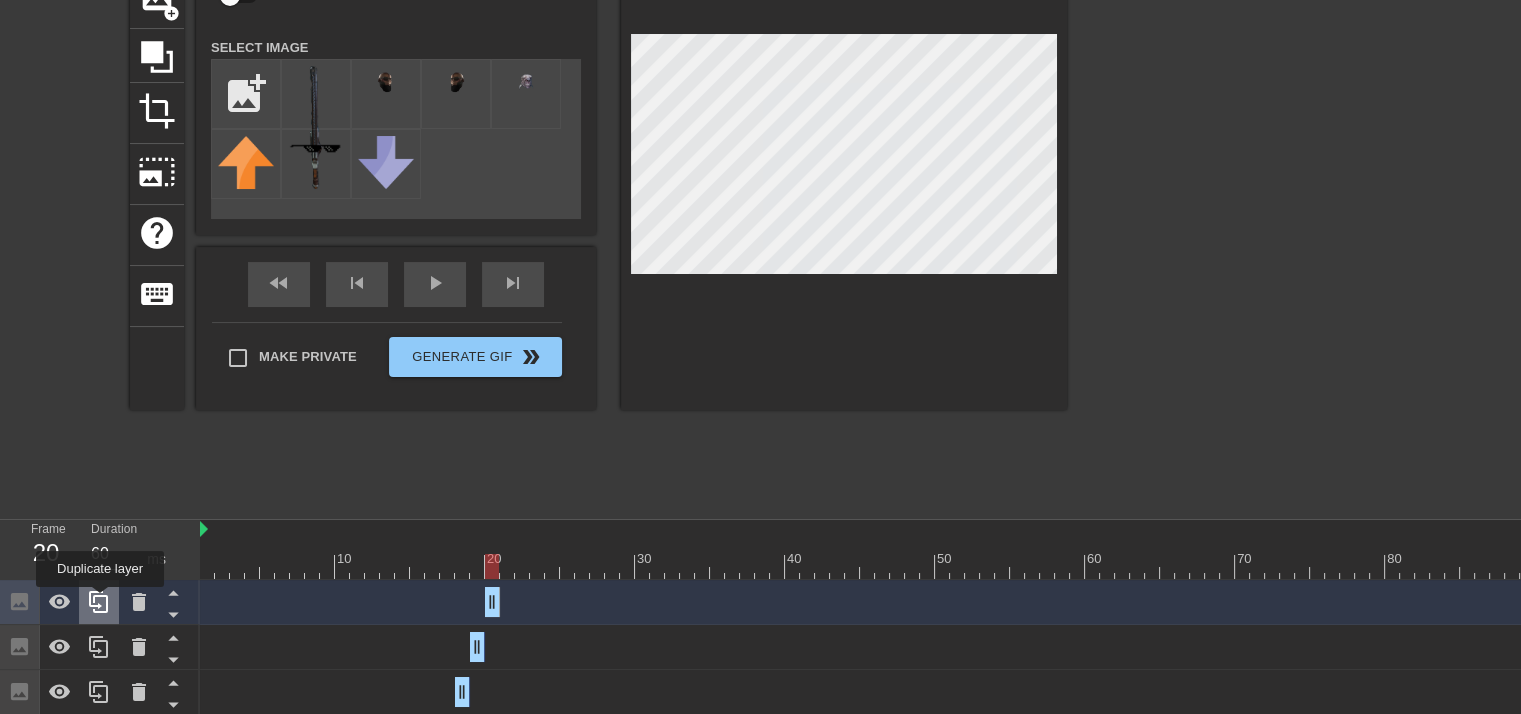 click 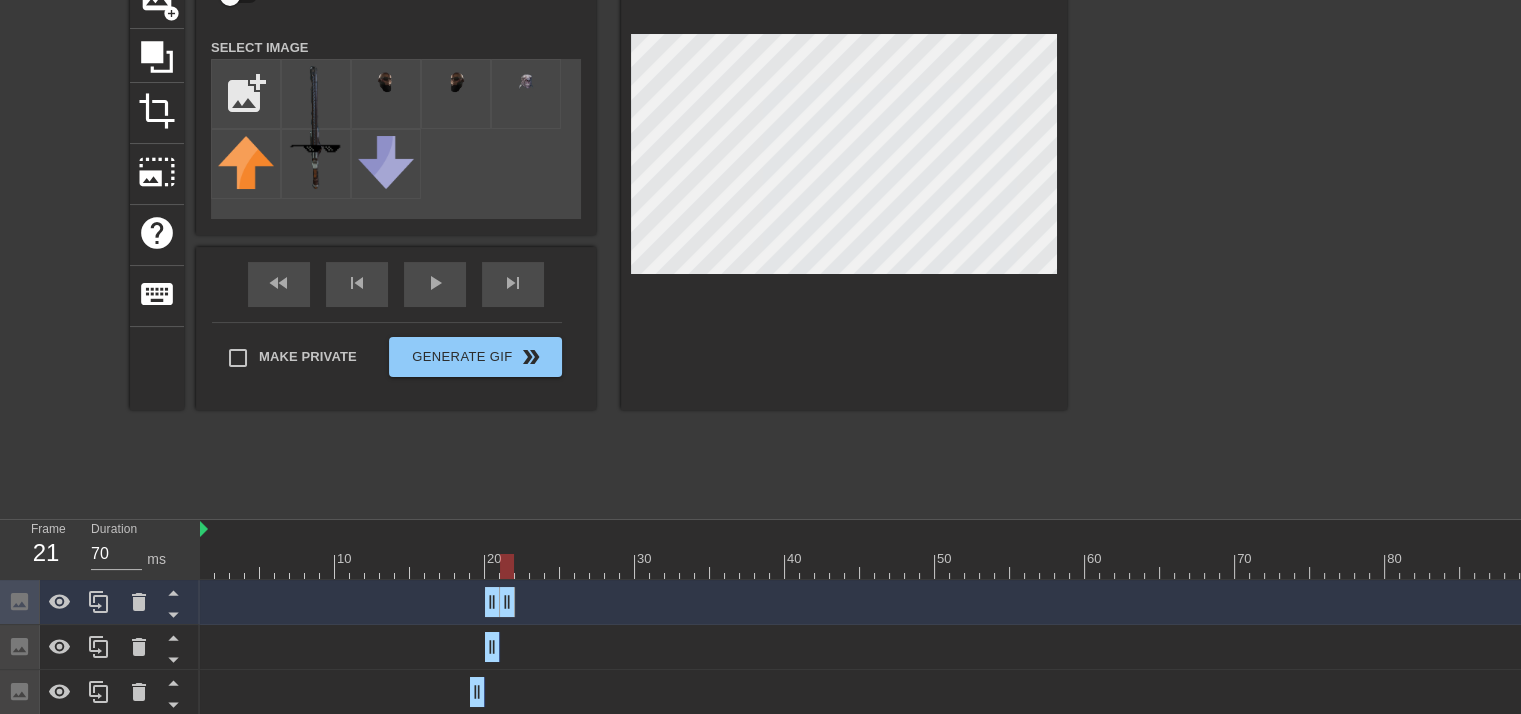 drag, startPoint x: 495, startPoint y: 593, endPoint x: 505, endPoint y: 591, distance: 10.198039 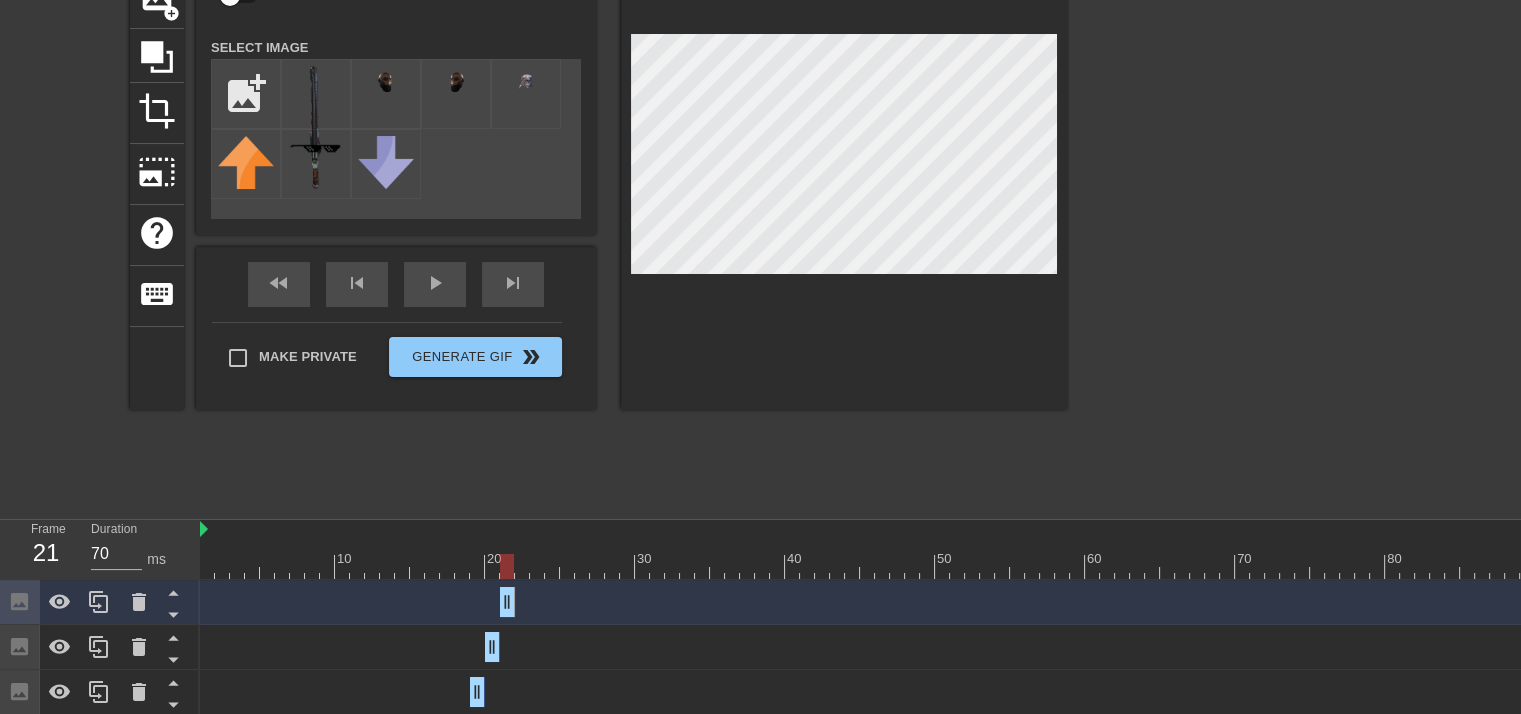 drag, startPoint x: 489, startPoint y: 598, endPoint x: 504, endPoint y: 598, distance: 15 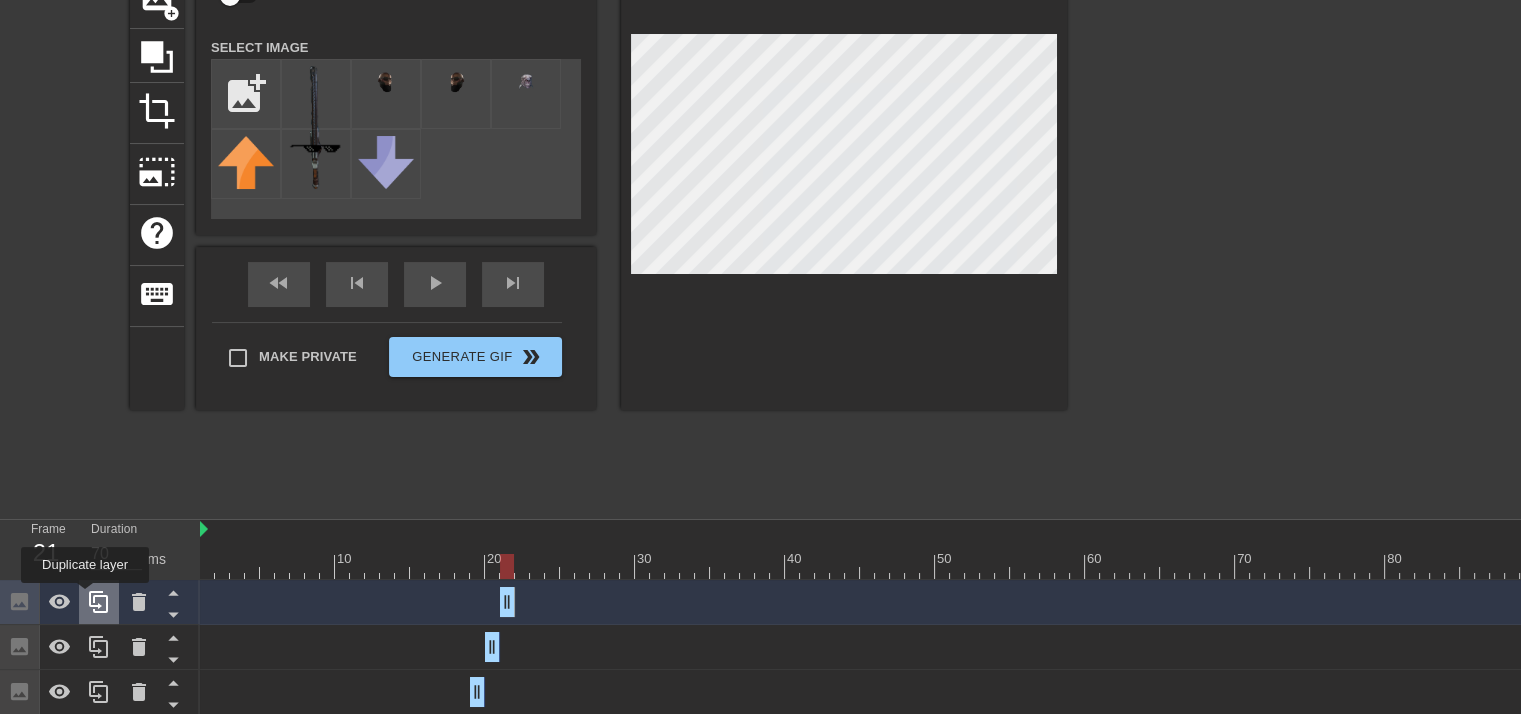click at bounding box center (99, 602) 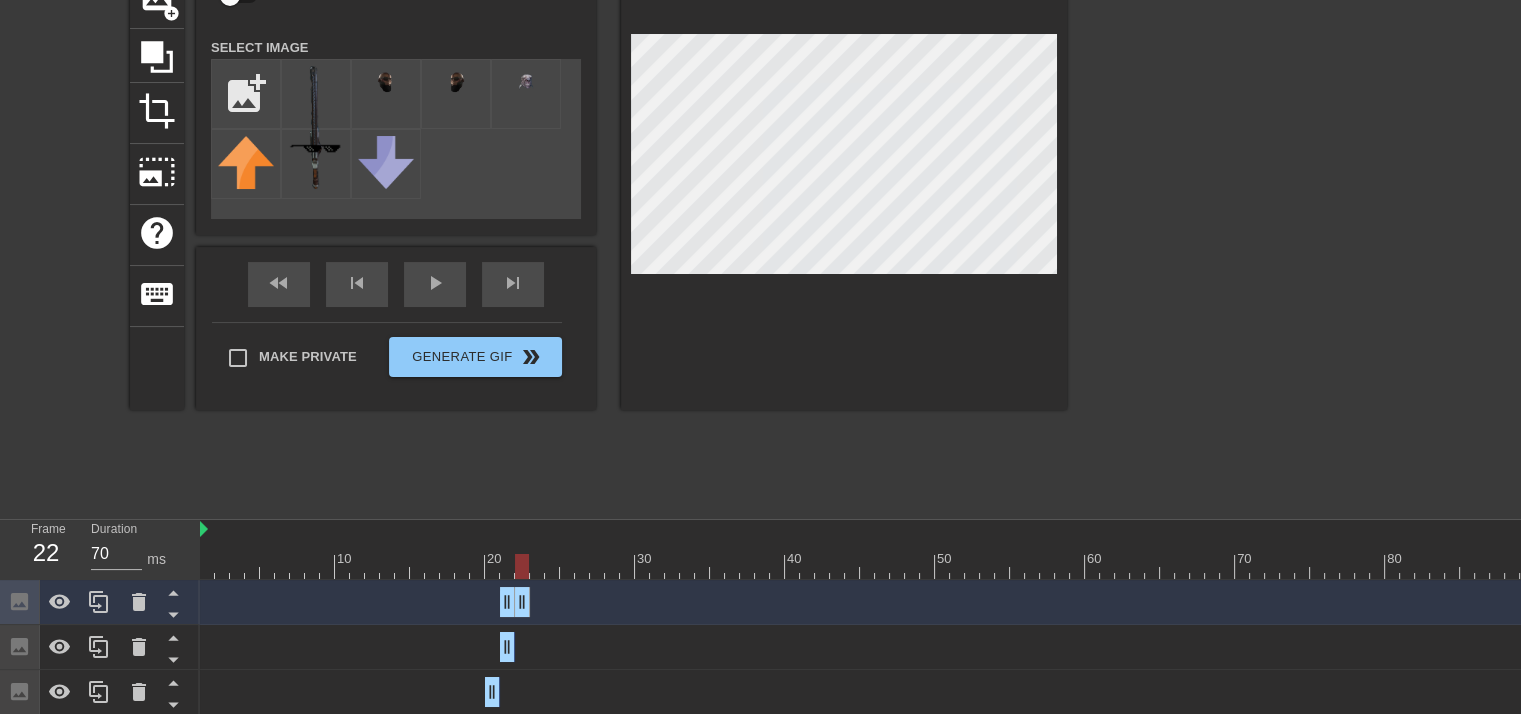 drag, startPoint x: 504, startPoint y: 599, endPoint x: 514, endPoint y: 597, distance: 10.198039 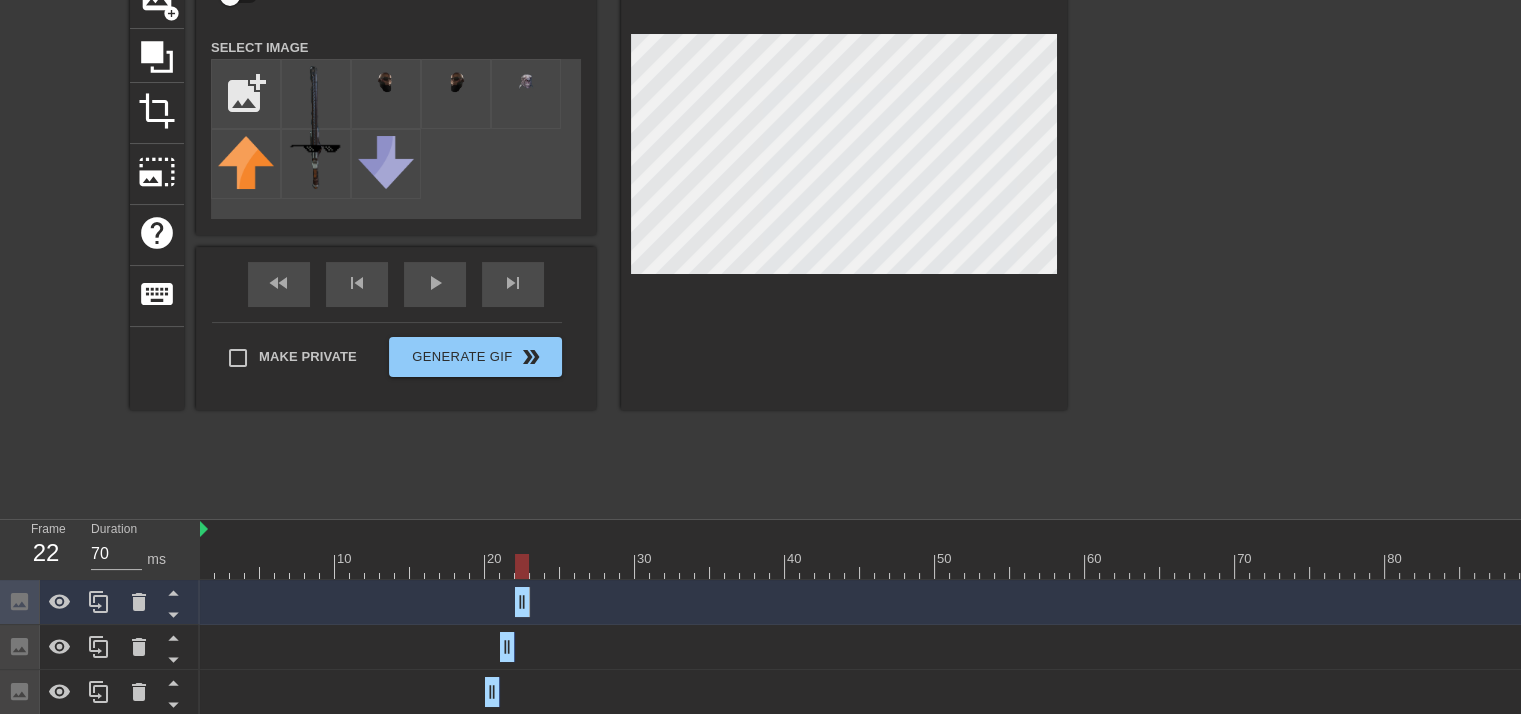 drag, startPoint x: 503, startPoint y: 605, endPoint x: 515, endPoint y: 607, distance: 12.165525 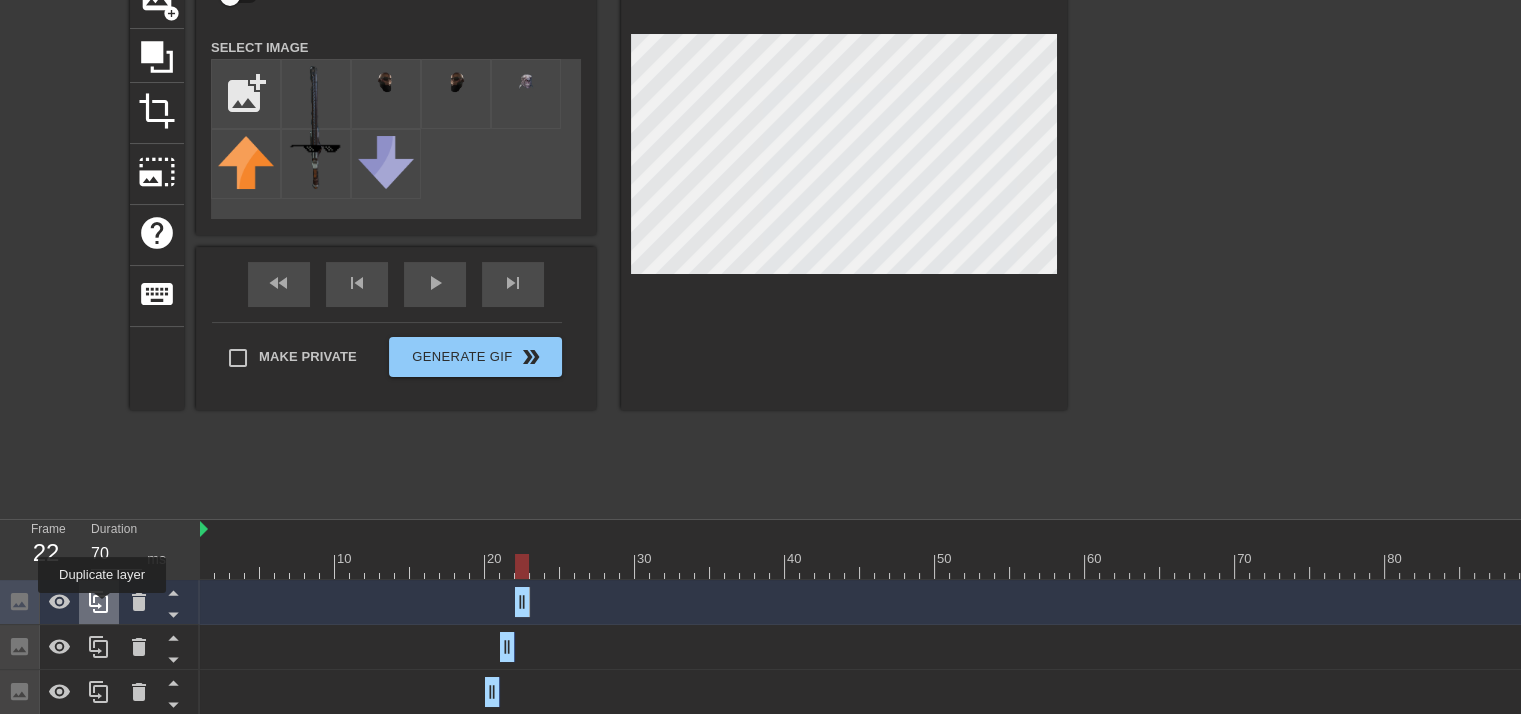 click 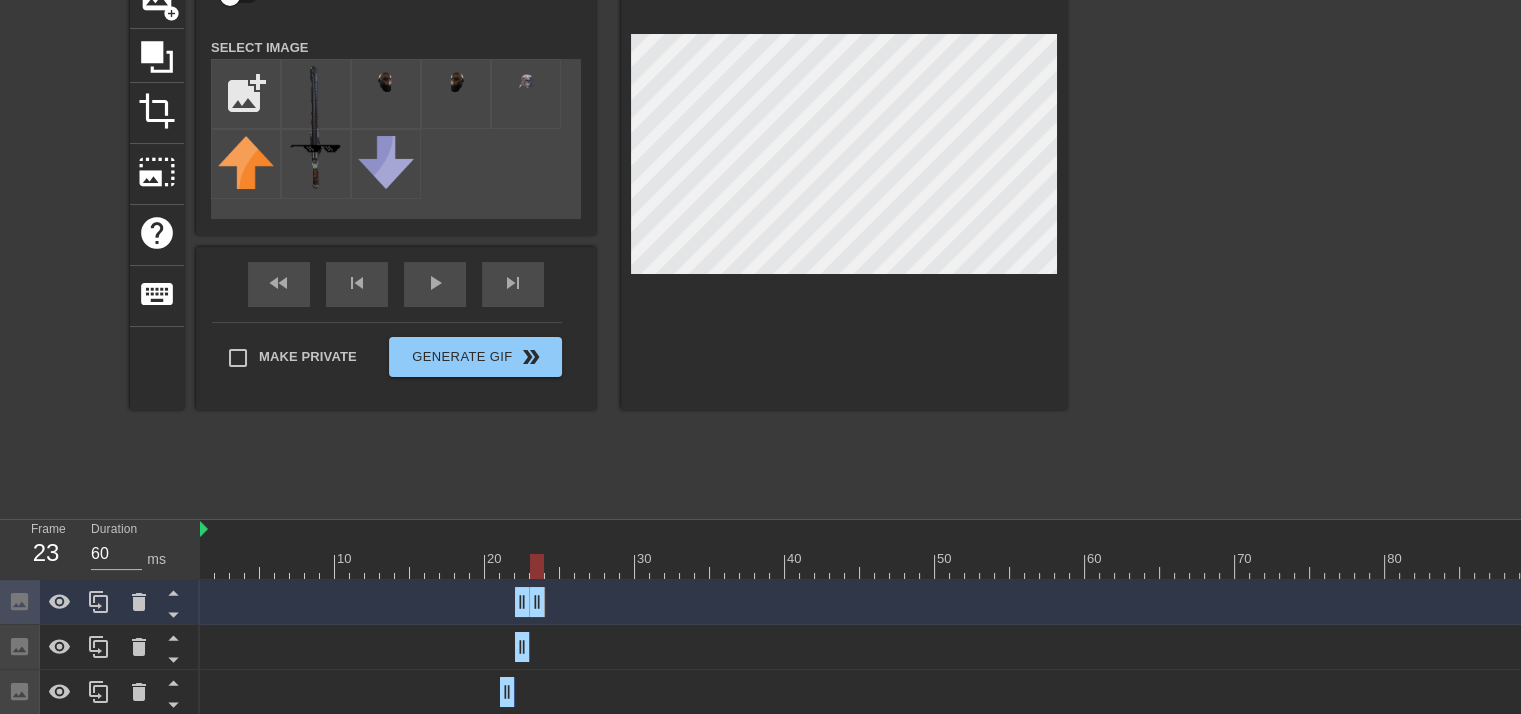 drag, startPoint x: 528, startPoint y: 593, endPoint x: 544, endPoint y: 592, distance: 16.03122 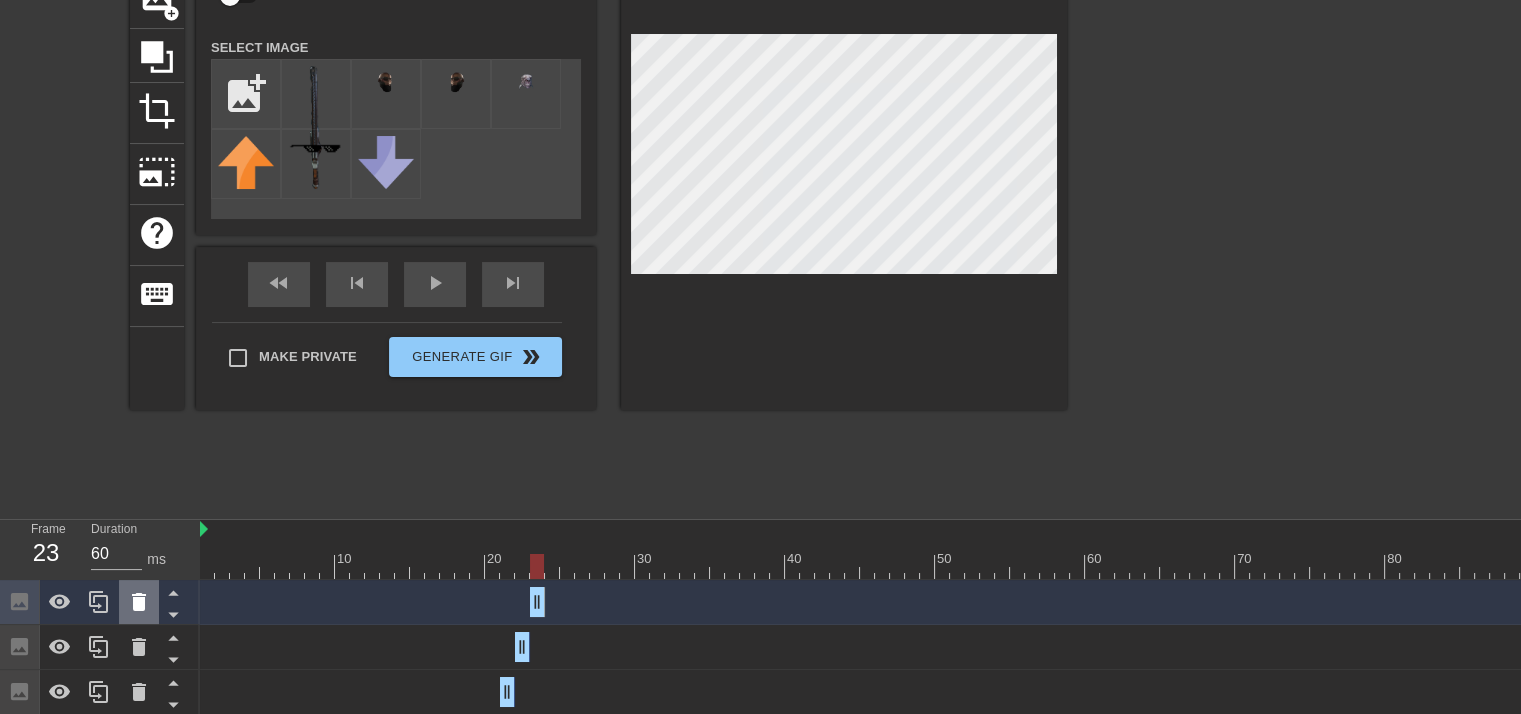 click 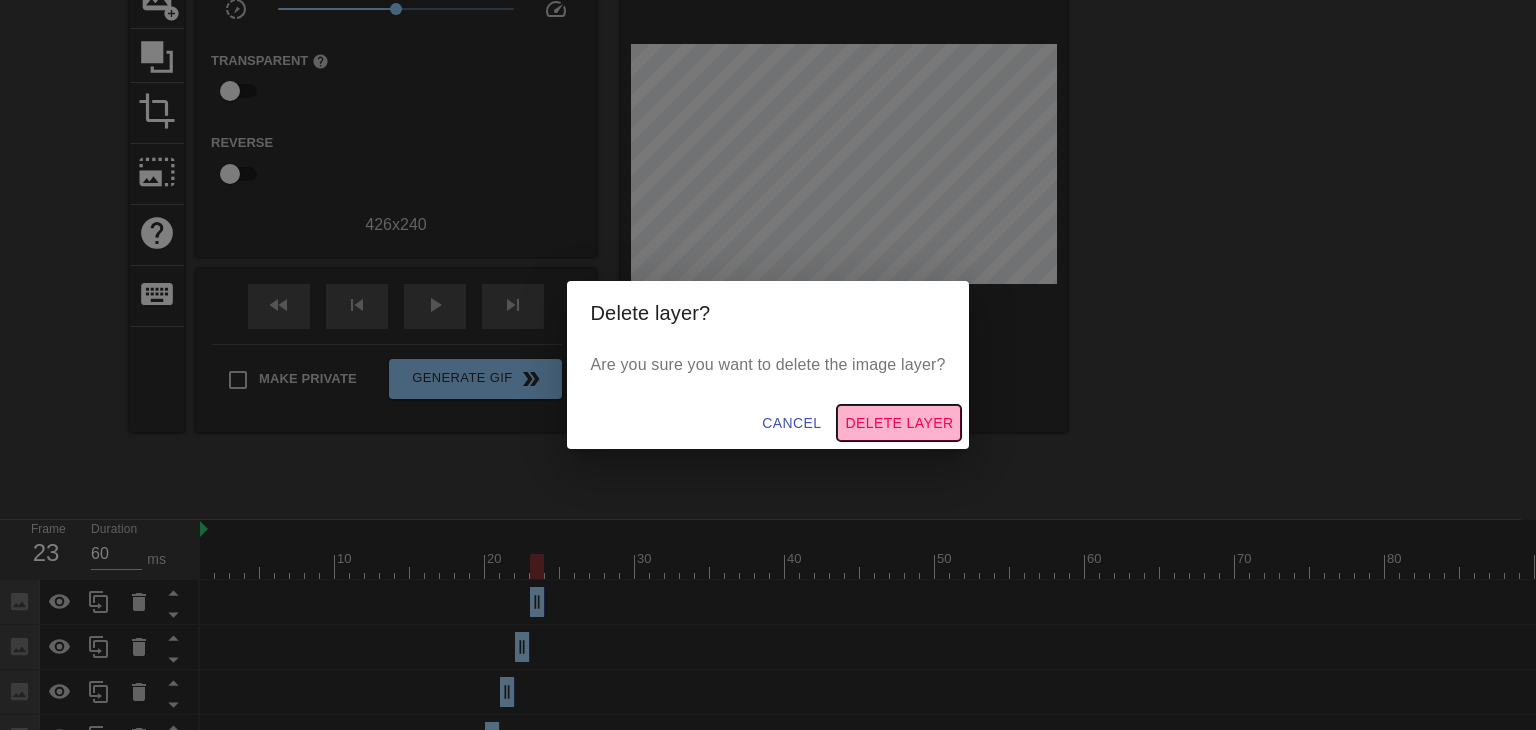 click on "Delete Layer" at bounding box center [899, 423] 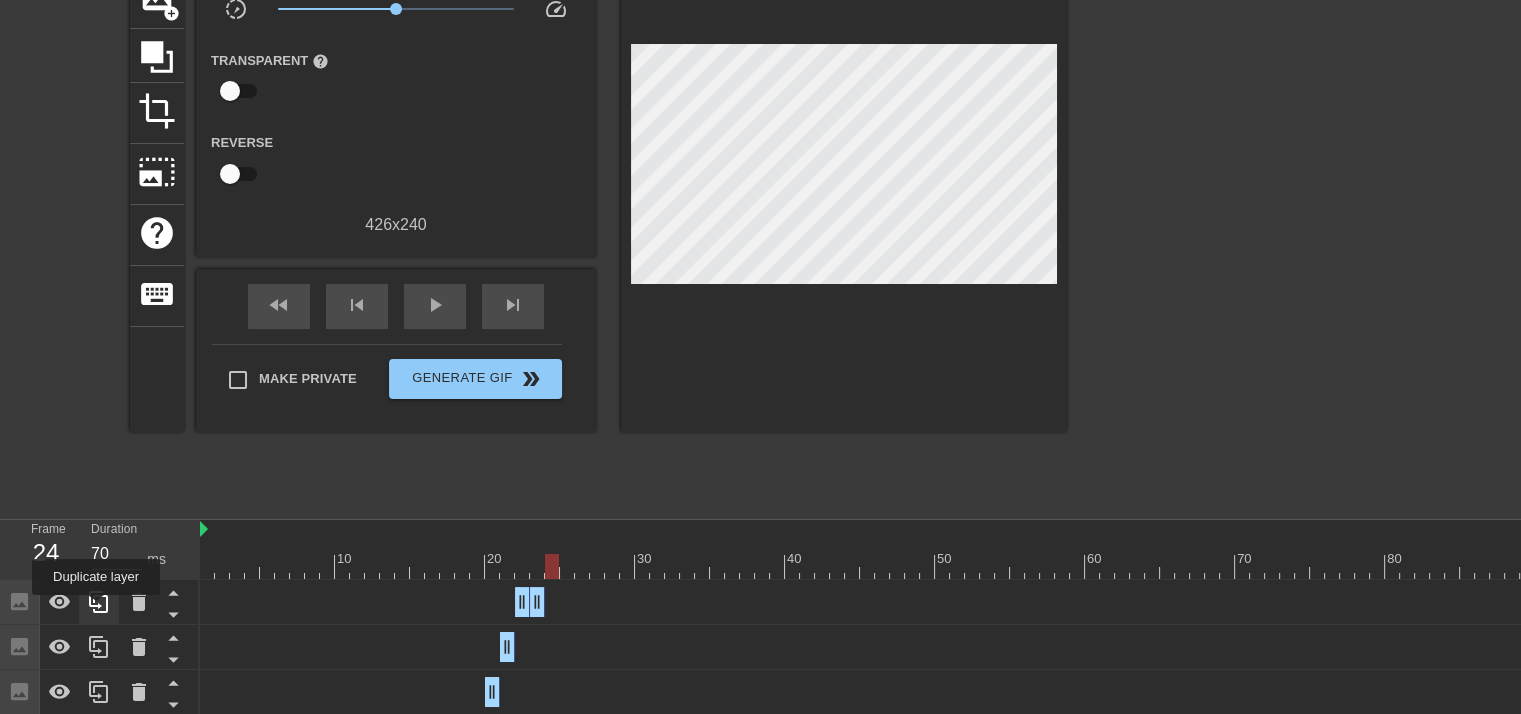 click 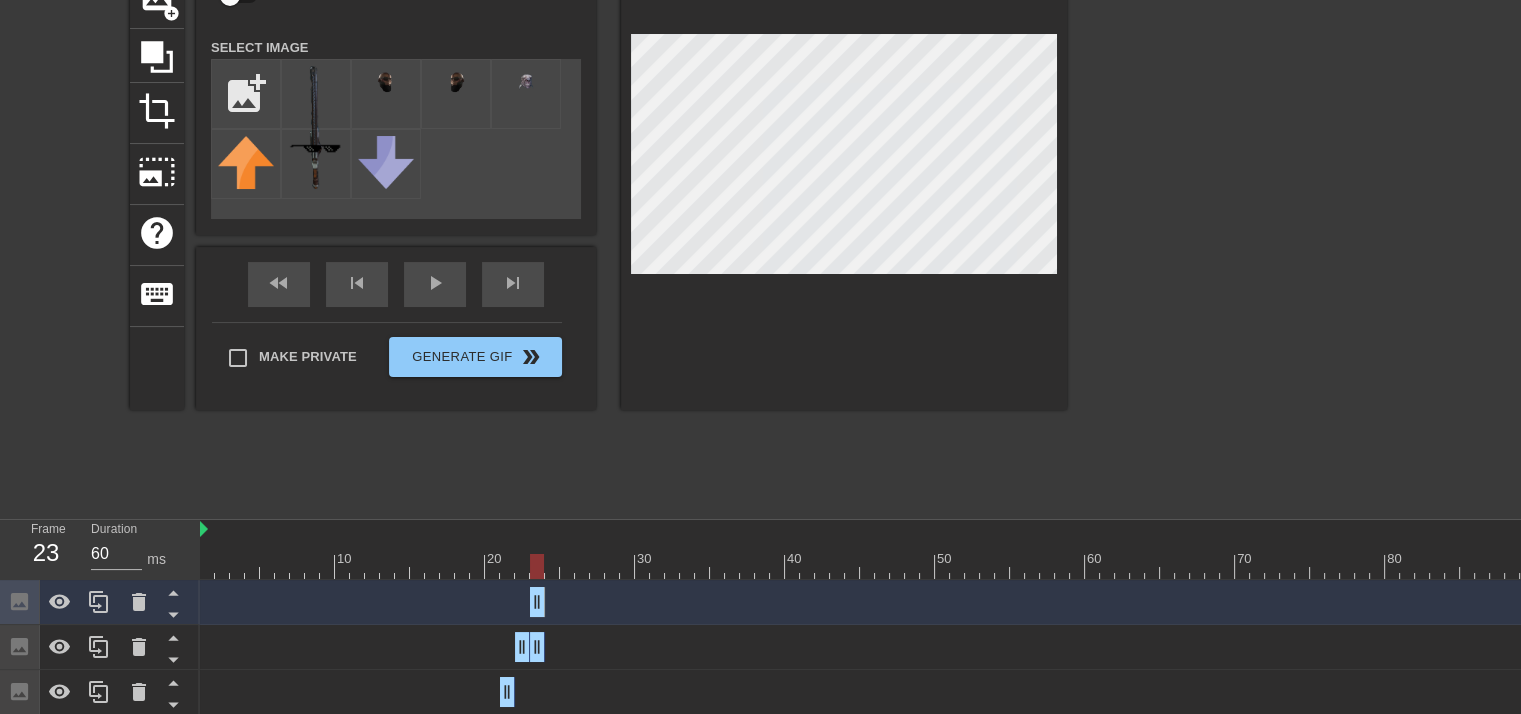 drag, startPoint x: 517, startPoint y: 592, endPoint x: 555, endPoint y: 595, distance: 38.118237 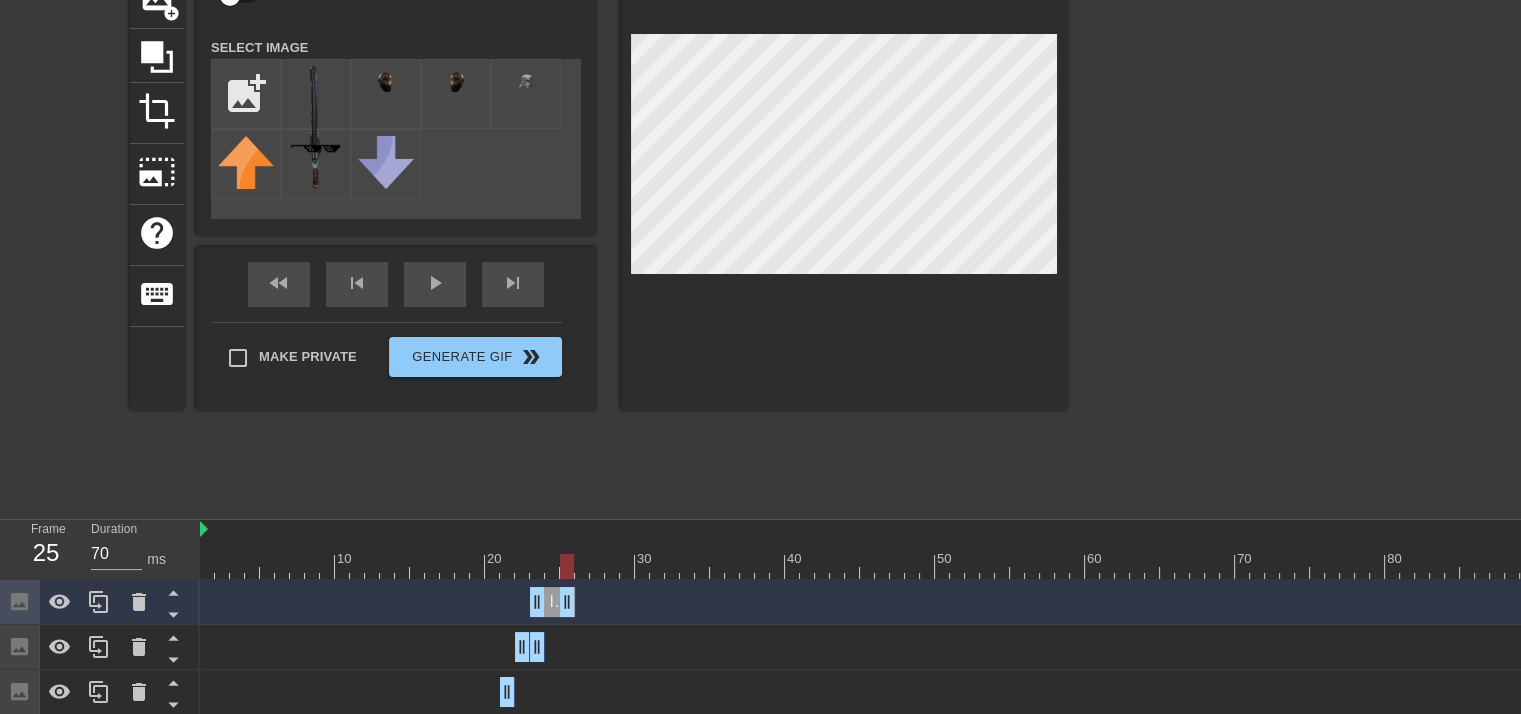 drag, startPoint x: 541, startPoint y: 598, endPoint x: 572, endPoint y: 602, distance: 31.257 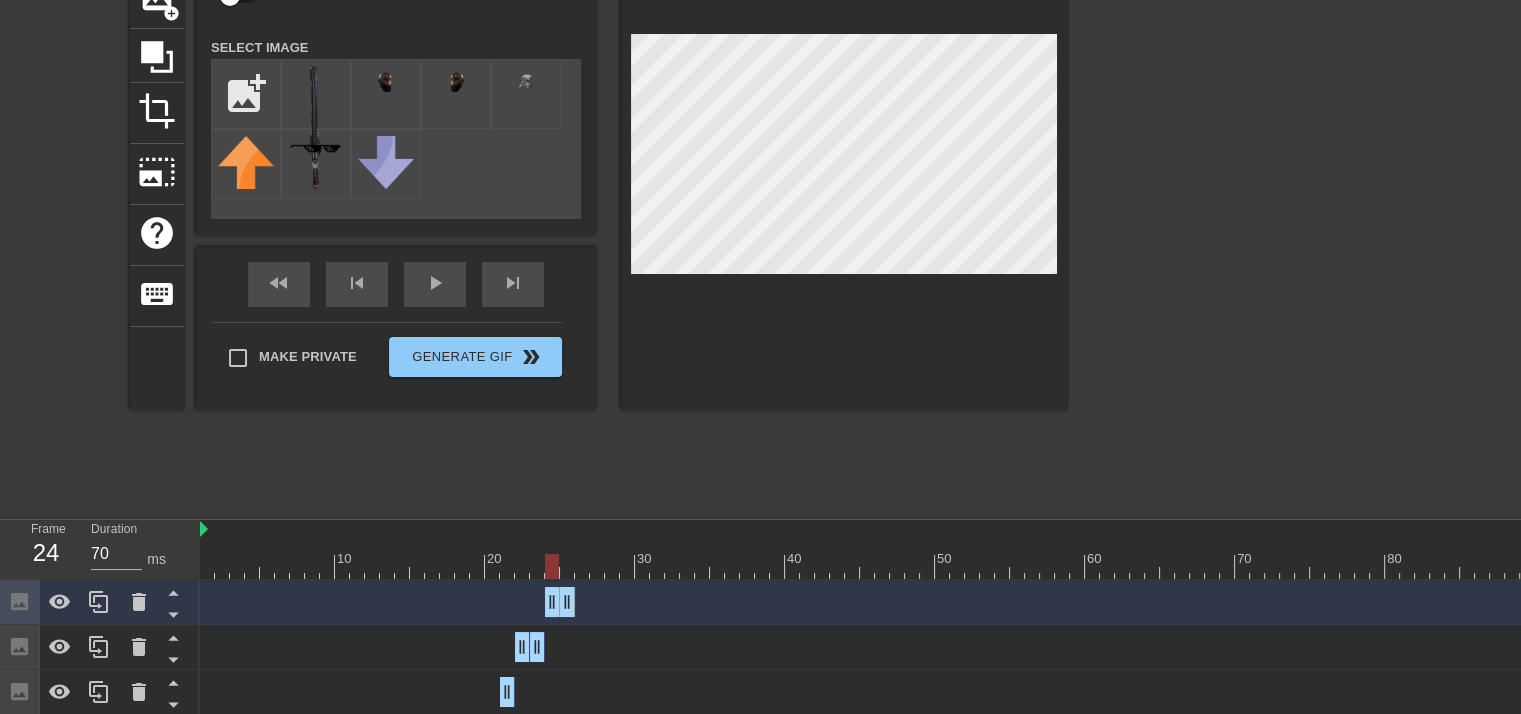 drag, startPoint x: 541, startPoint y: 596, endPoint x: 552, endPoint y: 603, distance: 13.038404 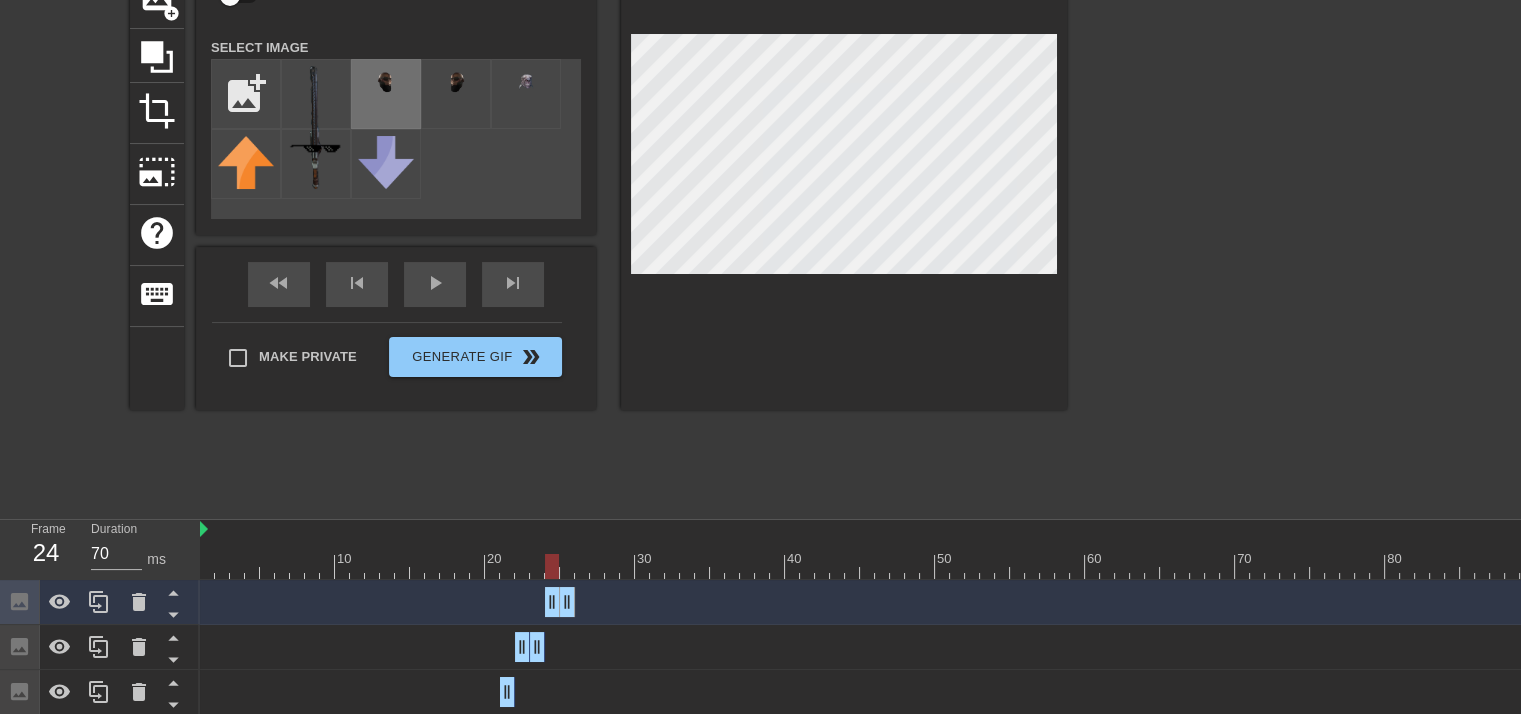 click at bounding box center (386, 84) 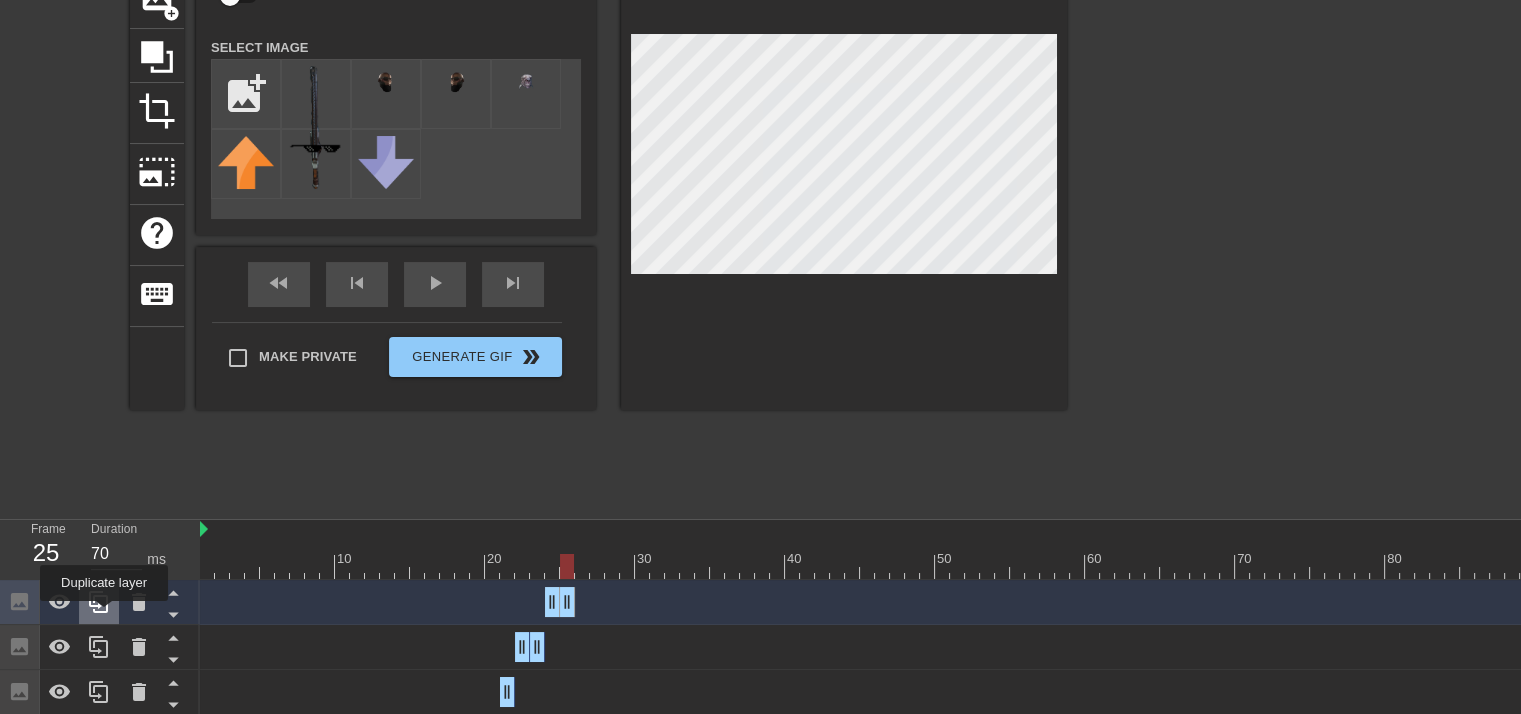 click at bounding box center [99, 602] 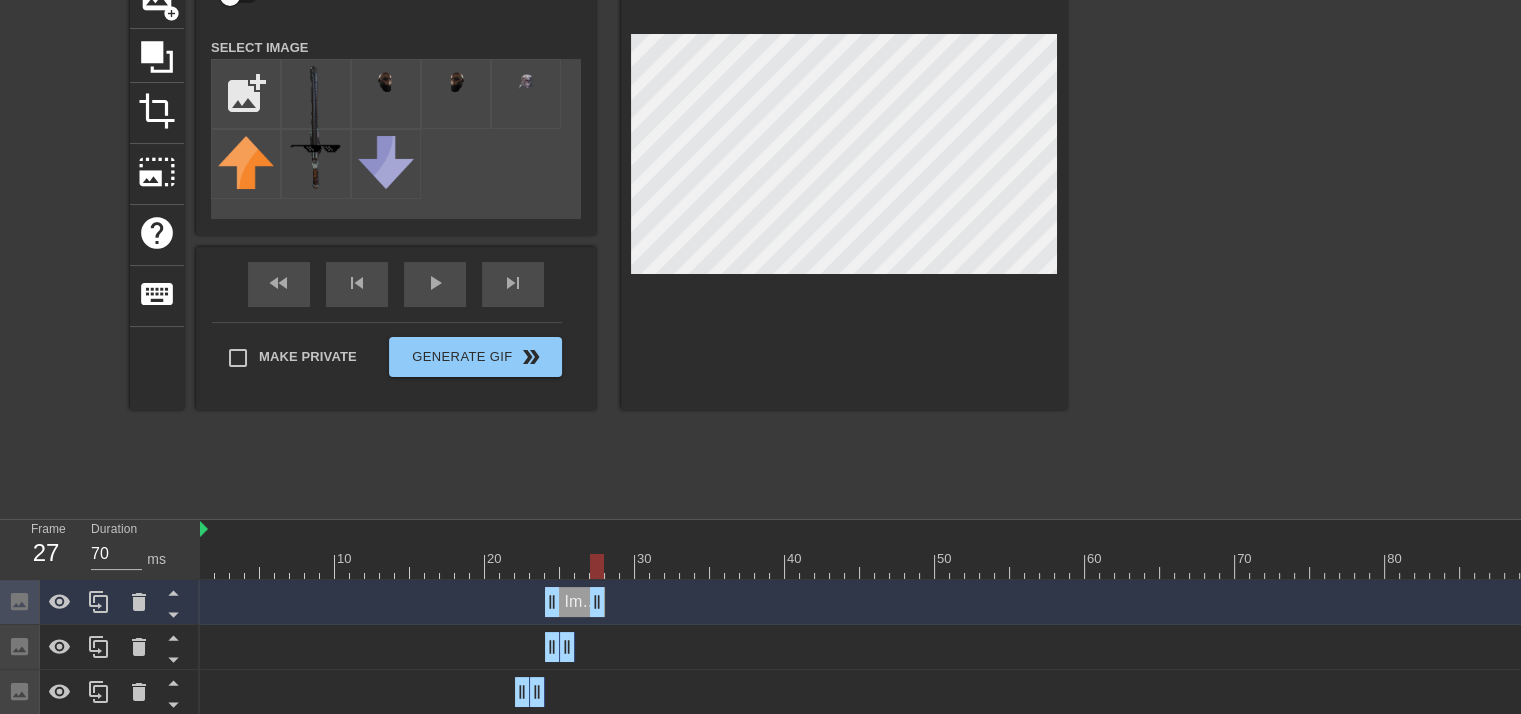 drag, startPoint x: 563, startPoint y: 599, endPoint x: 599, endPoint y: 593, distance: 36.496574 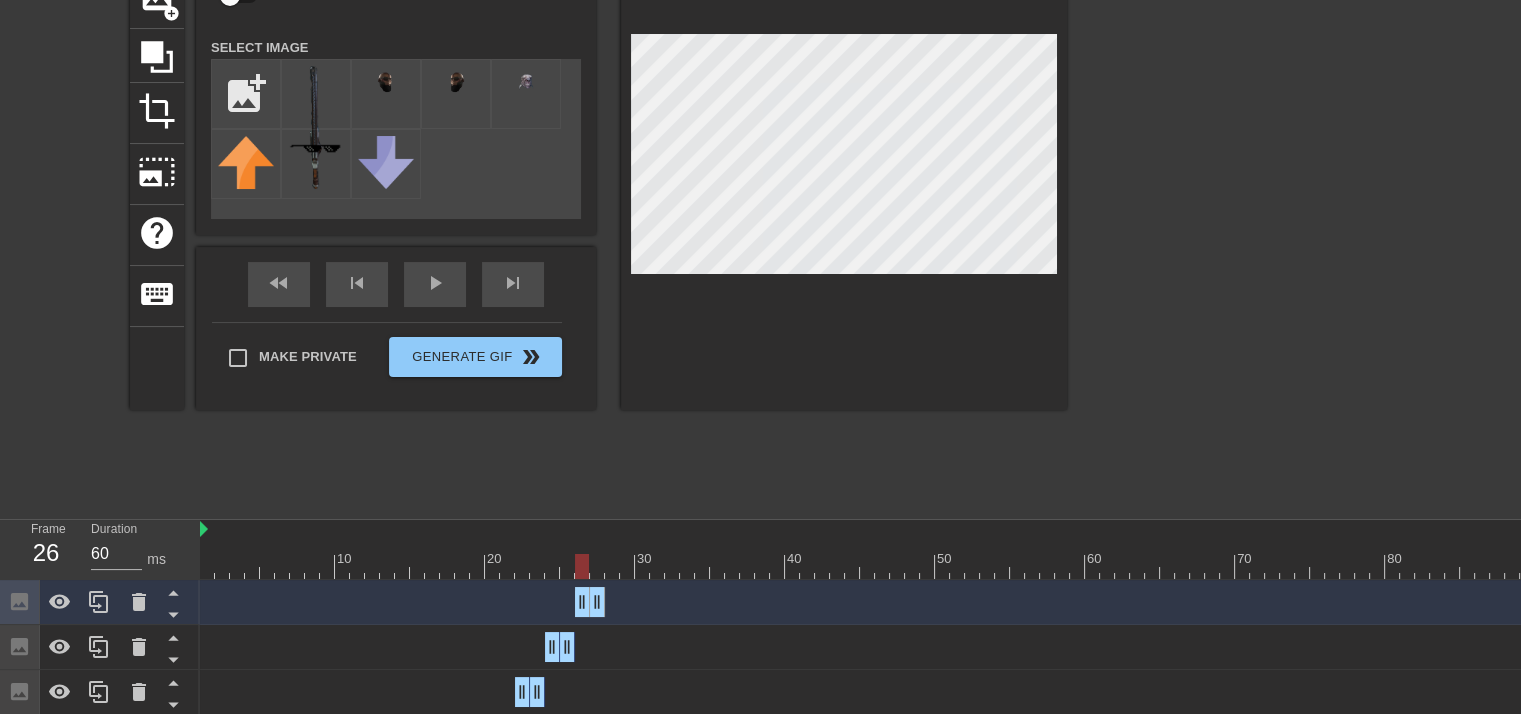 drag, startPoint x: 557, startPoint y: 605, endPoint x: 584, endPoint y: 601, distance: 27.294687 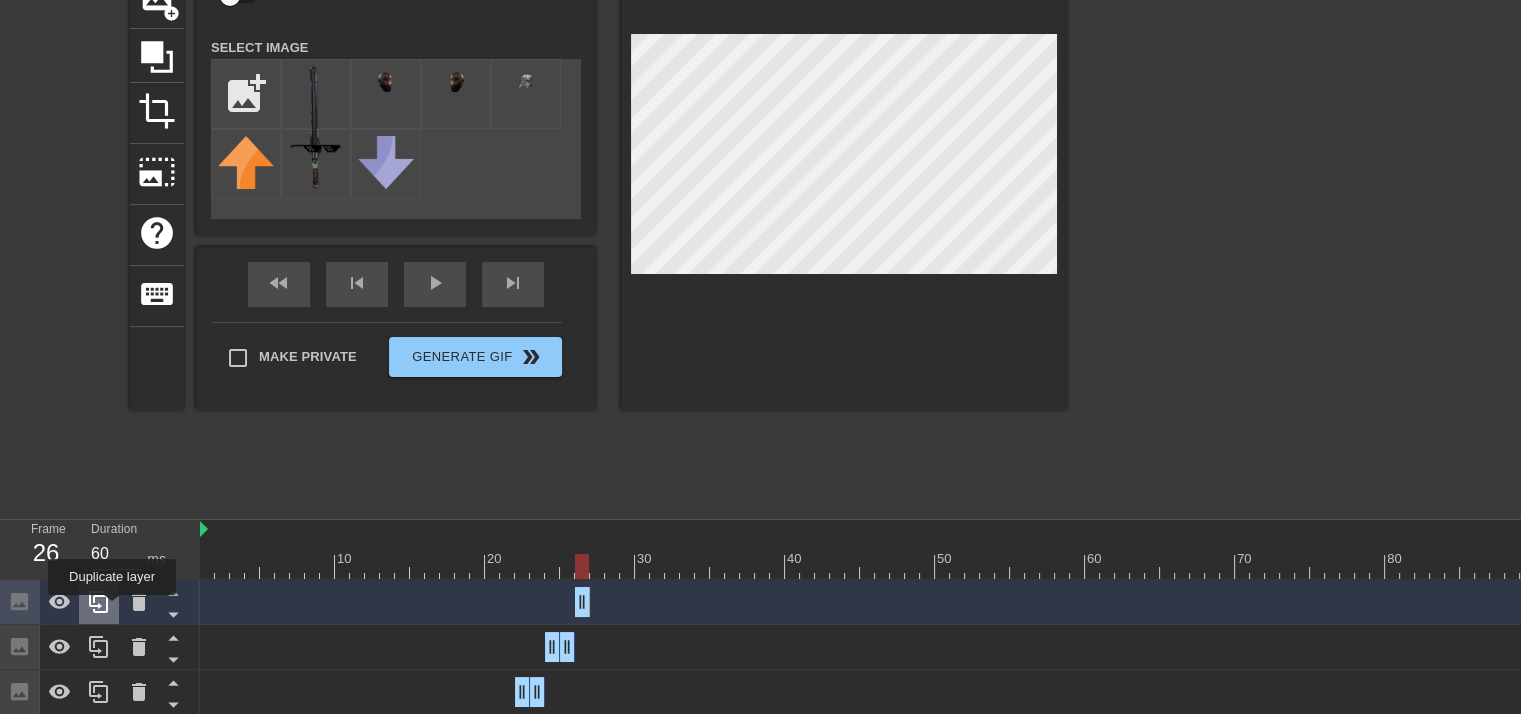 click at bounding box center (99, 602) 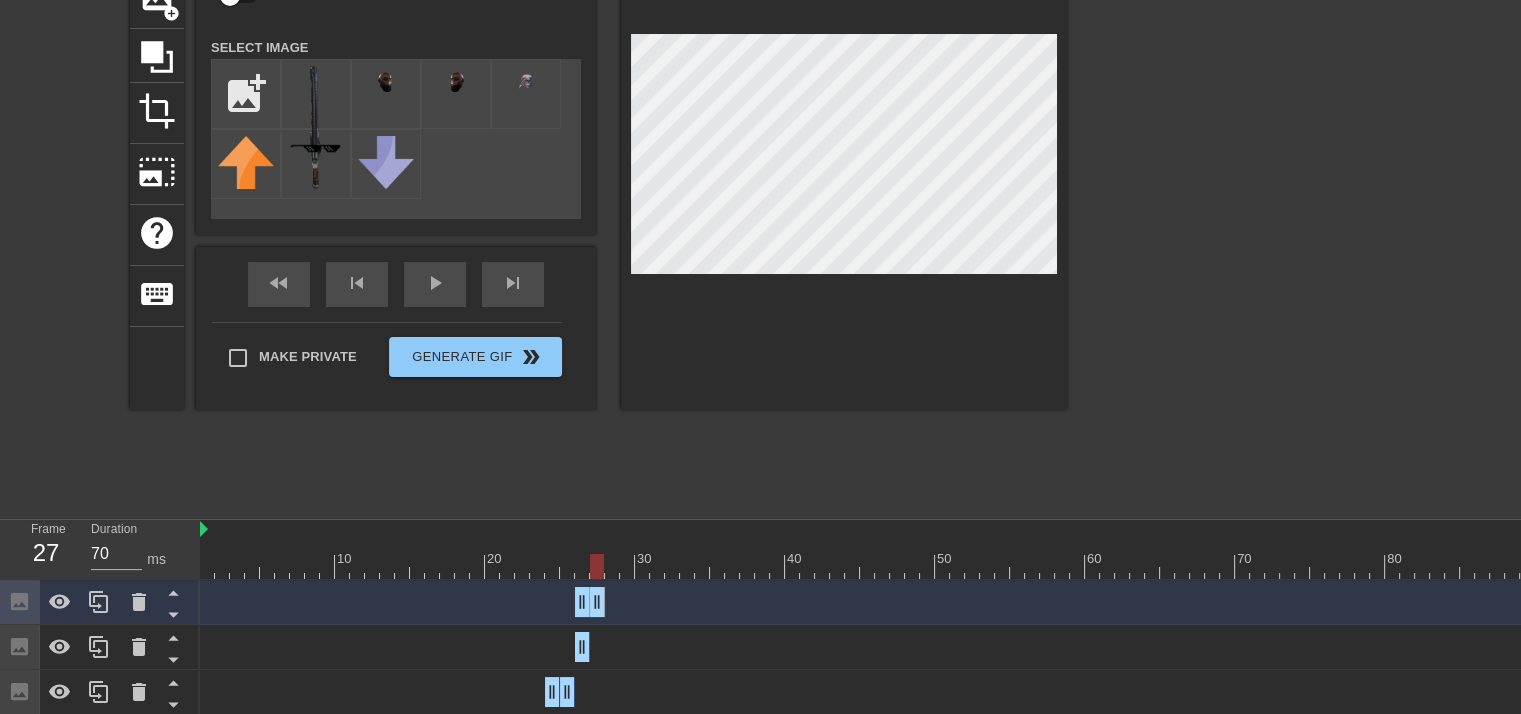 drag, startPoint x: 586, startPoint y: 597, endPoint x: 596, endPoint y: 595, distance: 10.198039 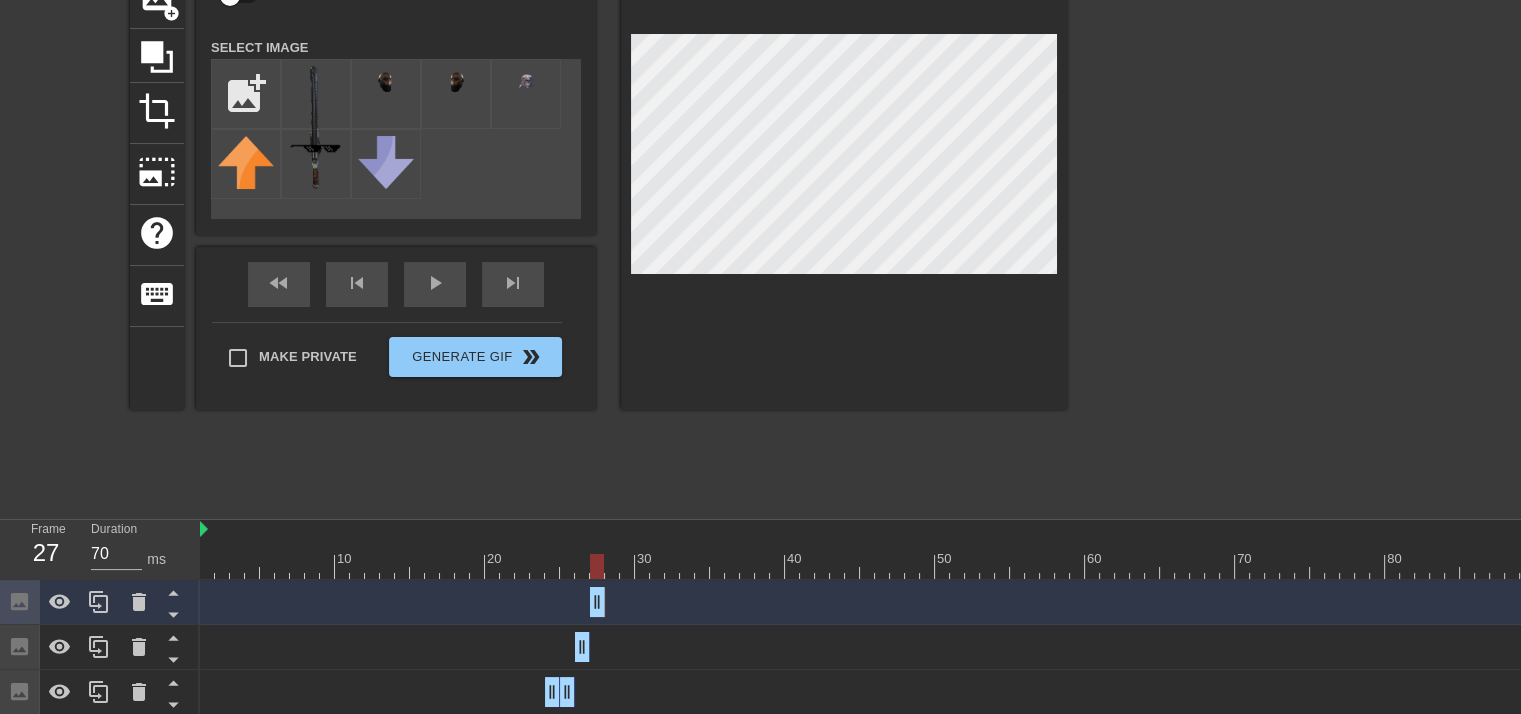 drag, startPoint x: 584, startPoint y: 597, endPoint x: 598, endPoint y: 597, distance: 14 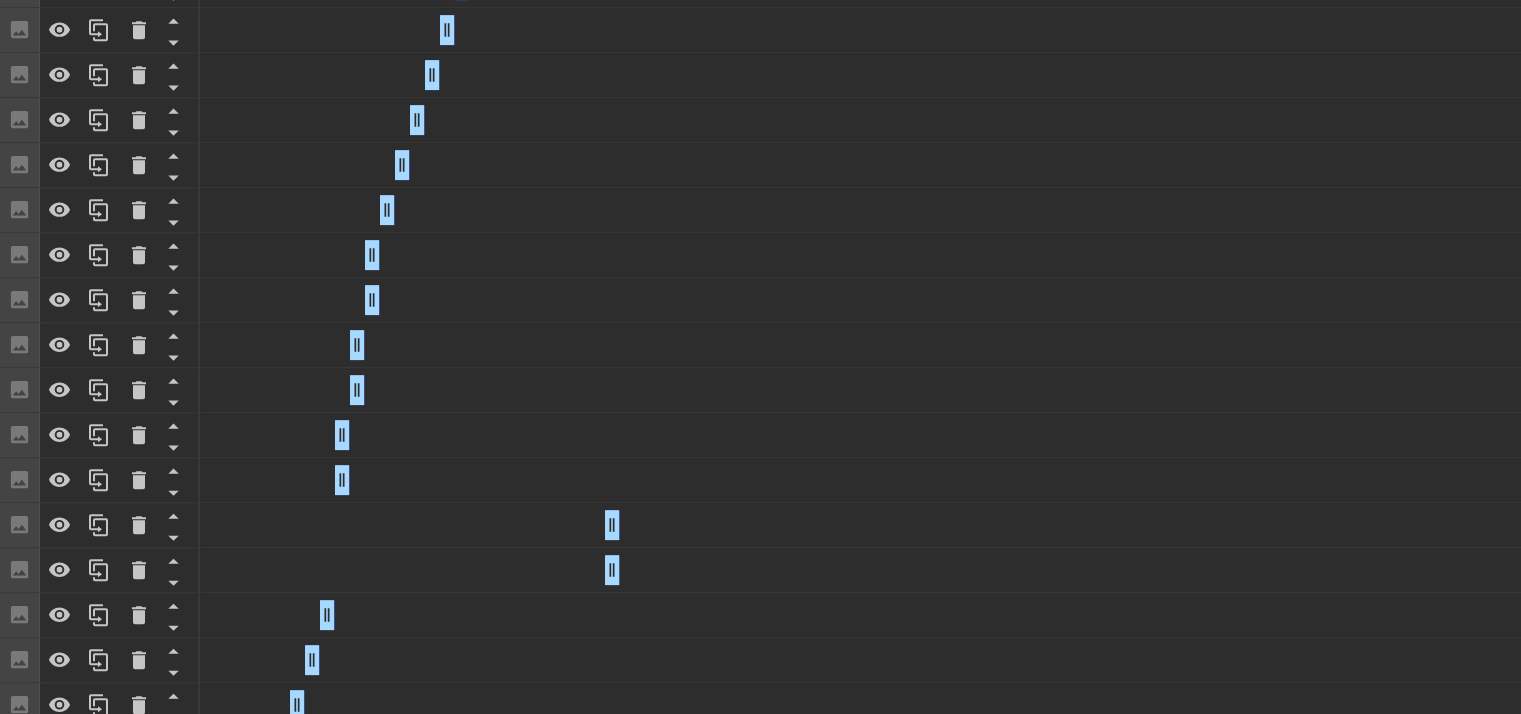 scroll, scrollTop: 1272, scrollLeft: 0, axis: vertical 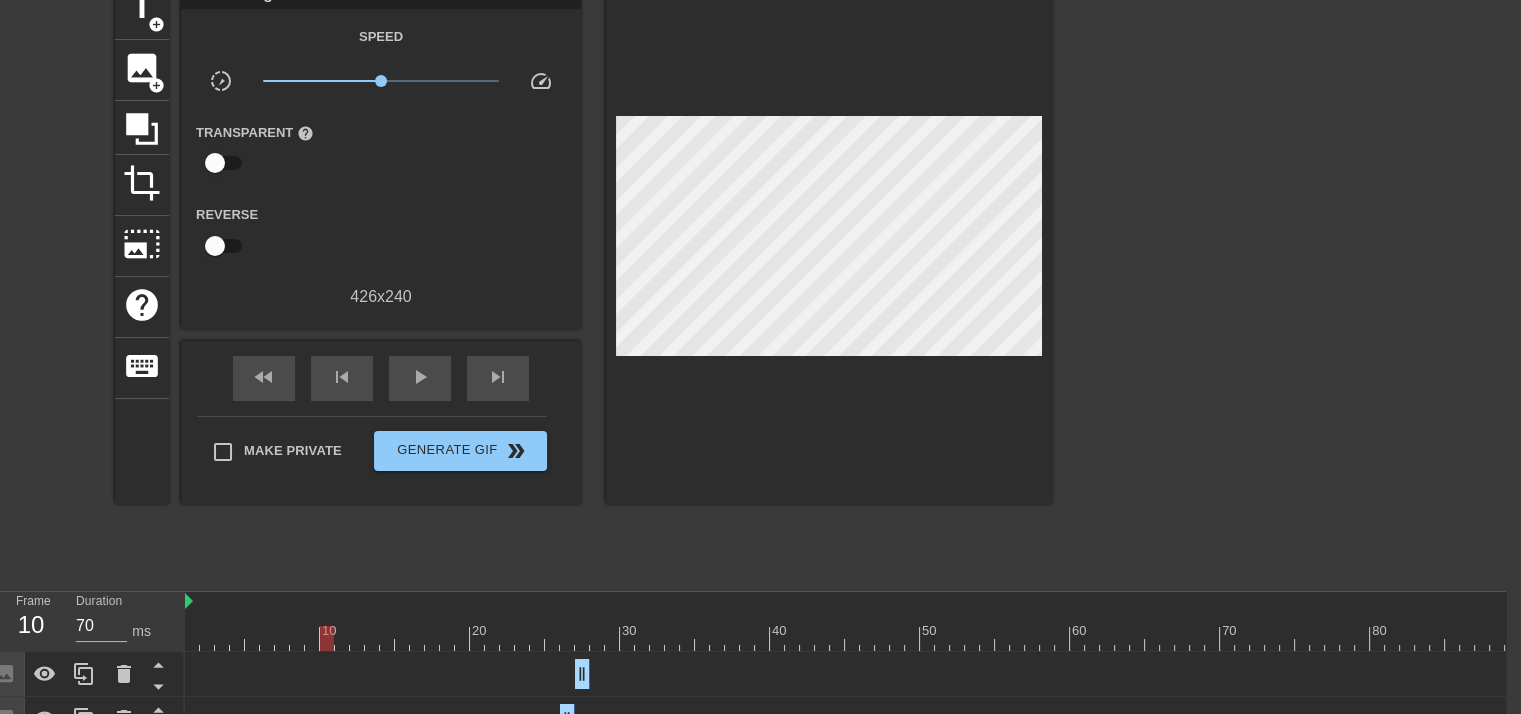 click at bounding box center (1226, 279) 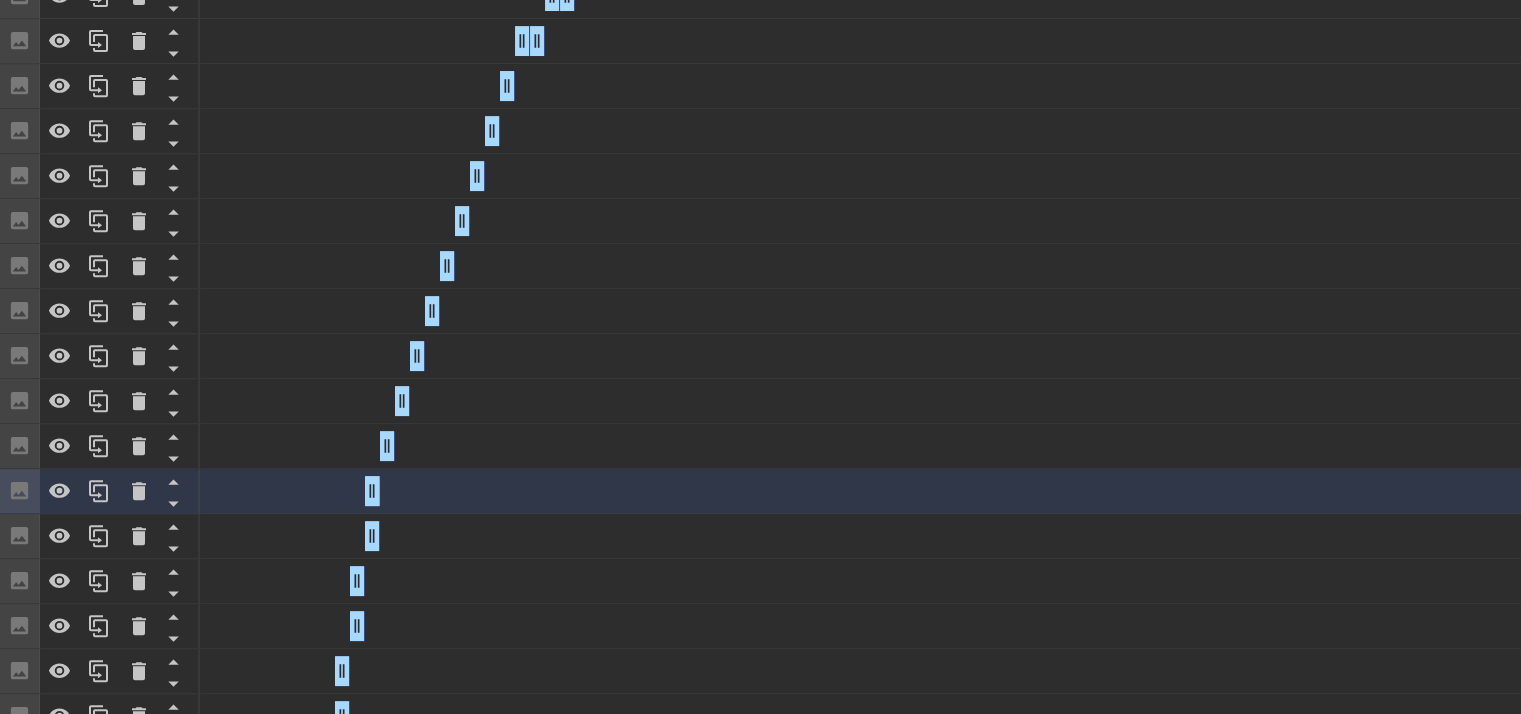 scroll, scrollTop: 872, scrollLeft: 0, axis: vertical 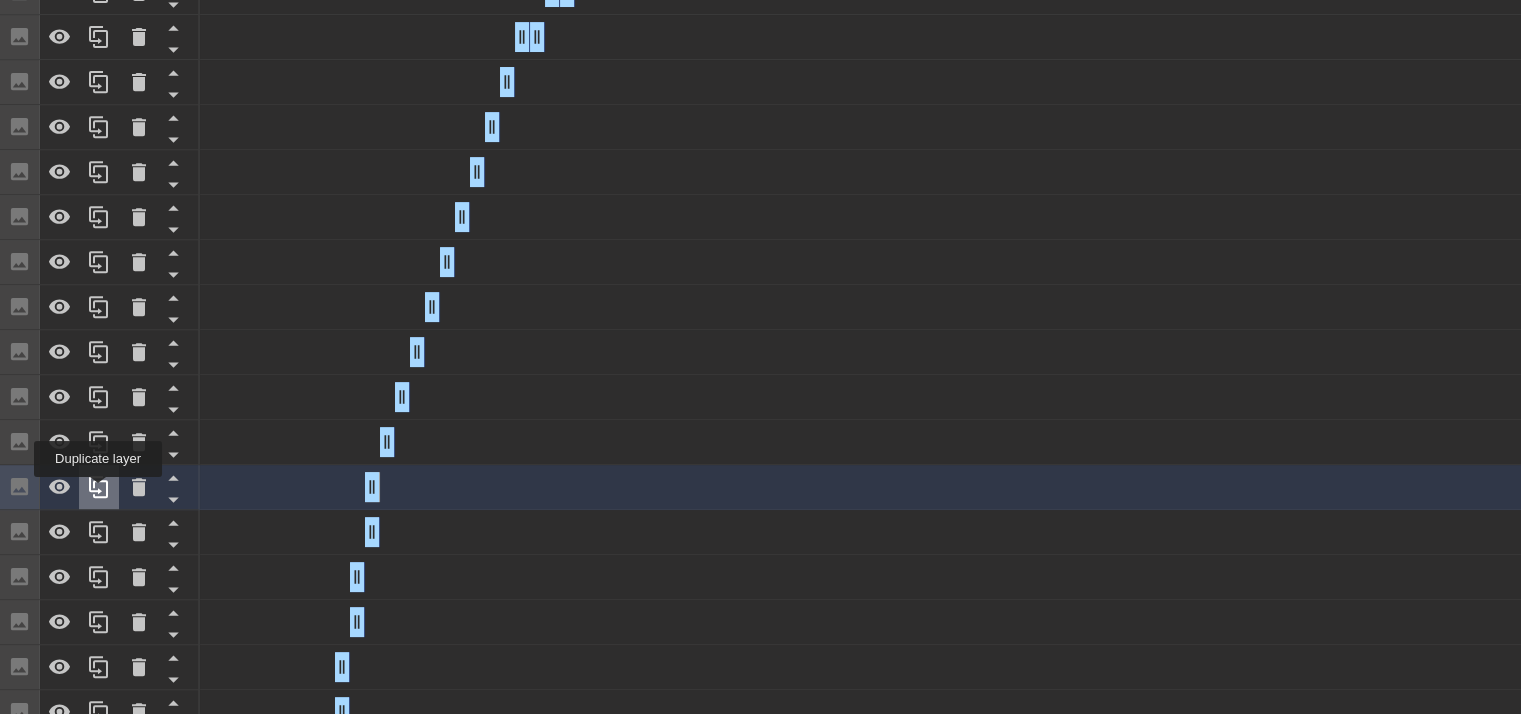 click 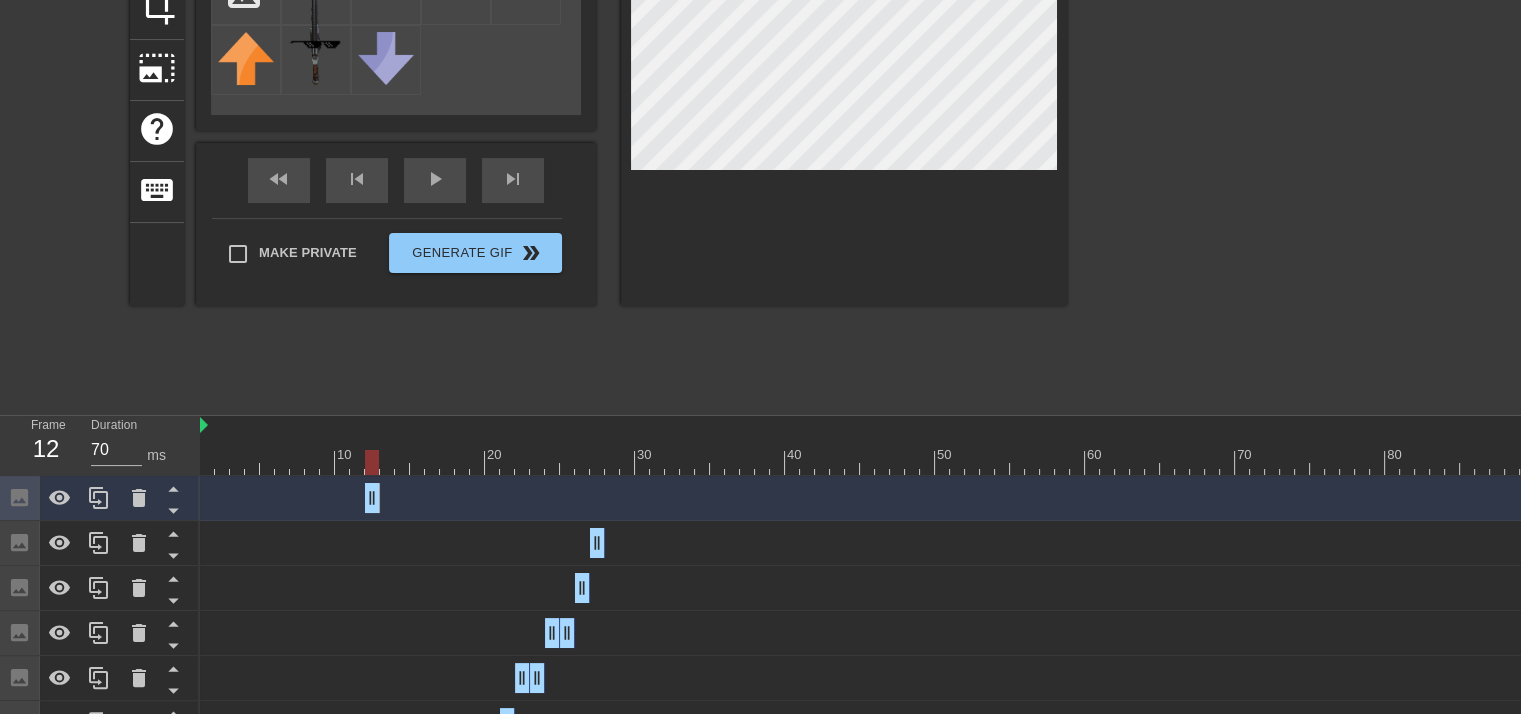 scroll, scrollTop: 276, scrollLeft: 0, axis: vertical 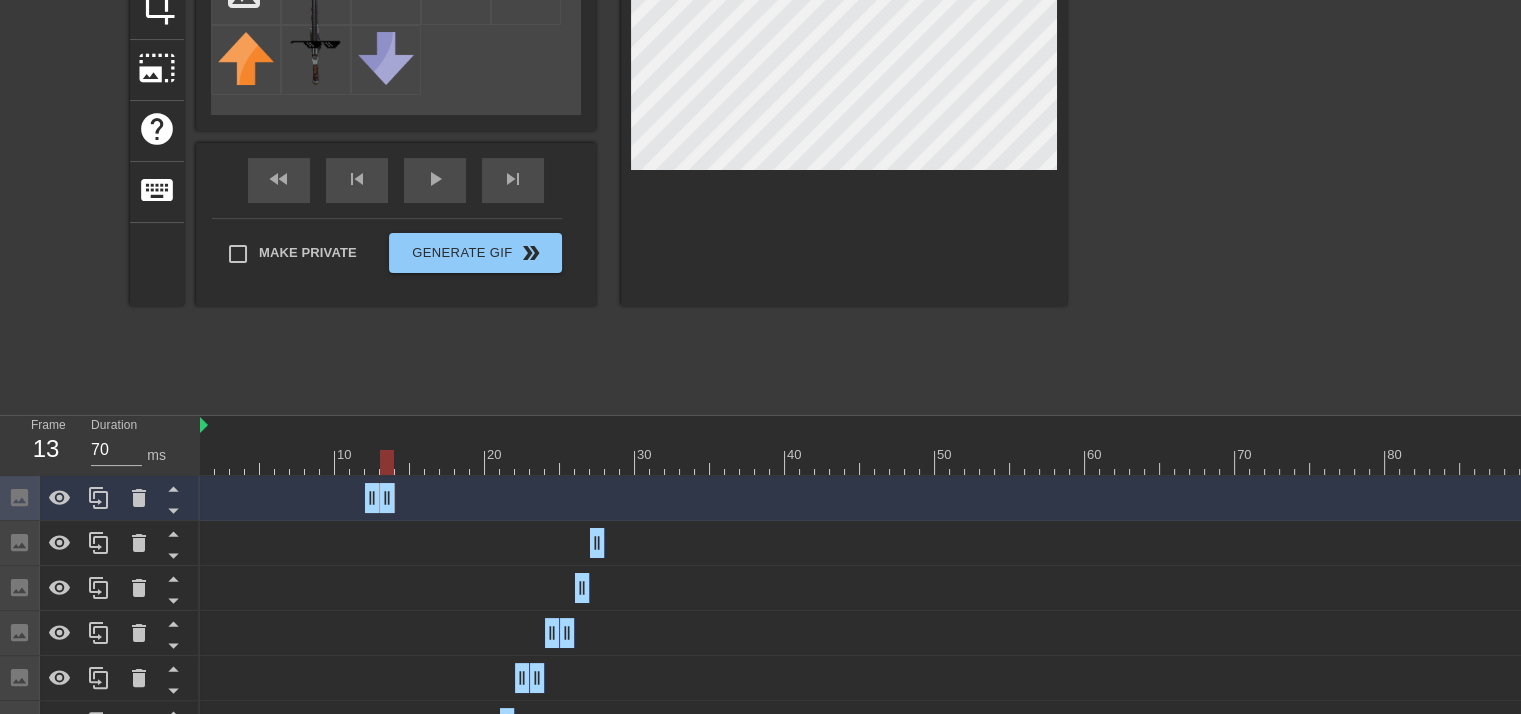 drag, startPoint x: 376, startPoint y: 493, endPoint x: 387, endPoint y: 493, distance: 11 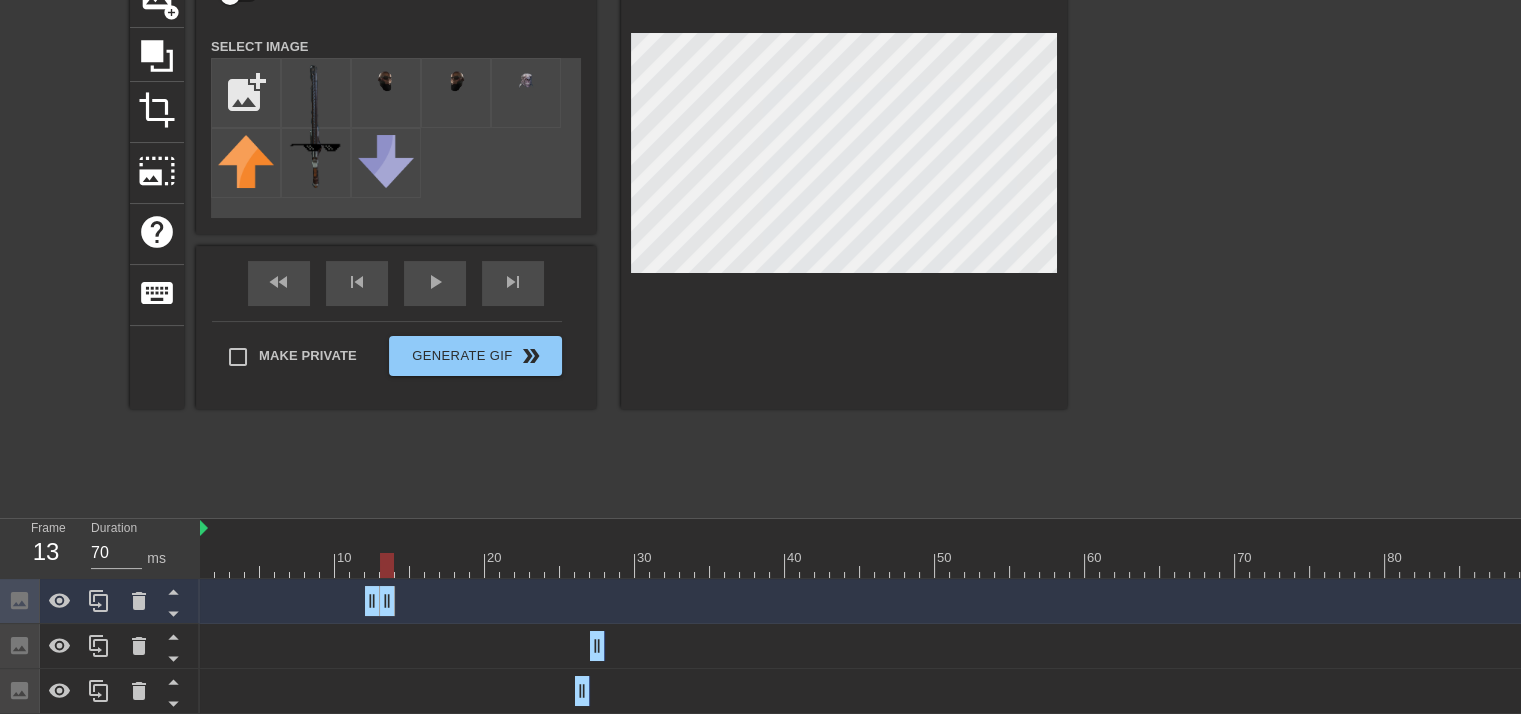 scroll, scrollTop: 172, scrollLeft: 0, axis: vertical 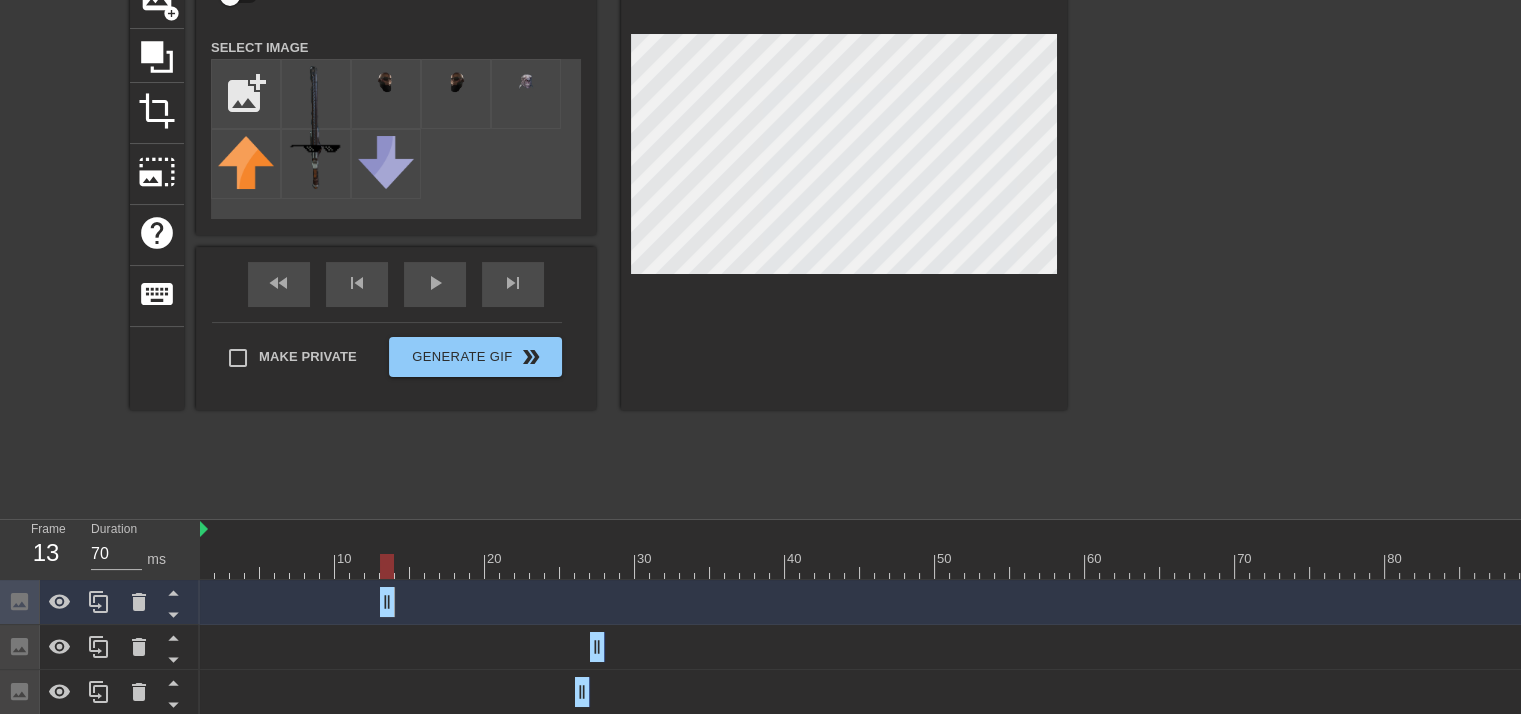 drag, startPoint x: 371, startPoint y: 602, endPoint x: 384, endPoint y: 601, distance: 13.038404 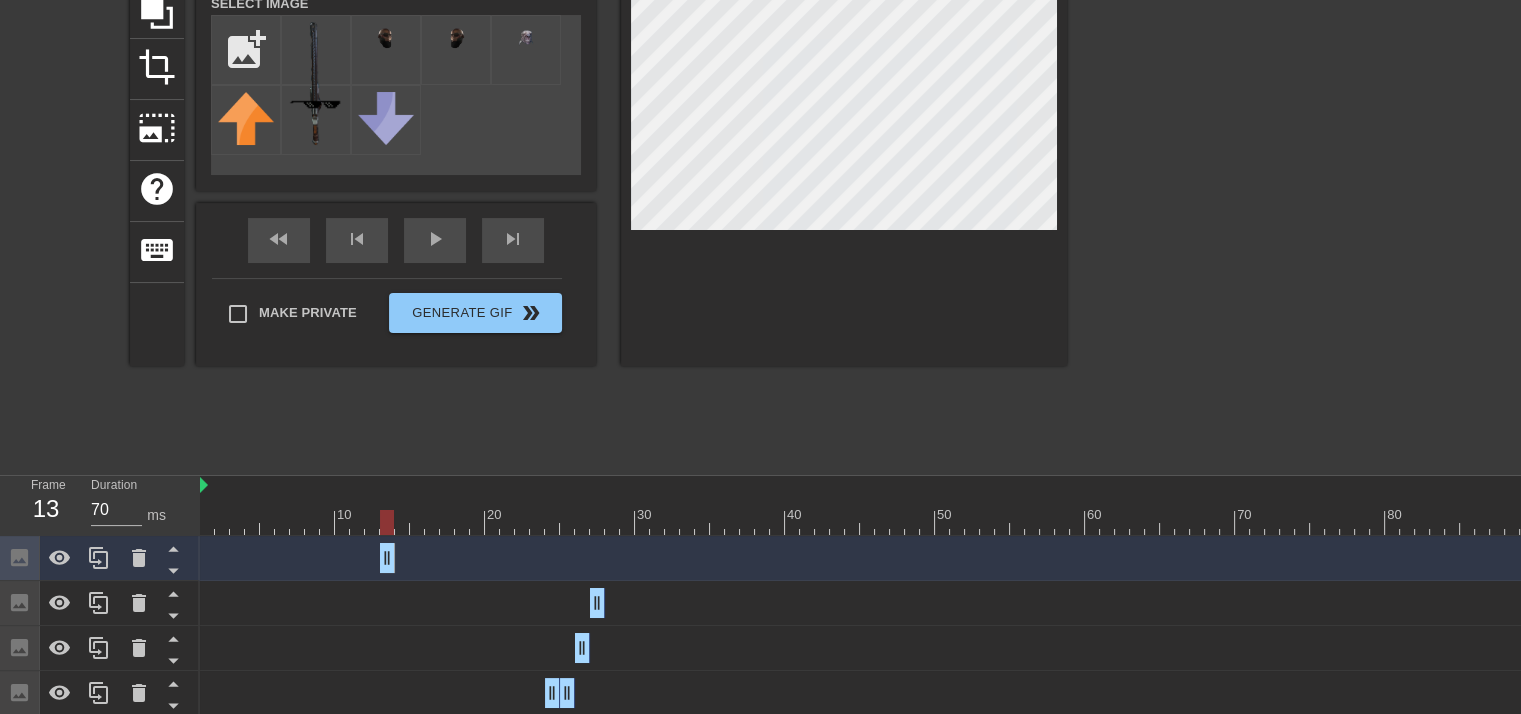 scroll, scrollTop: 217, scrollLeft: 0, axis: vertical 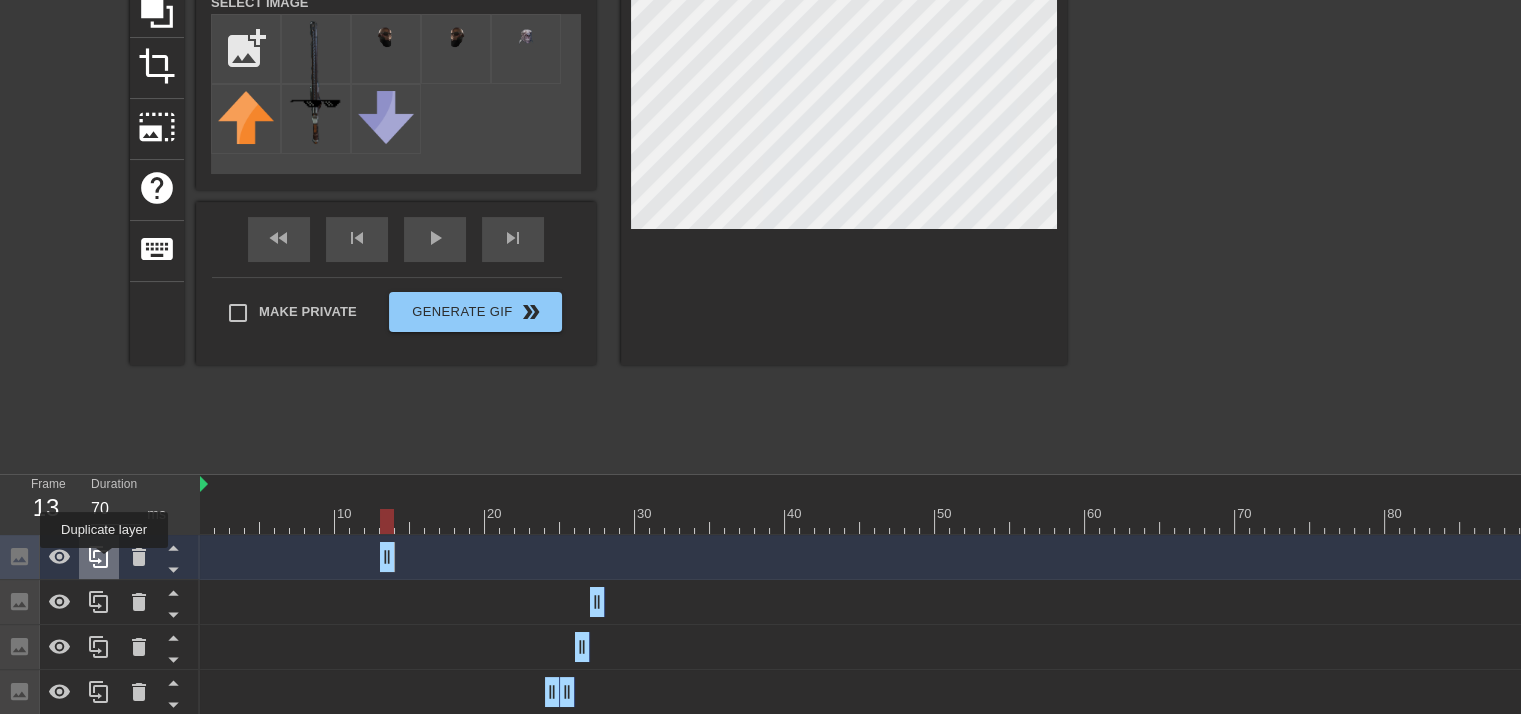 click 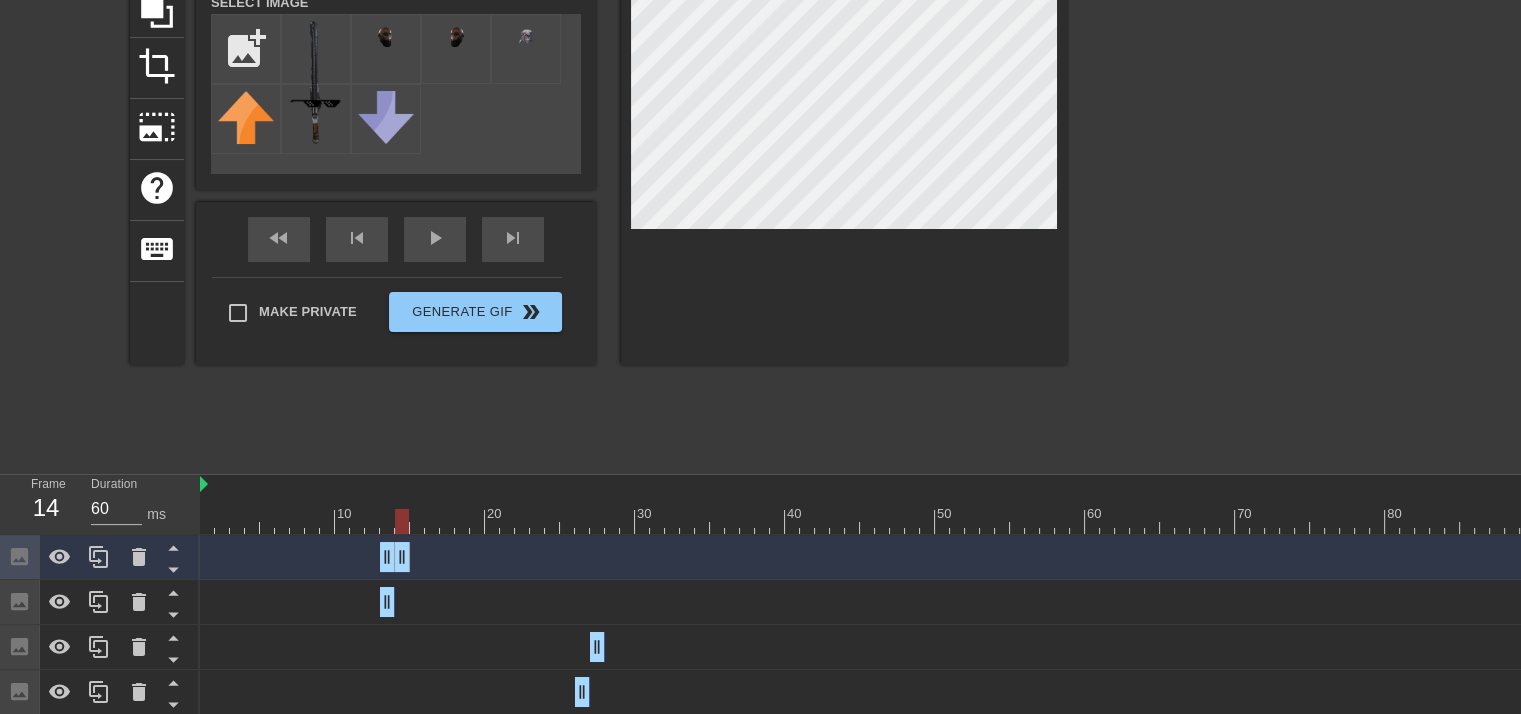 drag, startPoint x: 385, startPoint y: 559, endPoint x: 399, endPoint y: 558, distance: 14.035668 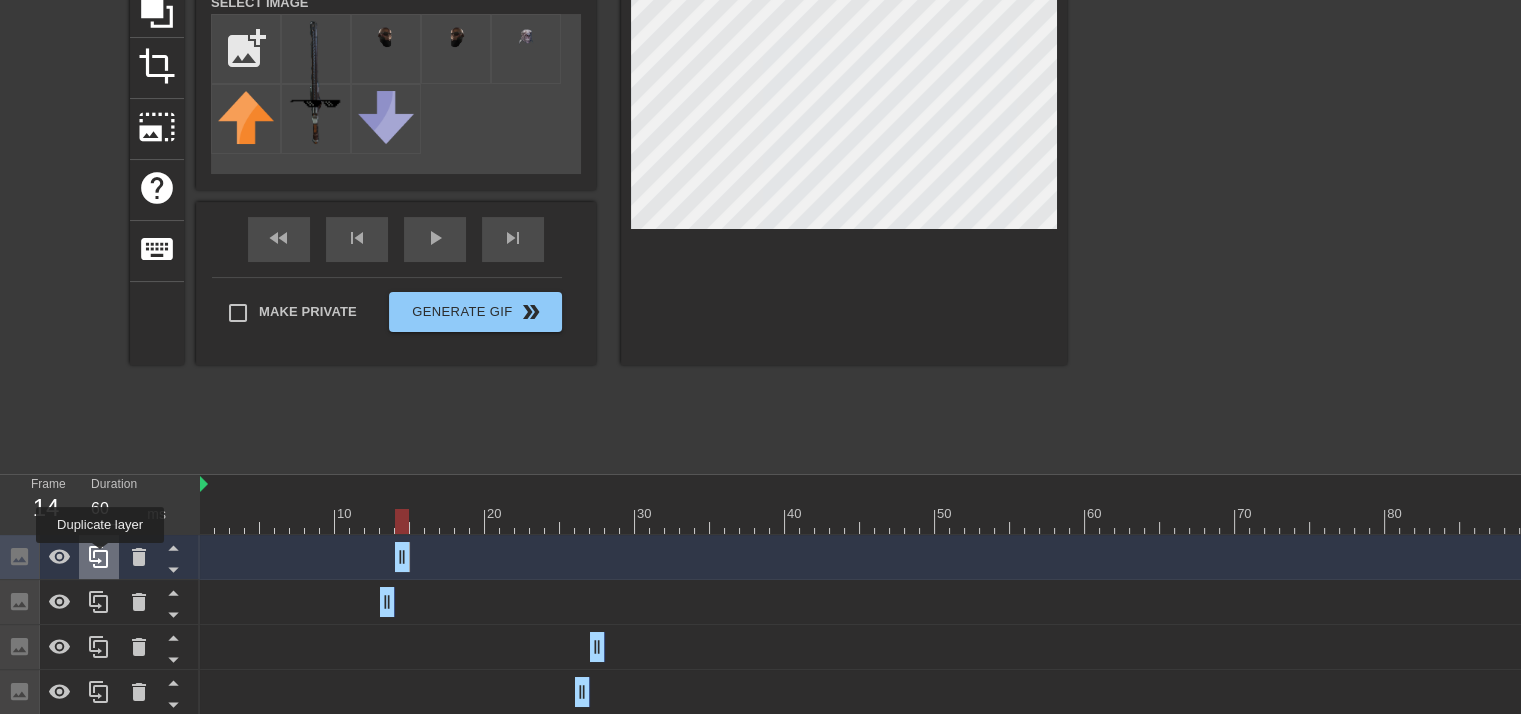 click 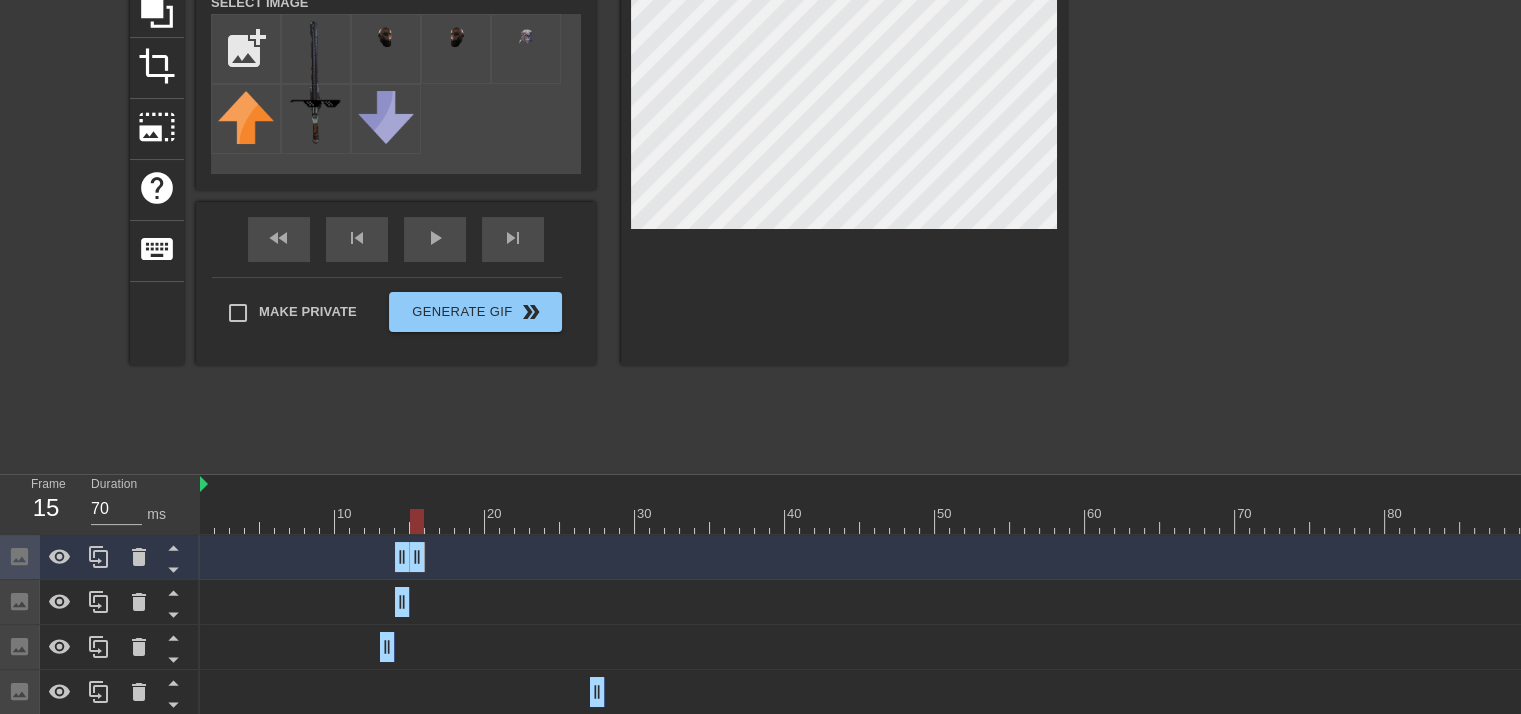 drag, startPoint x: 405, startPoint y: 554, endPoint x: 416, endPoint y: 556, distance: 11.18034 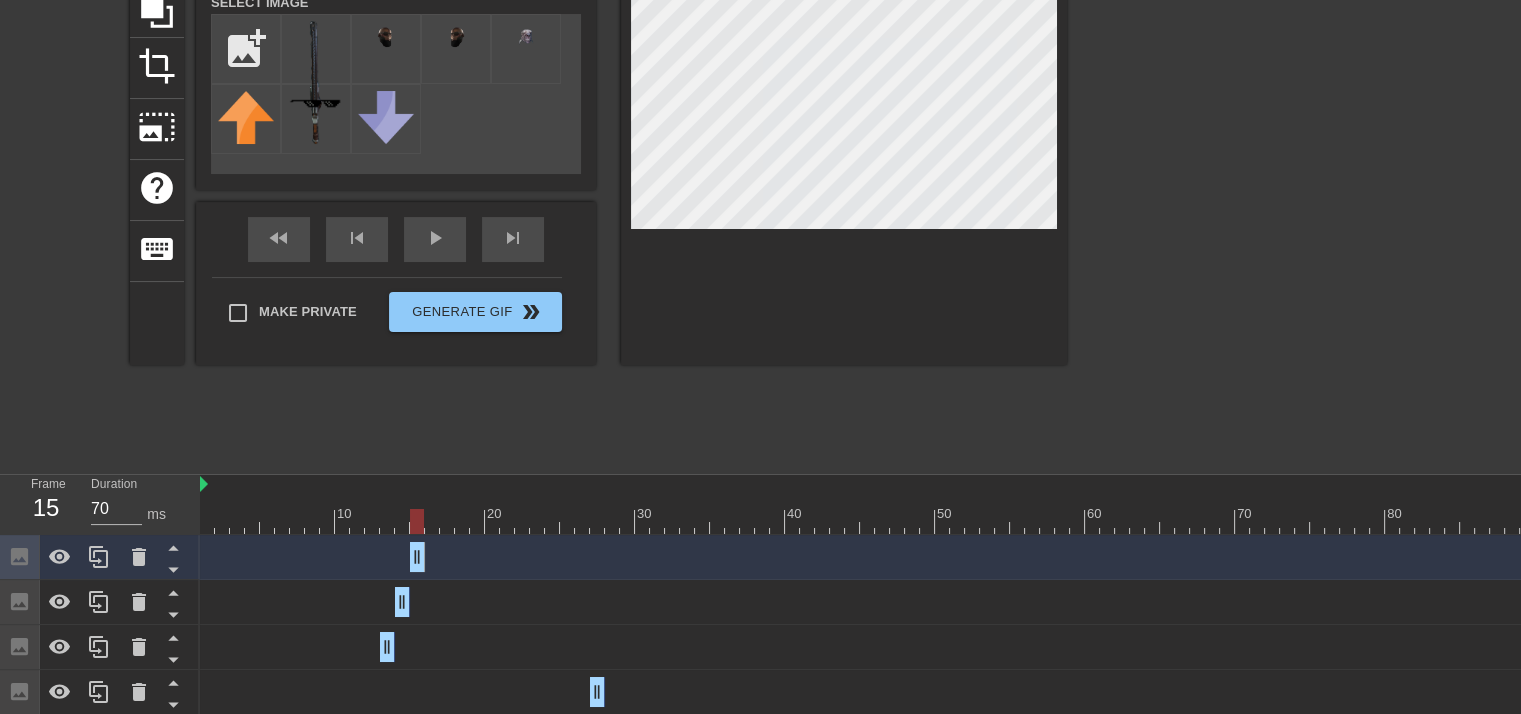 drag, startPoint x: 403, startPoint y: 563, endPoint x: 415, endPoint y: 562, distance: 12.0415945 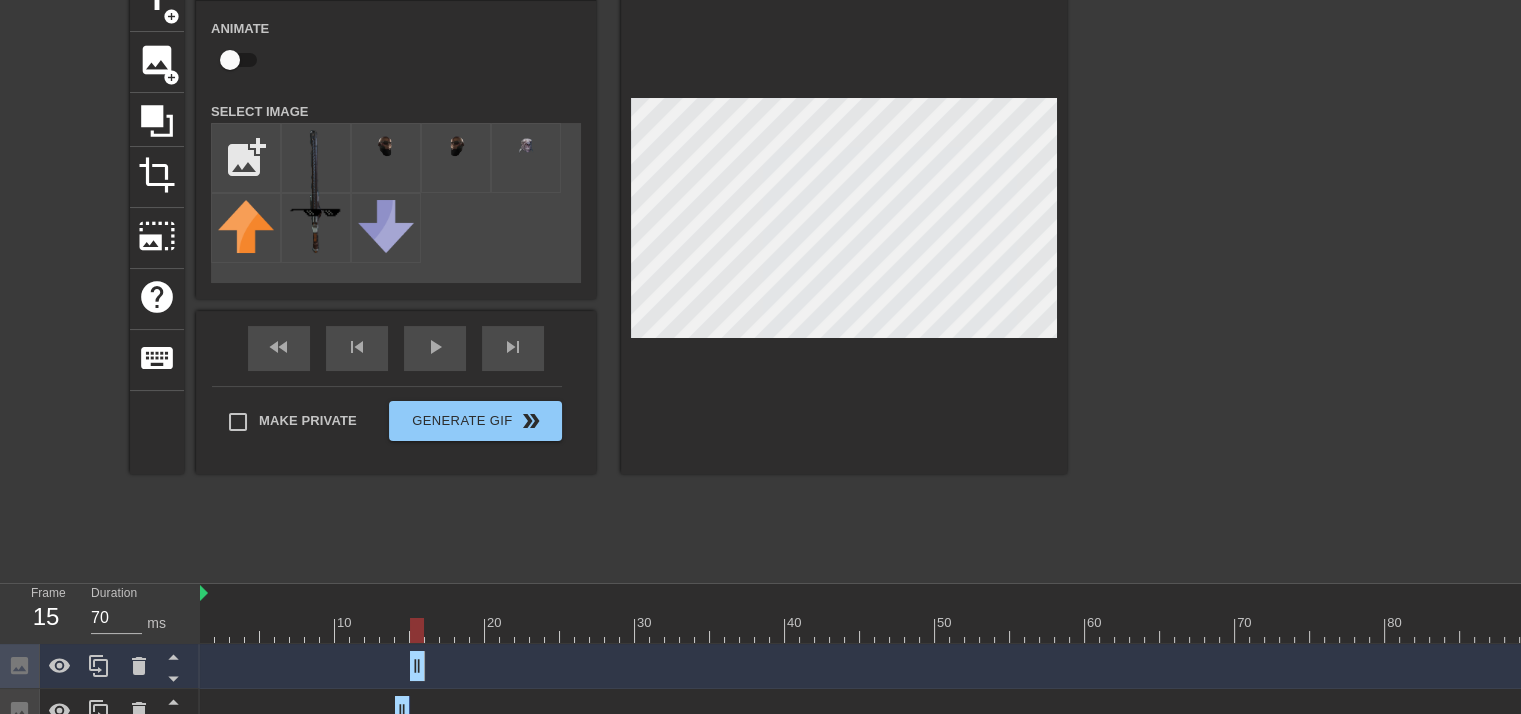 scroll, scrollTop: 107, scrollLeft: 0, axis: vertical 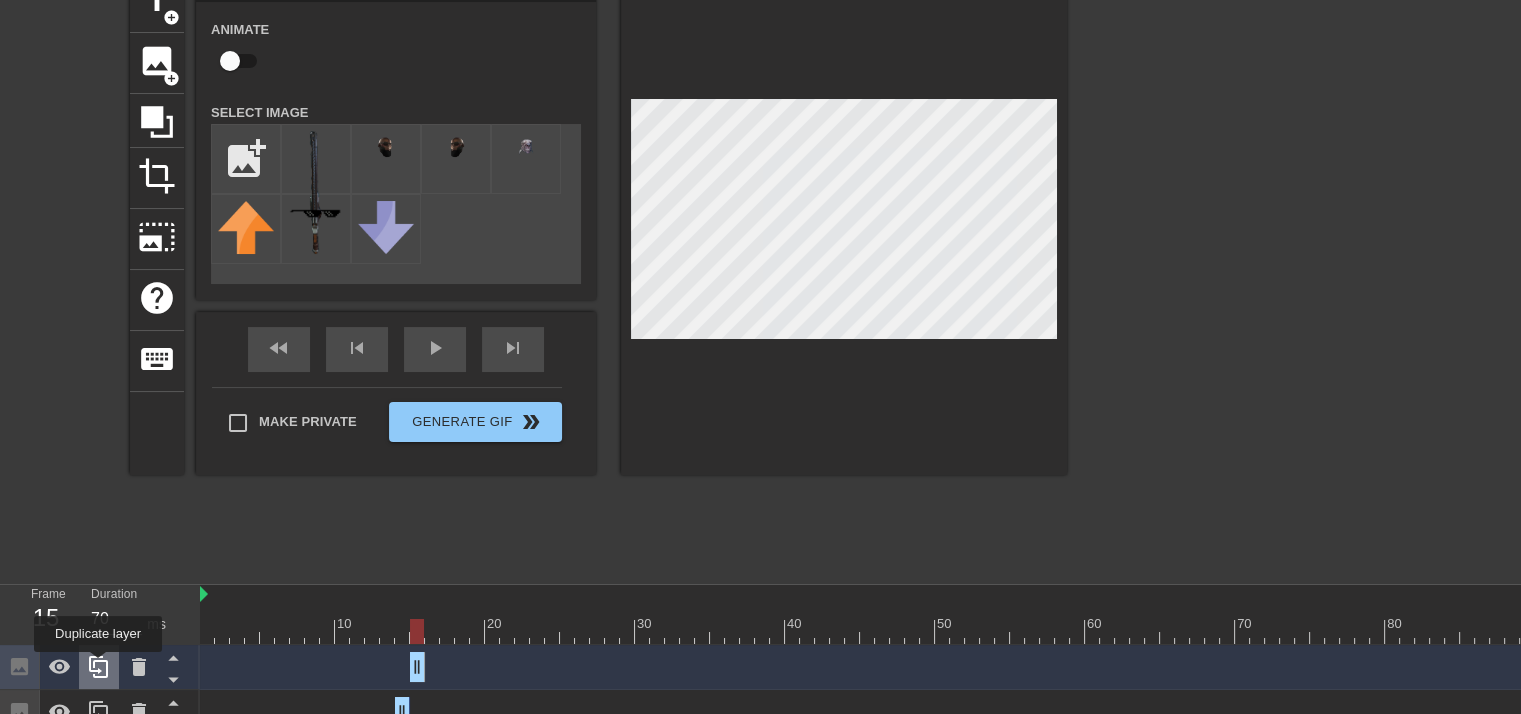 click 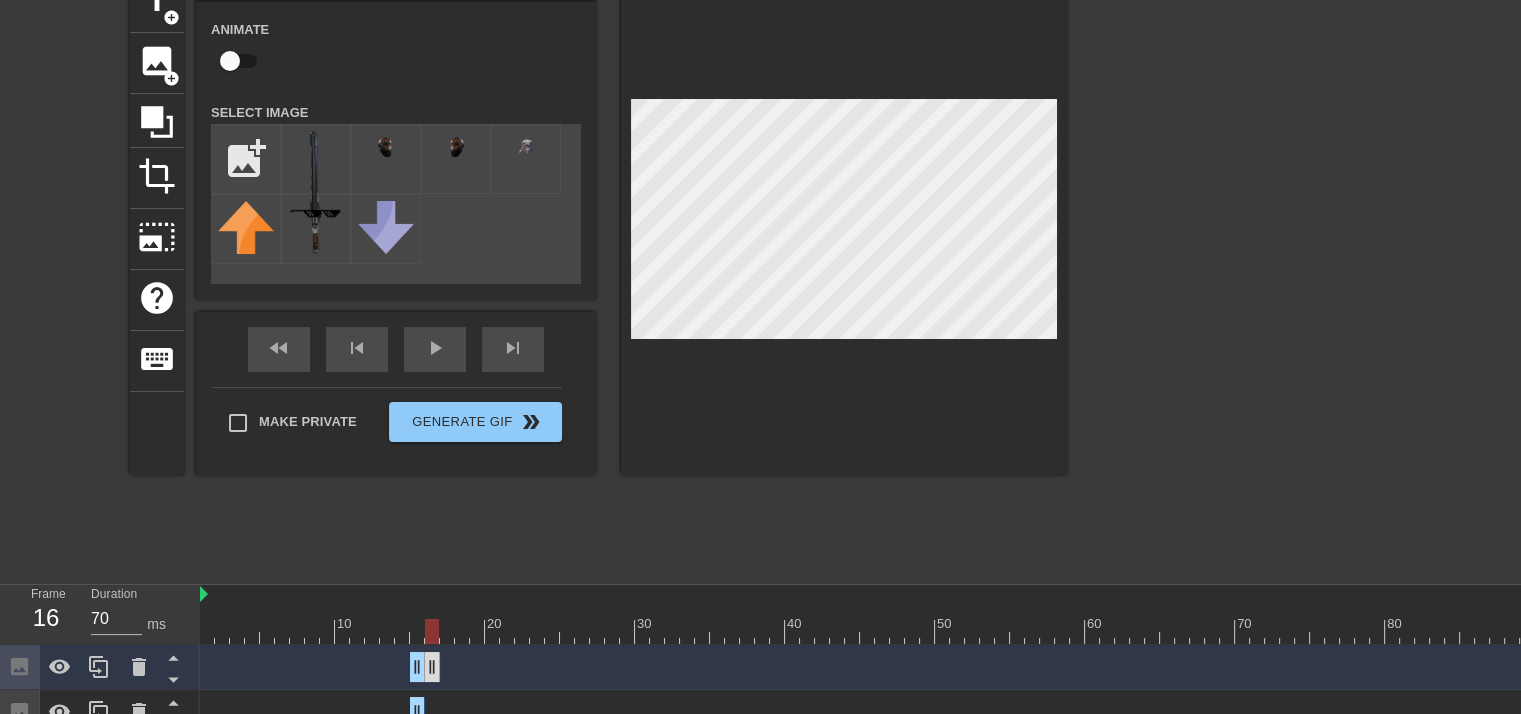 drag, startPoint x: 420, startPoint y: 673, endPoint x: 438, endPoint y: 671, distance: 18.110771 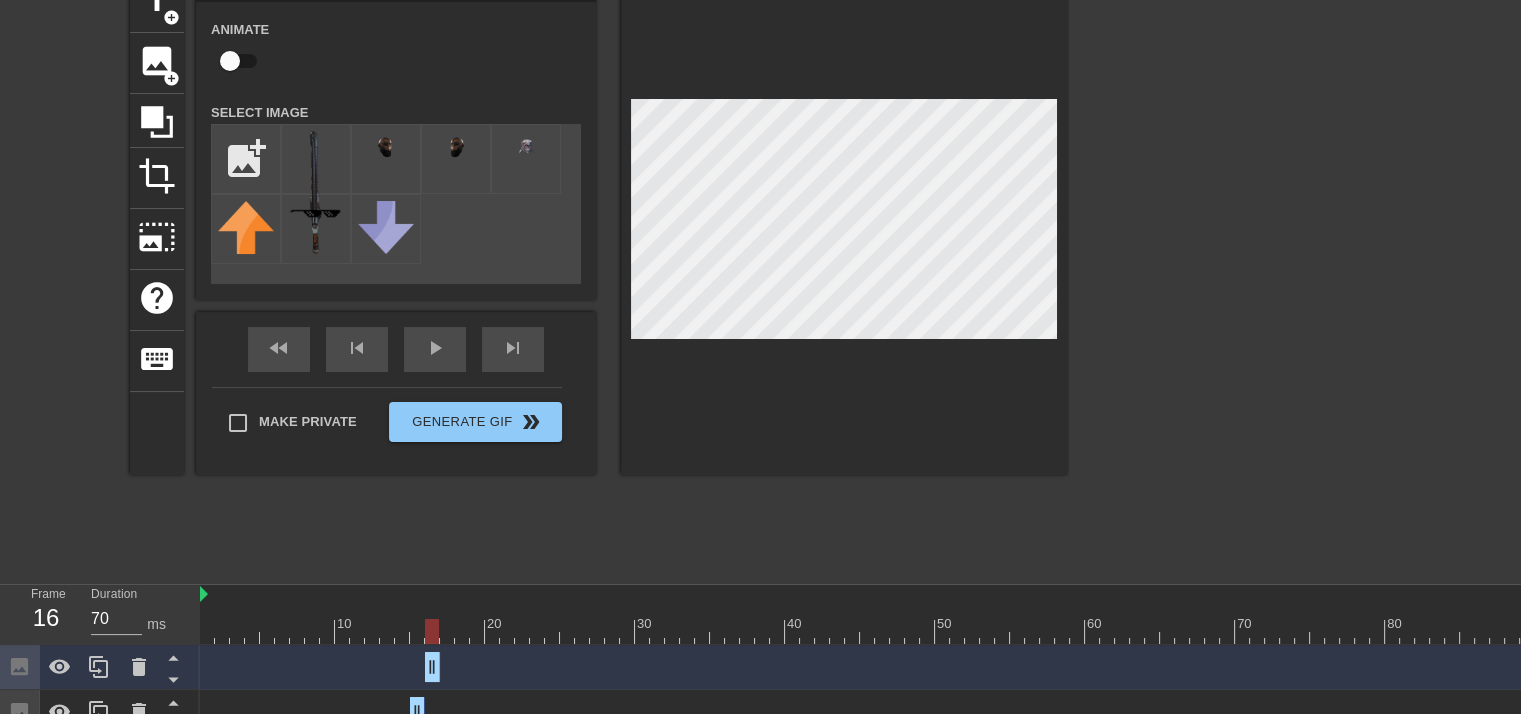 drag, startPoint x: 419, startPoint y: 673, endPoint x: 430, endPoint y: 672, distance: 11.045361 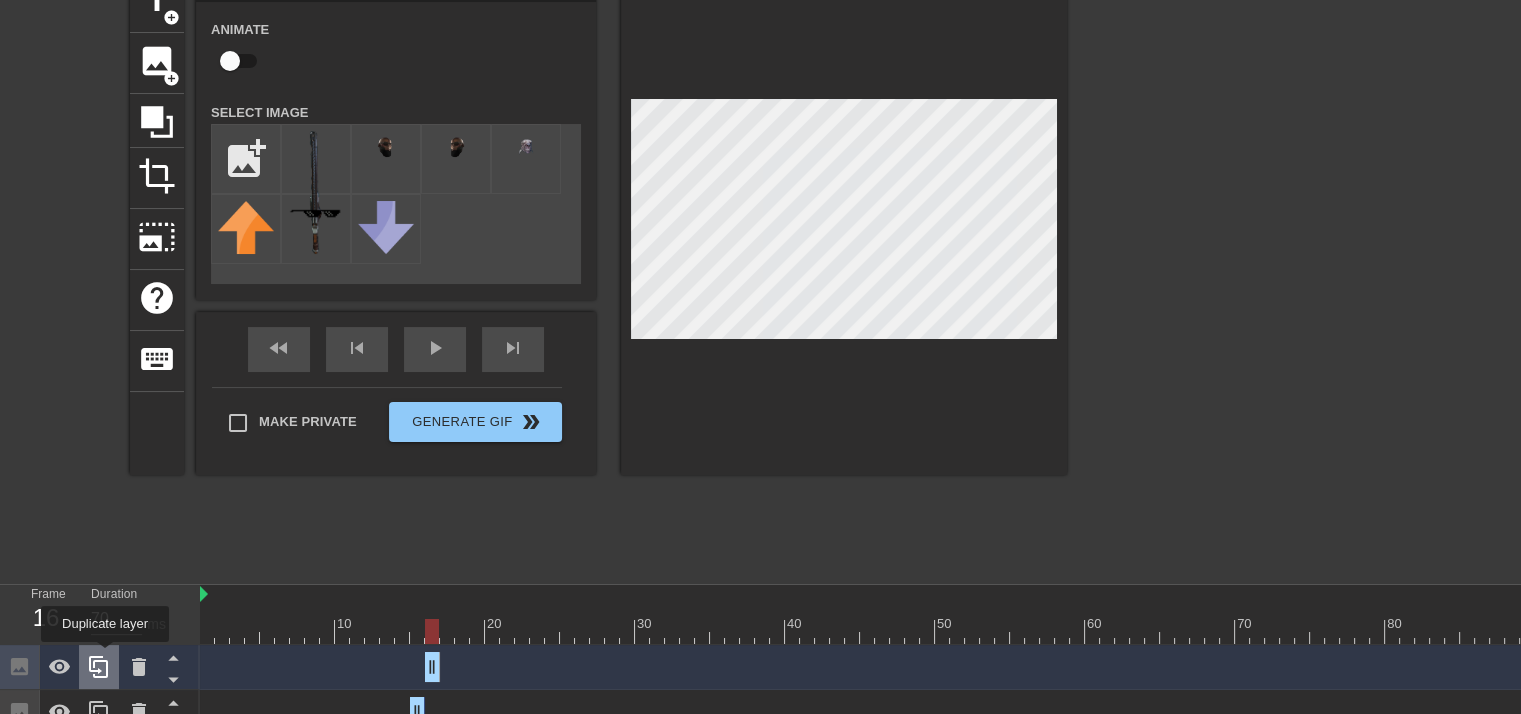click 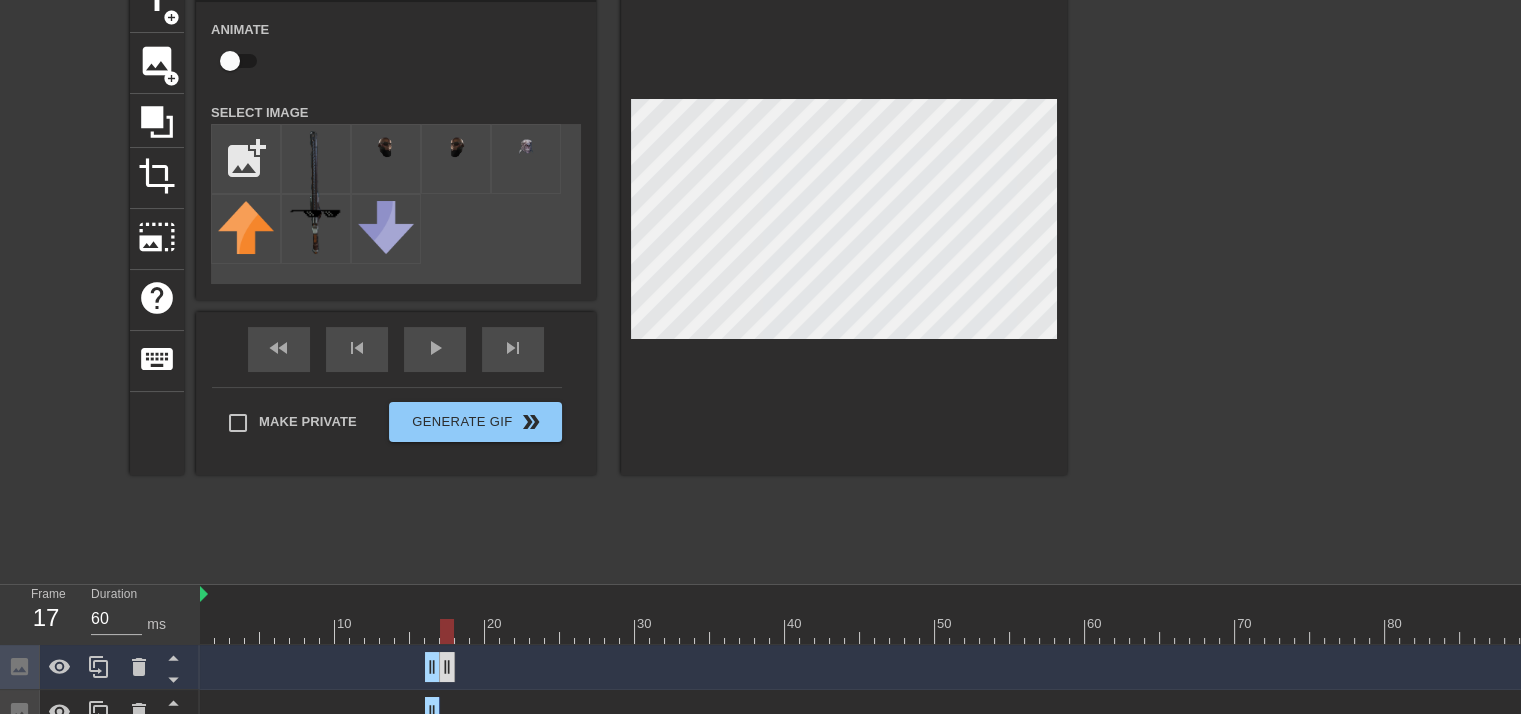drag, startPoint x: 428, startPoint y: 660, endPoint x: 448, endPoint y: 660, distance: 20 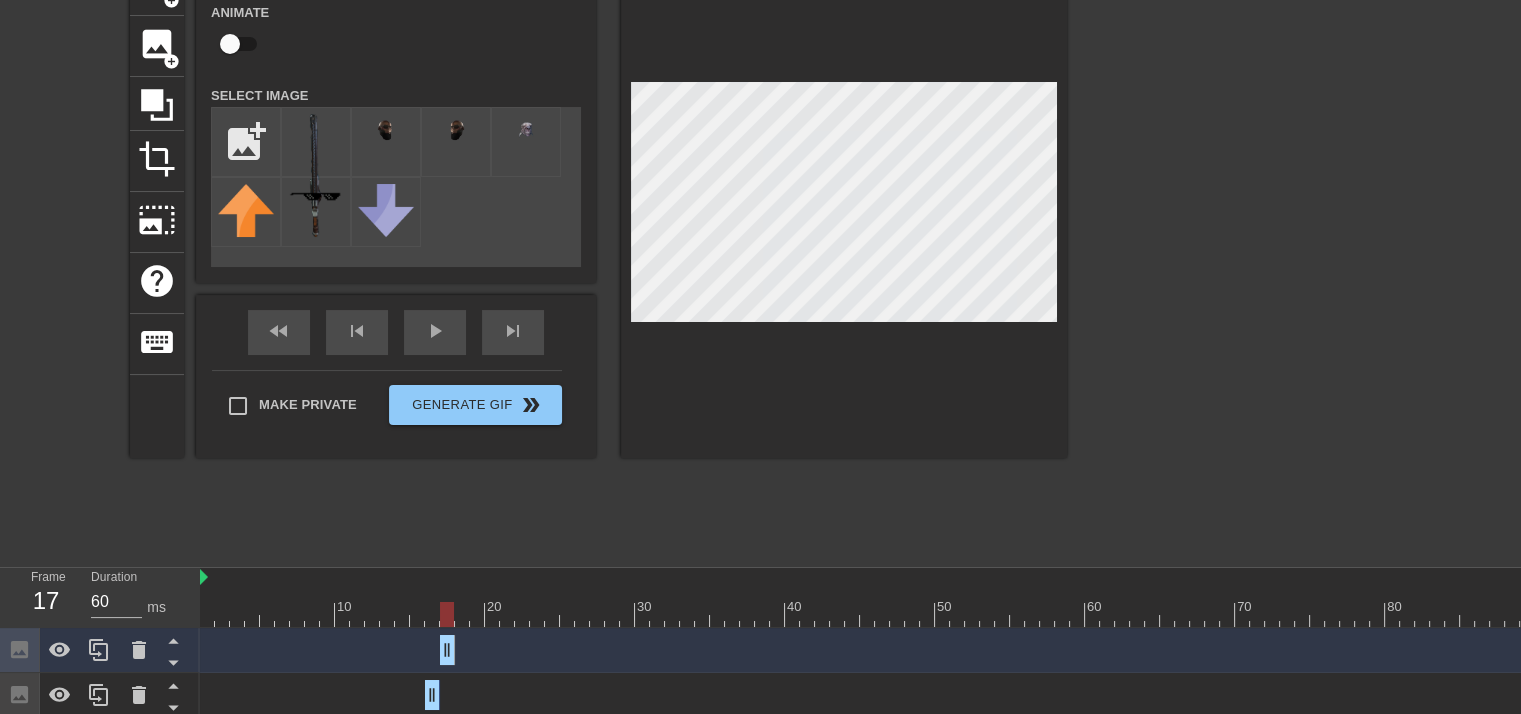 scroll, scrollTop: 128, scrollLeft: 0, axis: vertical 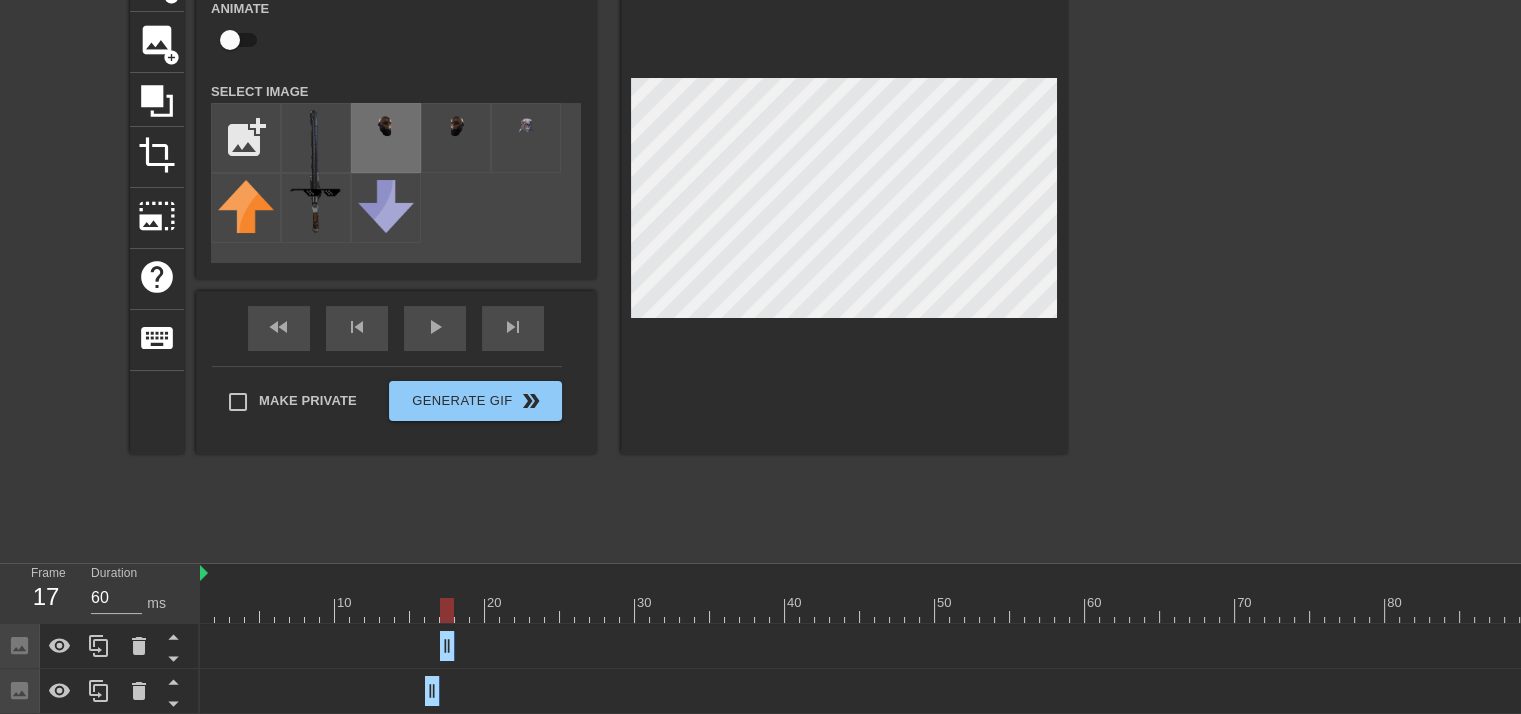 click at bounding box center [386, 128] 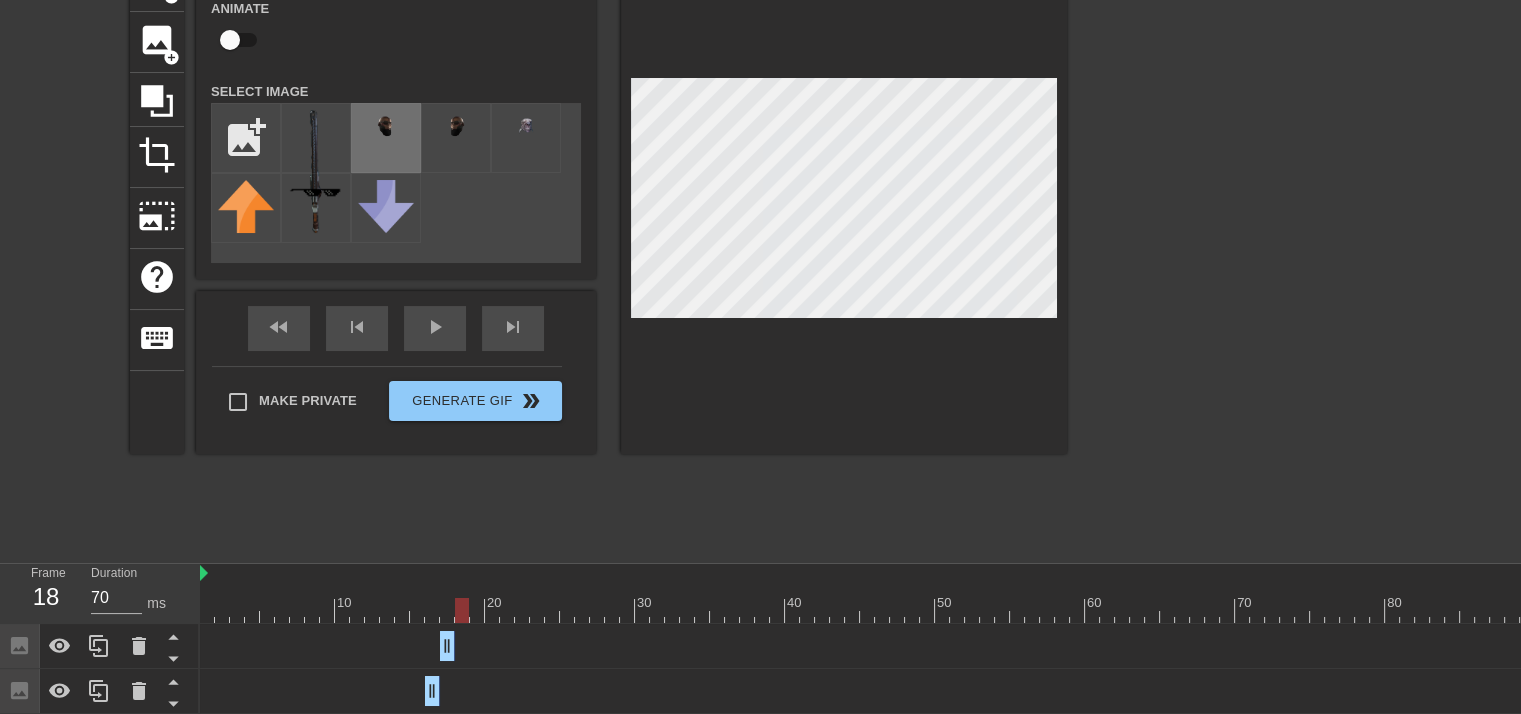 click at bounding box center [386, 128] 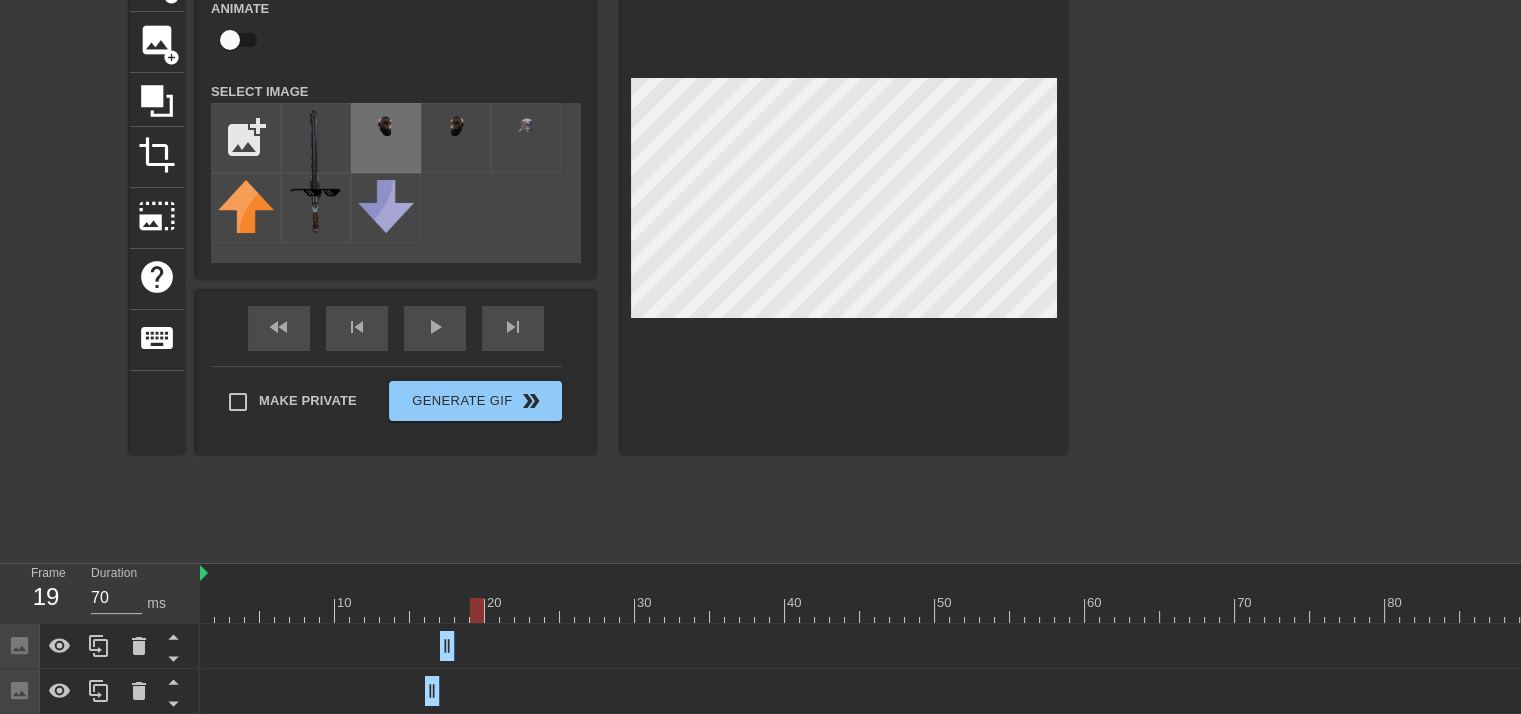 click at bounding box center [386, 128] 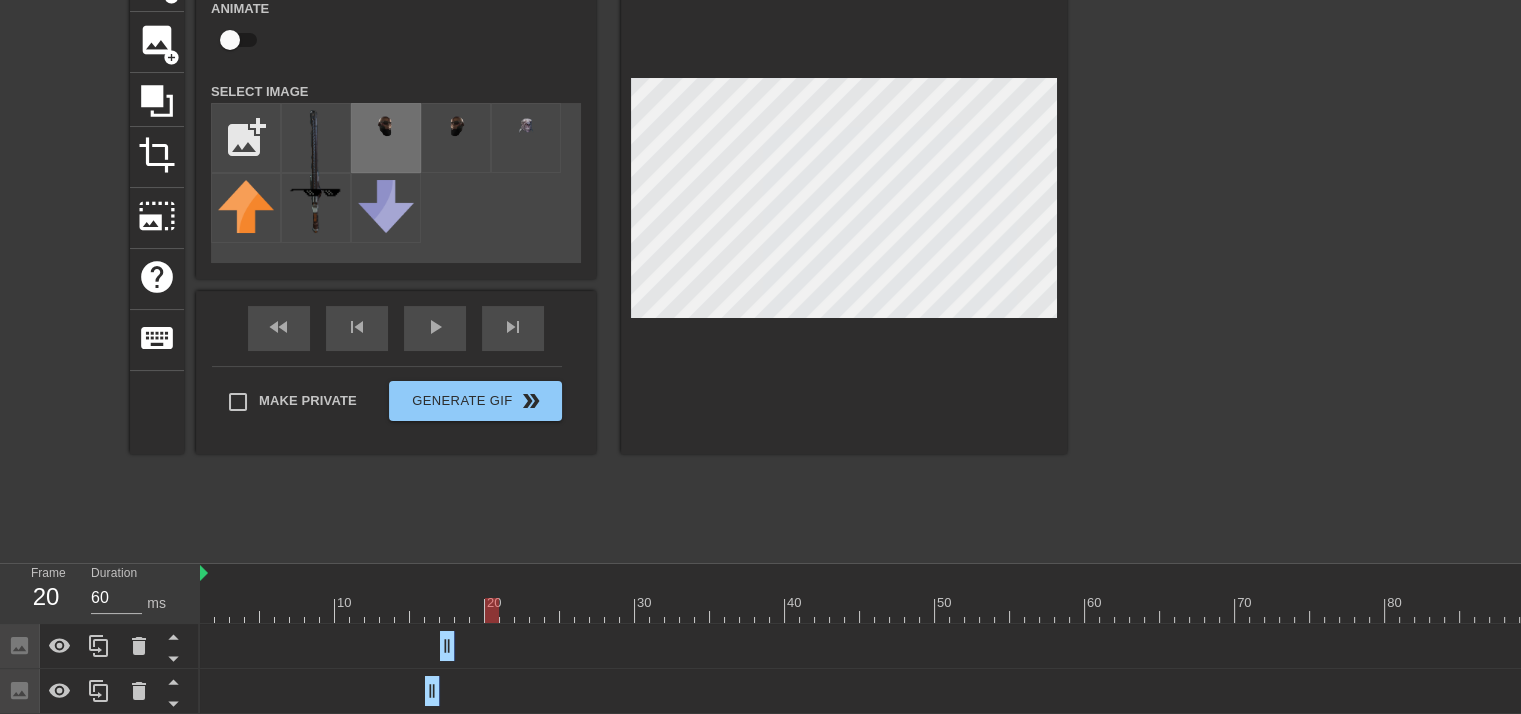 click at bounding box center [386, 128] 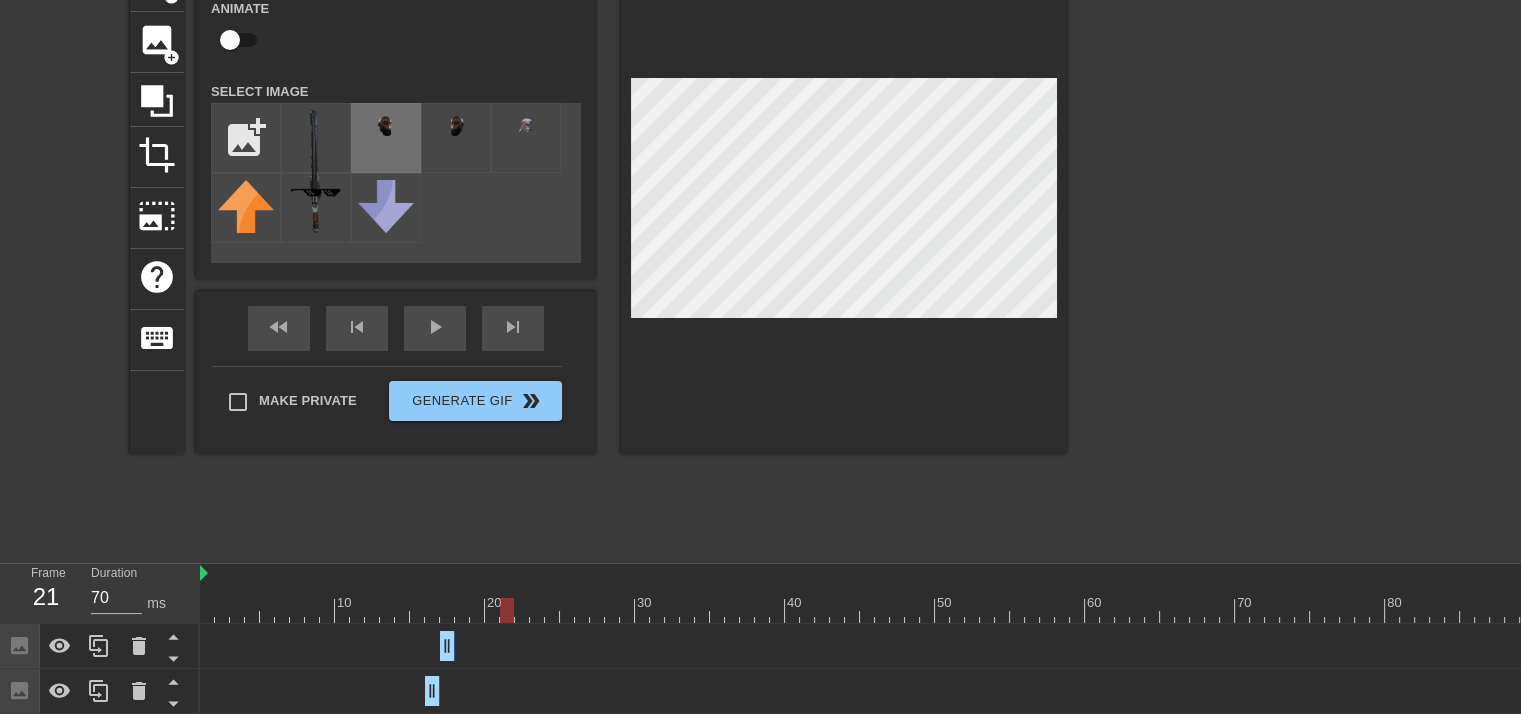click at bounding box center [386, 138] 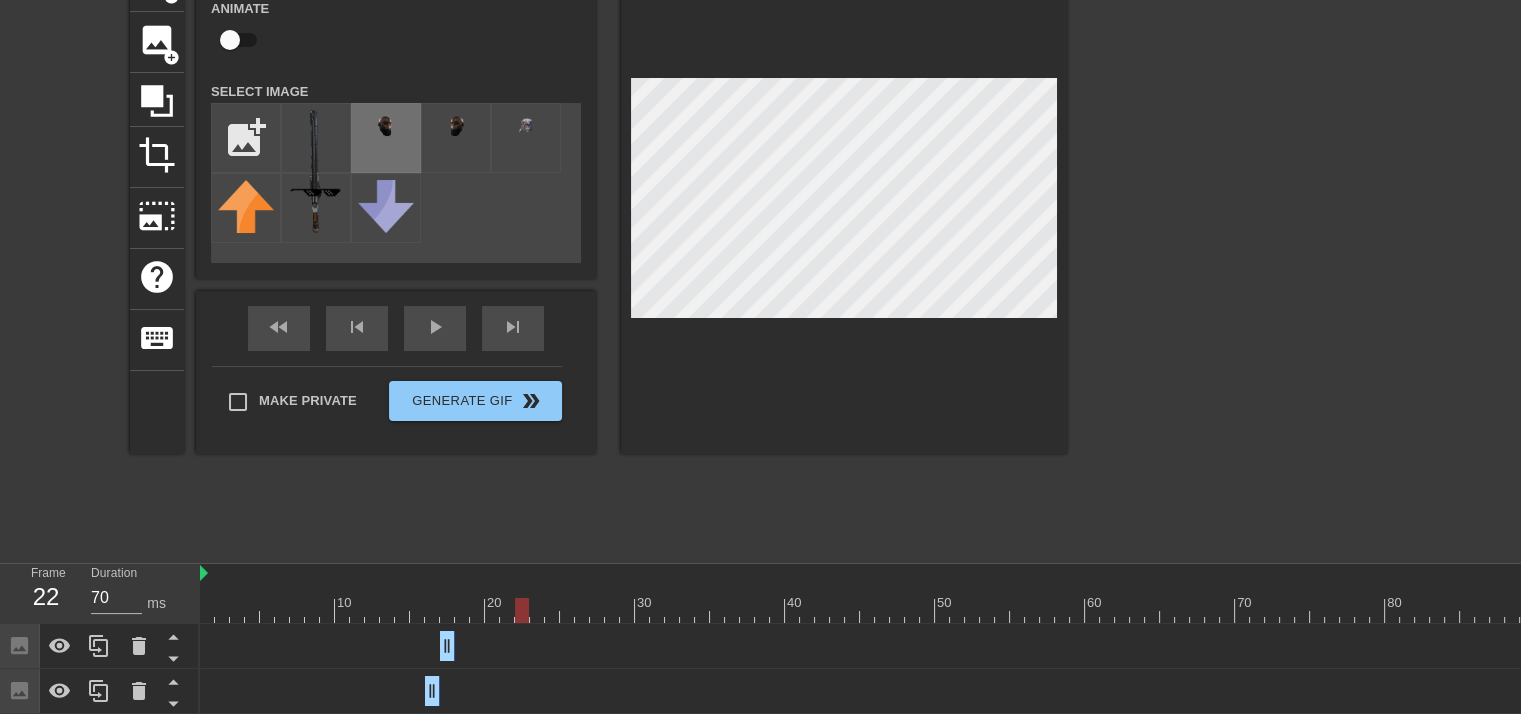 click at bounding box center (386, 128) 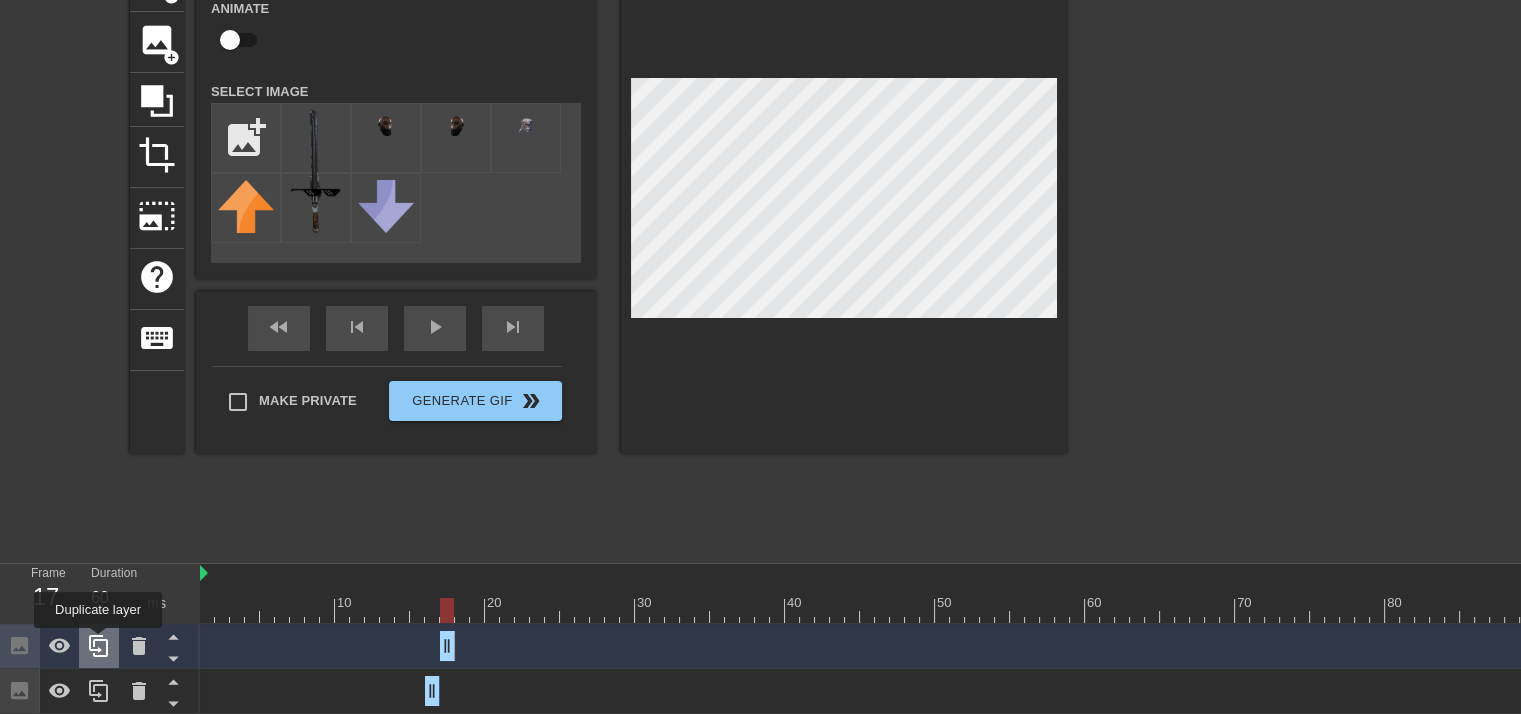 click 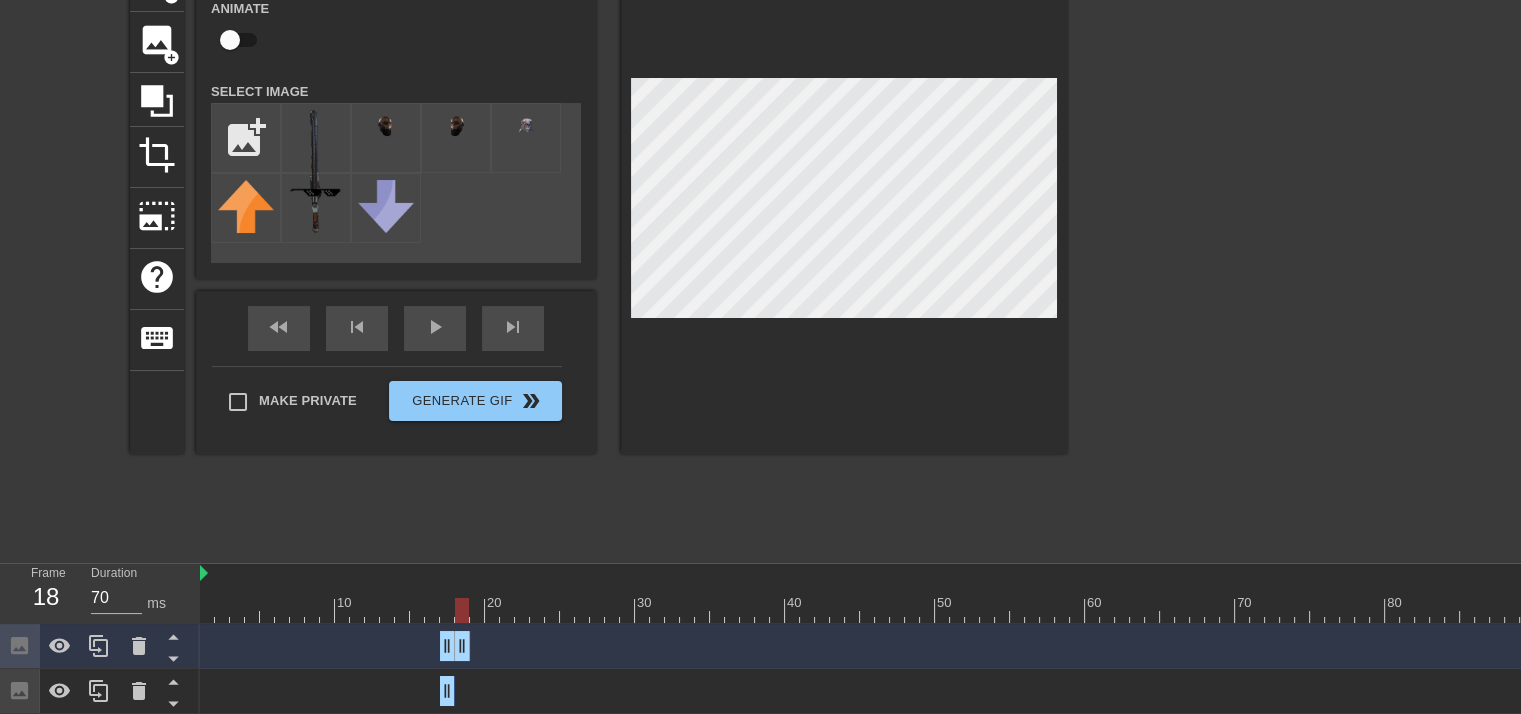 drag, startPoint x: 450, startPoint y: 634, endPoint x: 464, endPoint y: 634, distance: 14 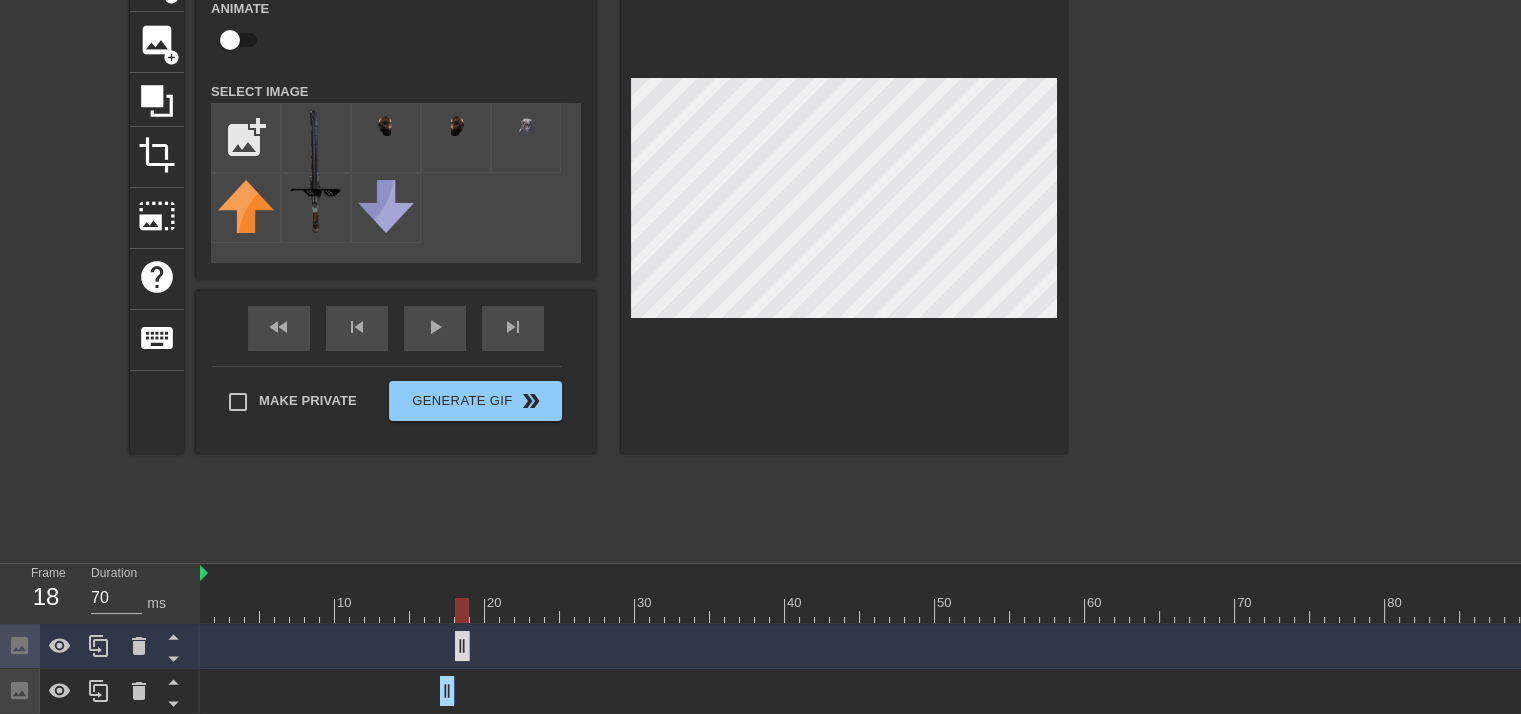drag, startPoint x: 448, startPoint y: 640, endPoint x: 460, endPoint y: 640, distance: 12 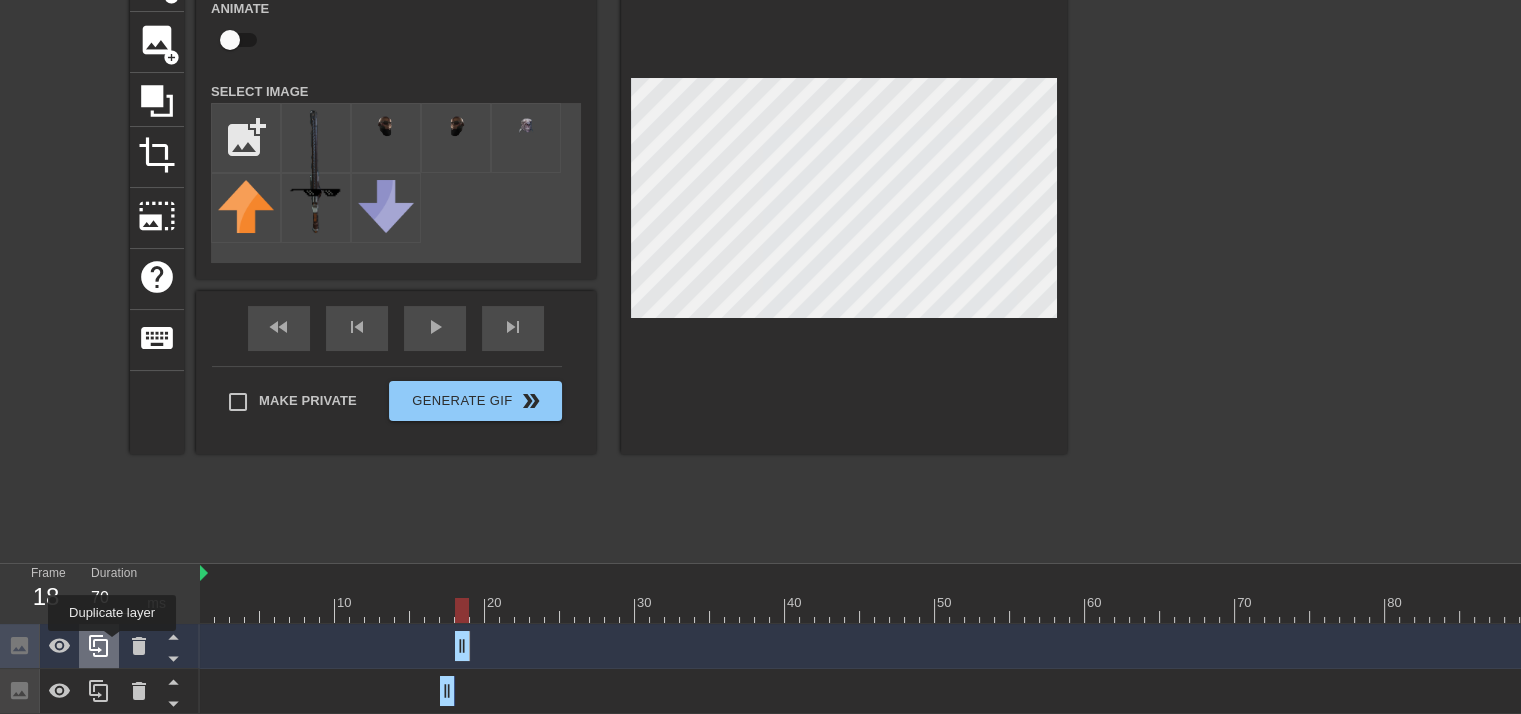 click at bounding box center (99, 646) 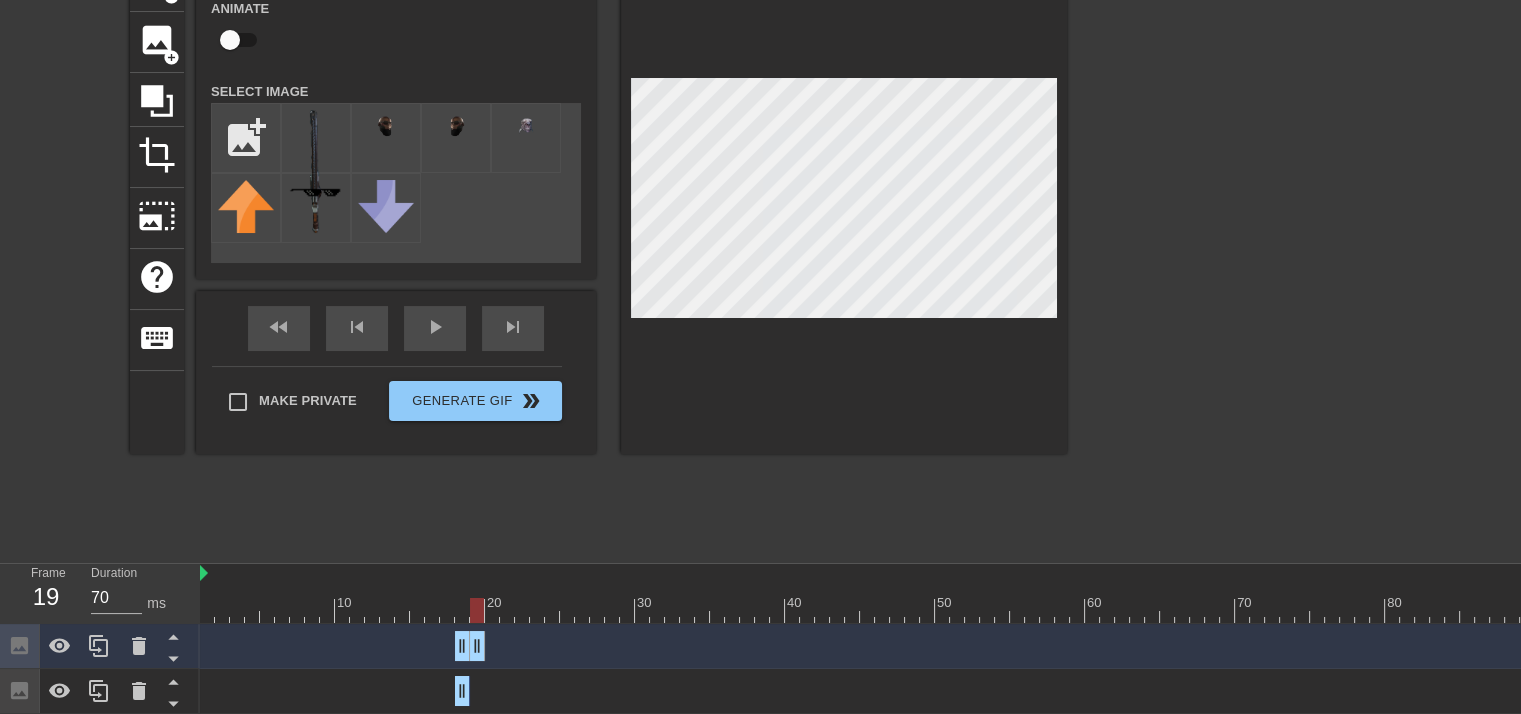 drag, startPoint x: 460, startPoint y: 639, endPoint x: 474, endPoint y: 639, distance: 14 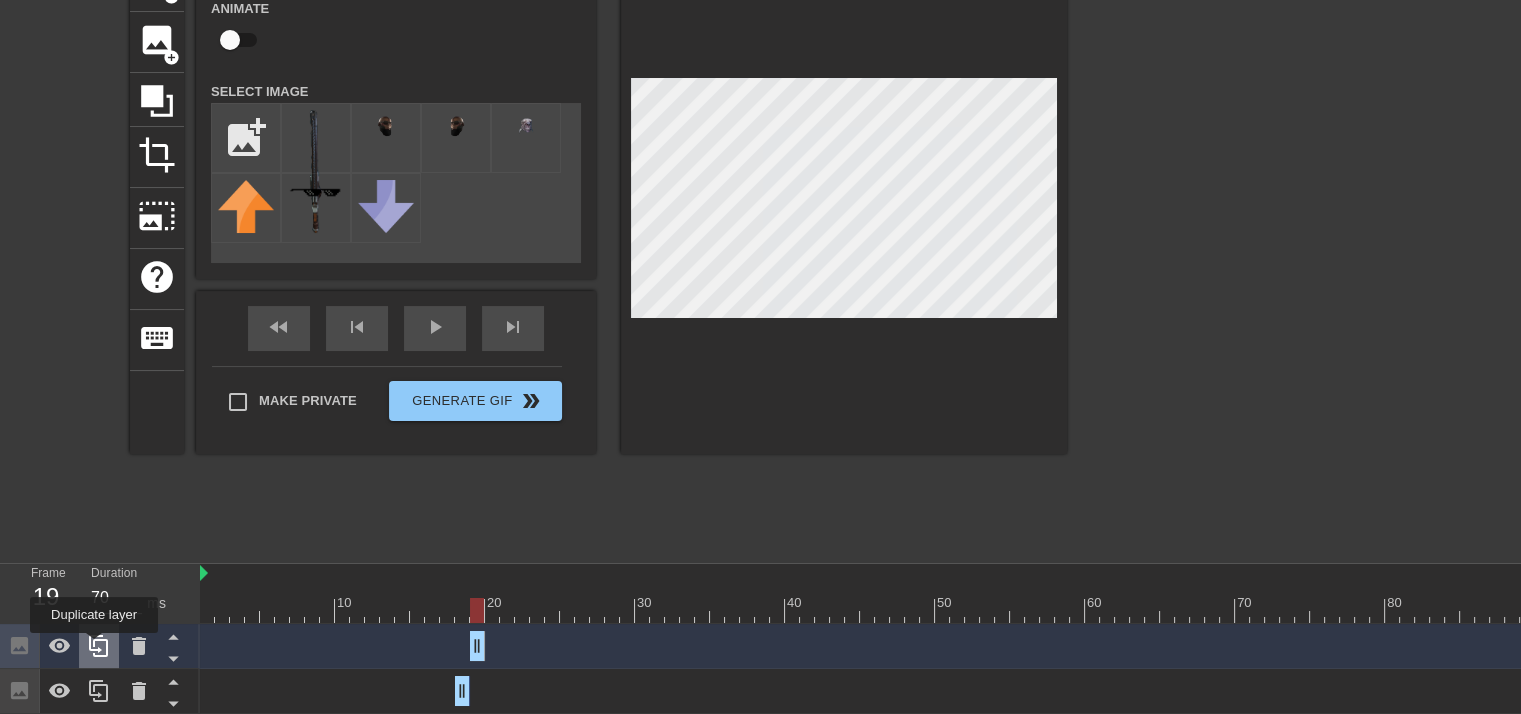 click 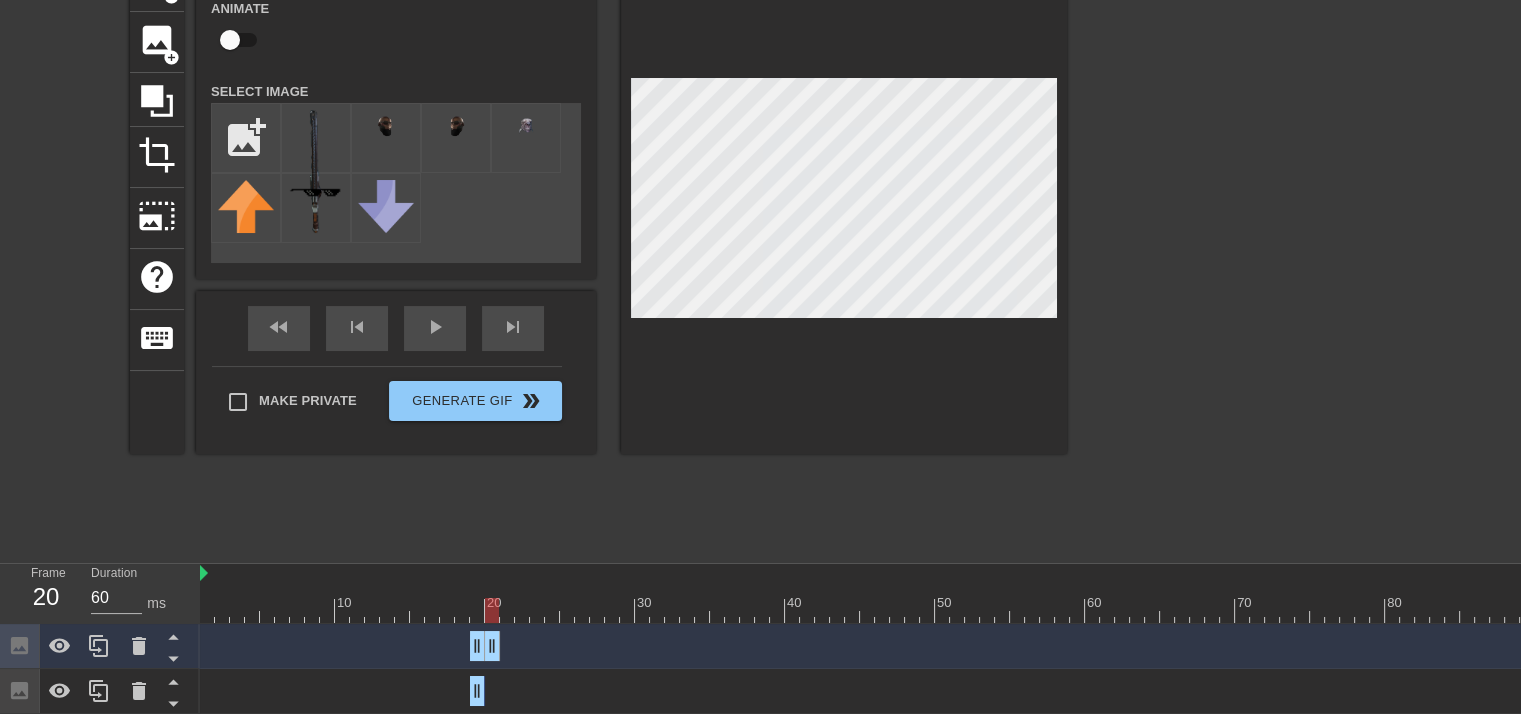 drag, startPoint x: 474, startPoint y: 635, endPoint x: 489, endPoint y: 634, distance: 15.033297 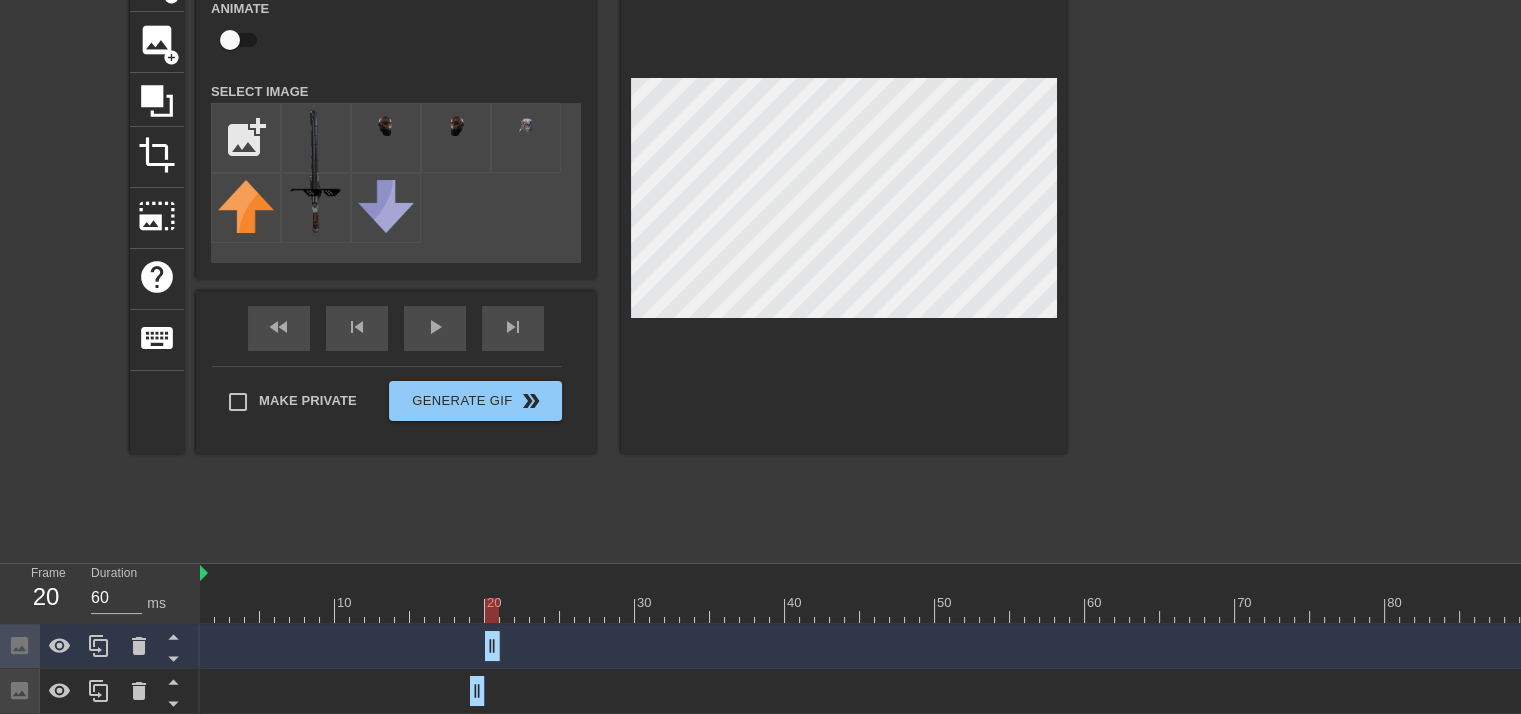 click on "Image drag_handle drag_handle" at bounding box center (1287, 646) 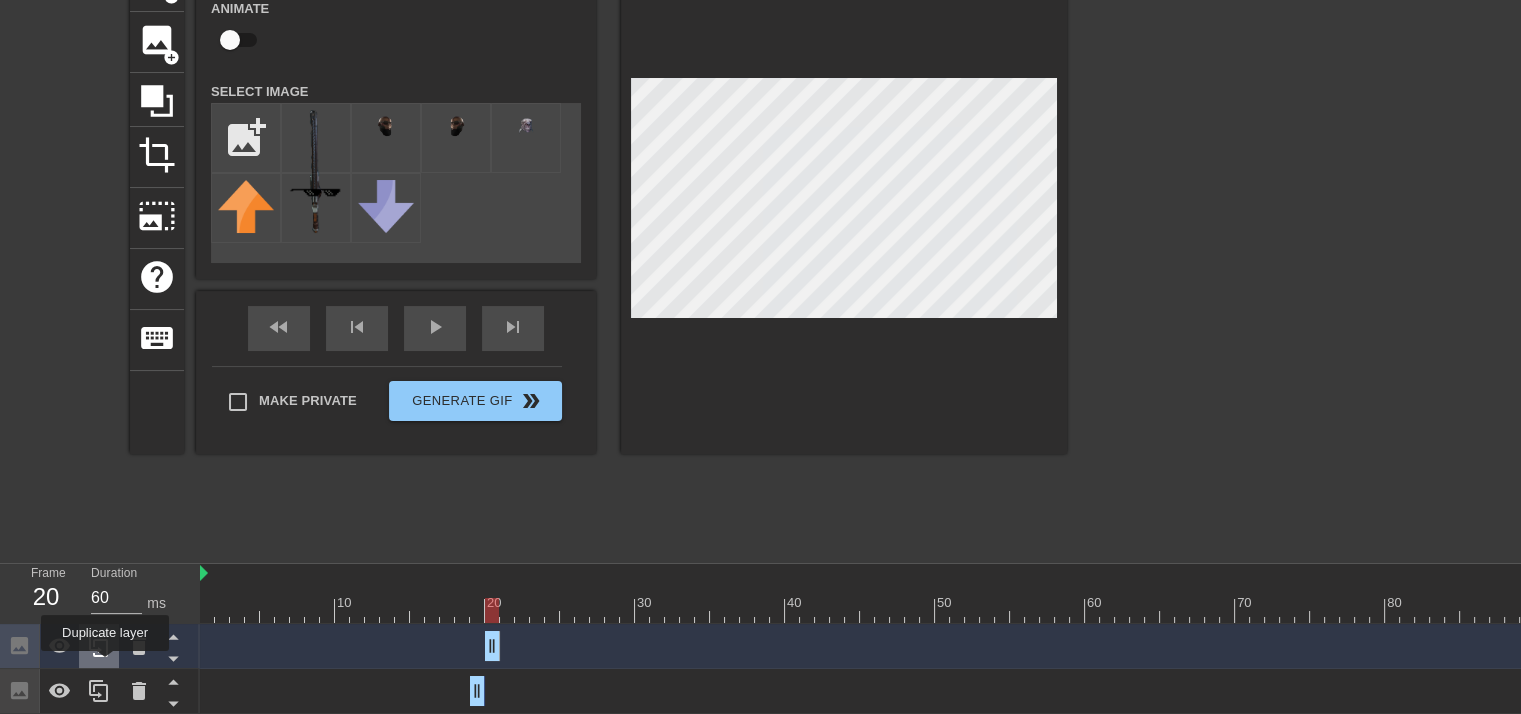 click at bounding box center [99, 646] 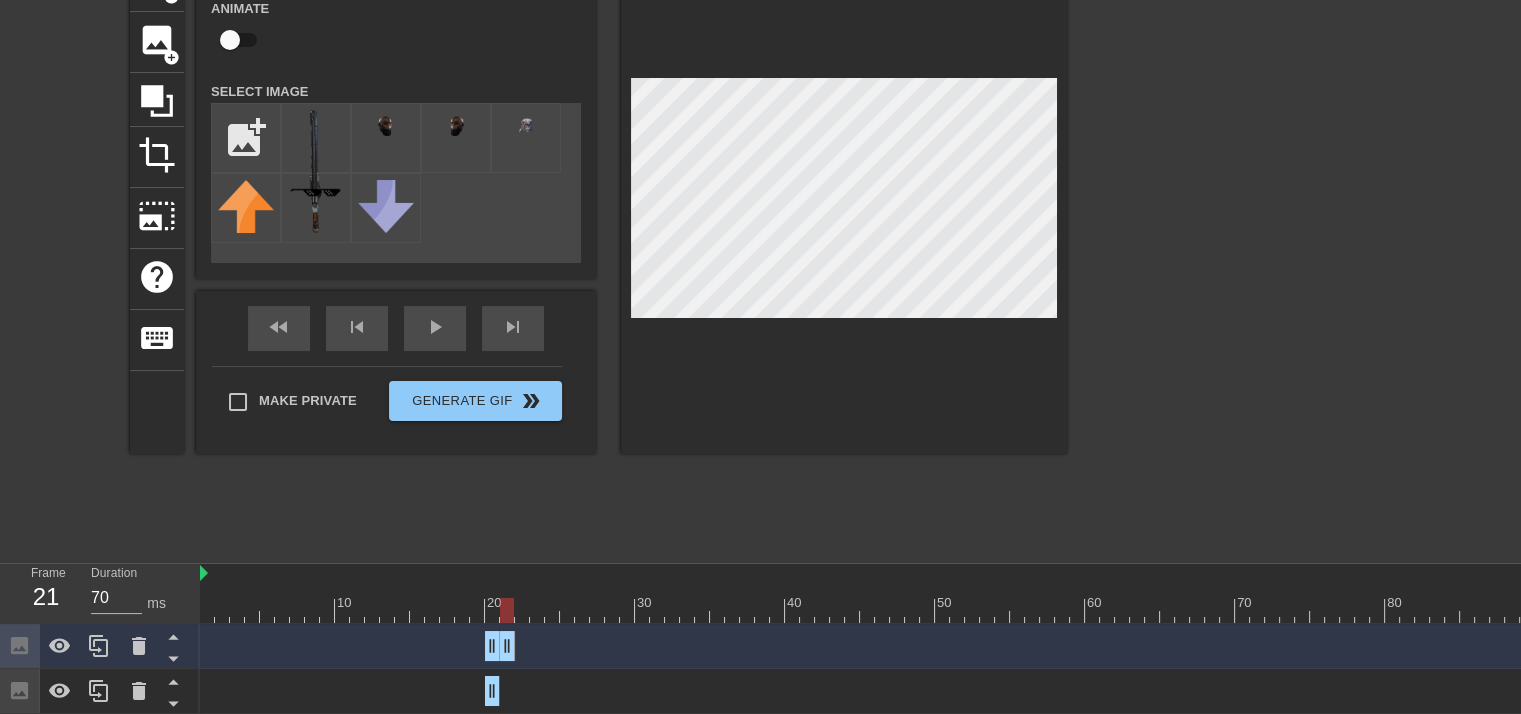 drag, startPoint x: 492, startPoint y: 635, endPoint x: 508, endPoint y: 635, distance: 16 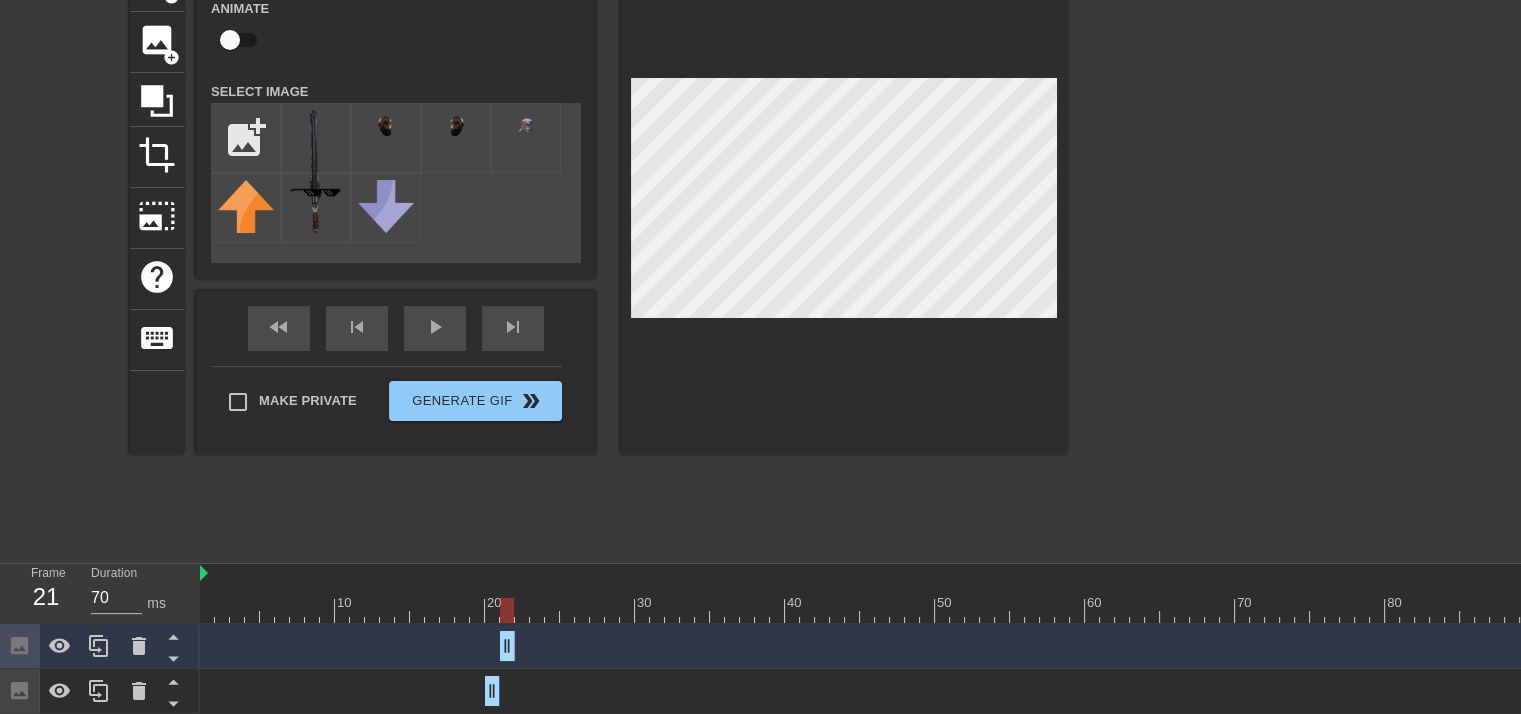 drag, startPoint x: 492, startPoint y: 649, endPoint x: 504, endPoint y: 651, distance: 12.165525 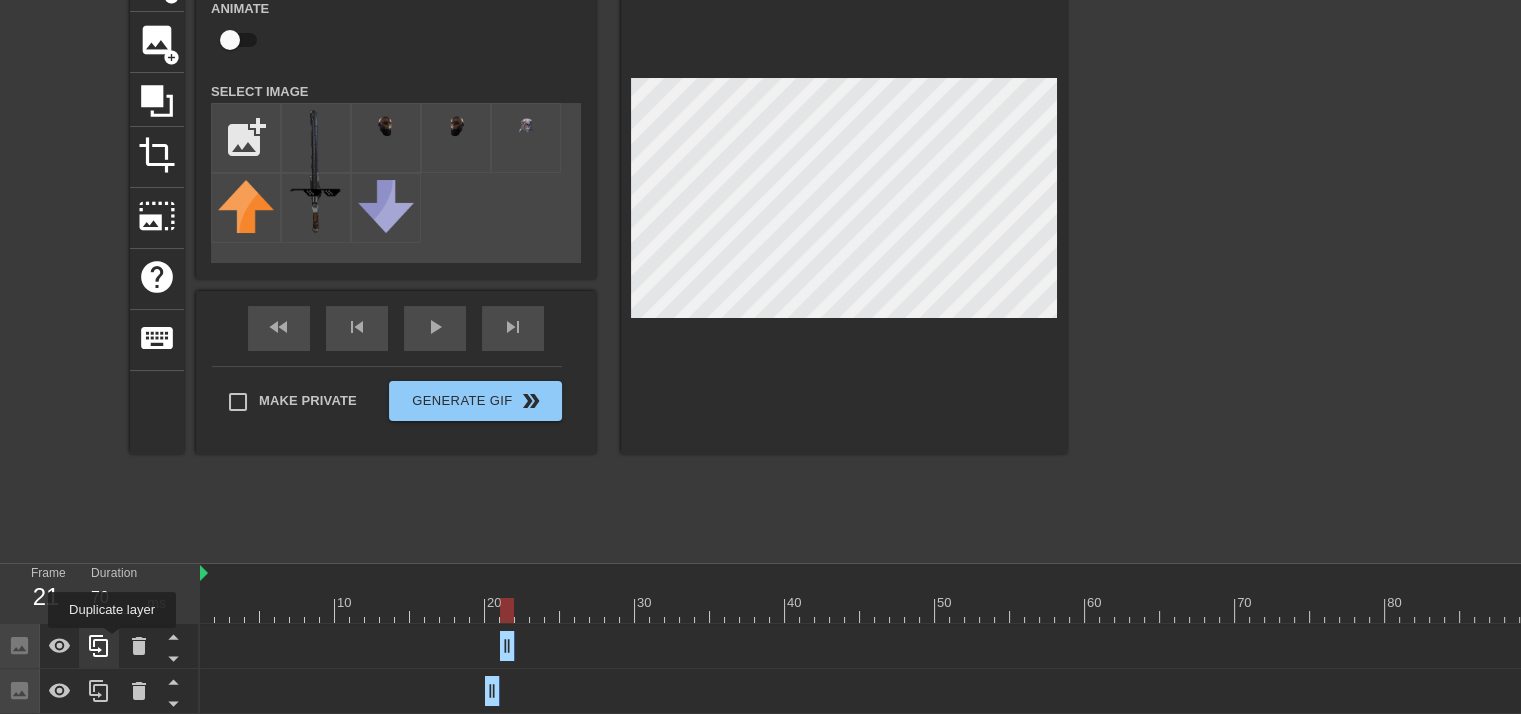 click at bounding box center [99, 646] 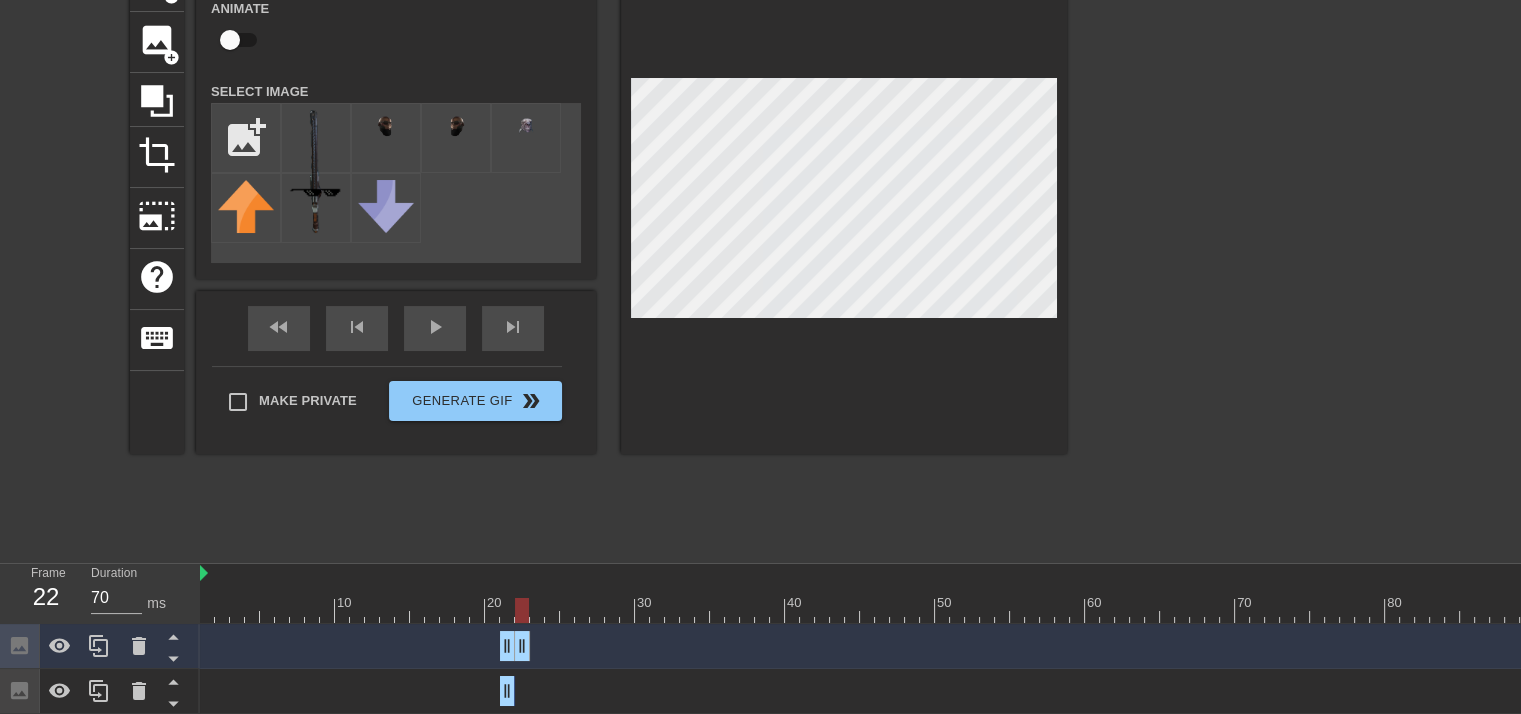 drag, startPoint x: 512, startPoint y: 640, endPoint x: 525, endPoint y: 641, distance: 13.038404 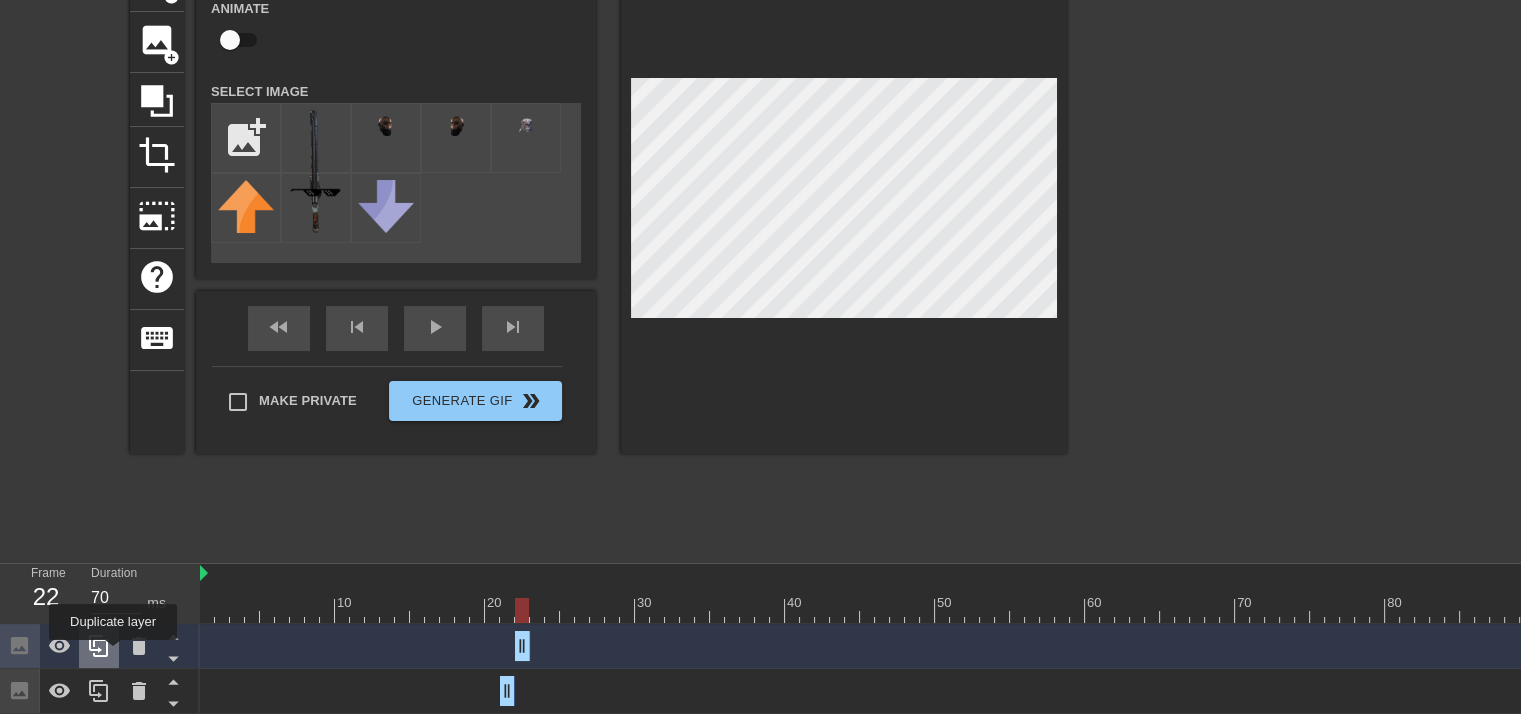 click at bounding box center (99, 646) 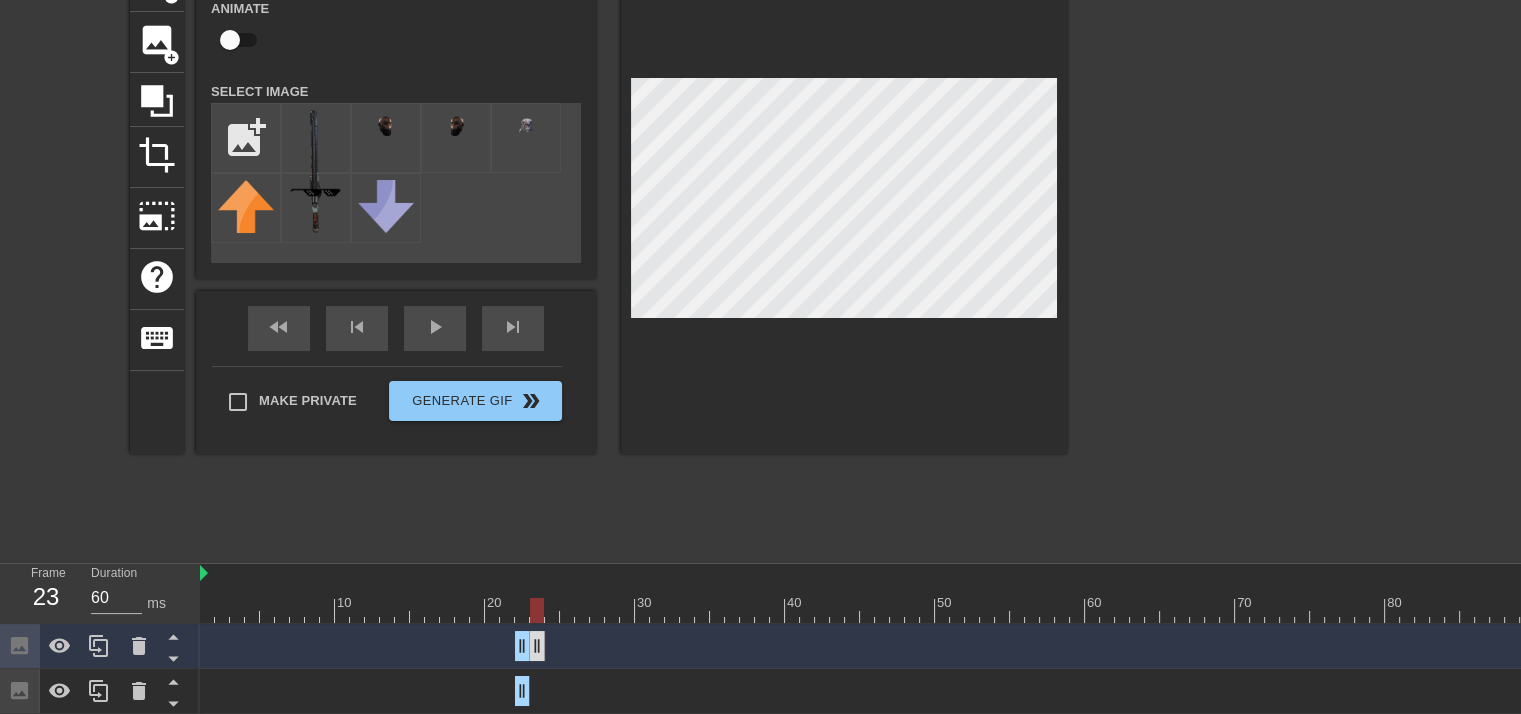 drag, startPoint x: 524, startPoint y: 634, endPoint x: 535, endPoint y: 635, distance: 11.045361 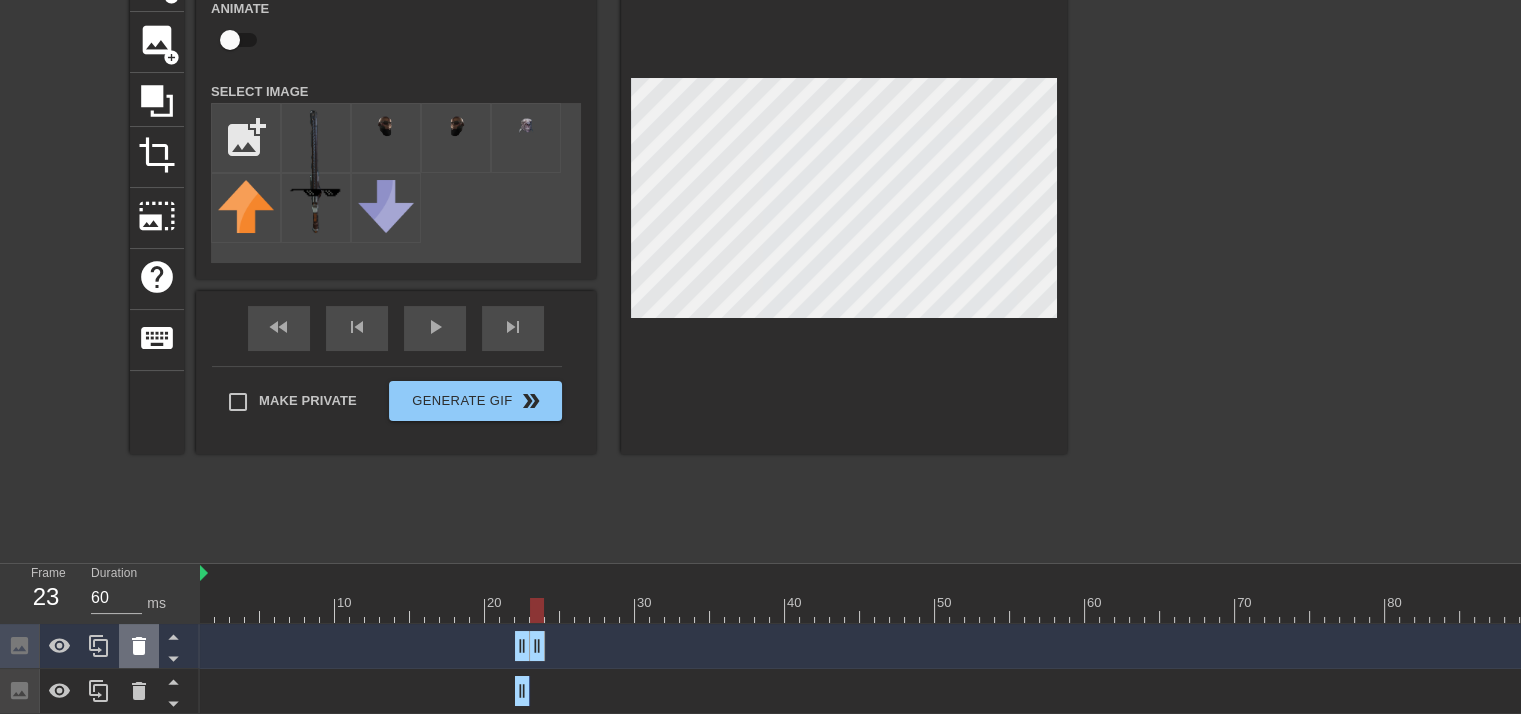 click 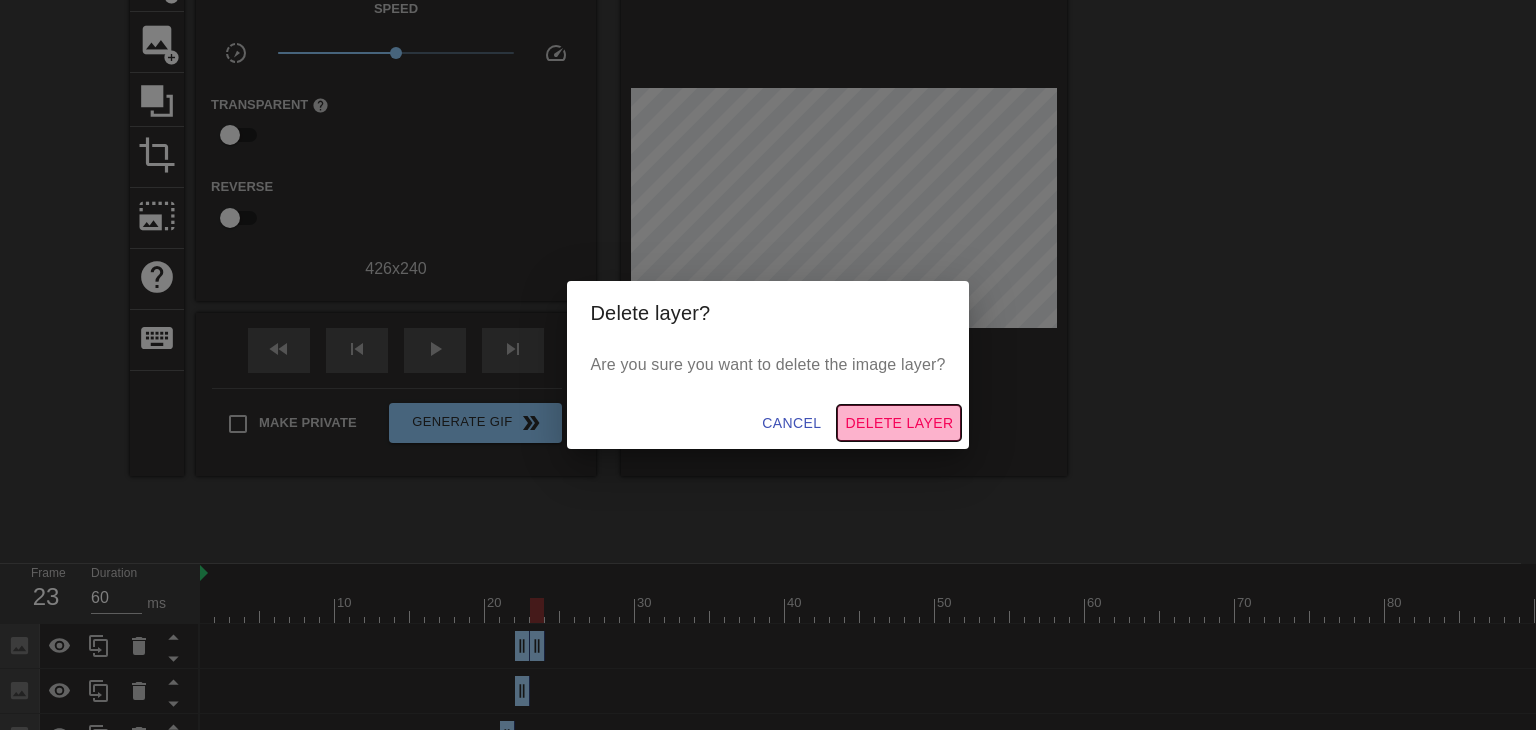 click on "Delete Layer" at bounding box center (899, 423) 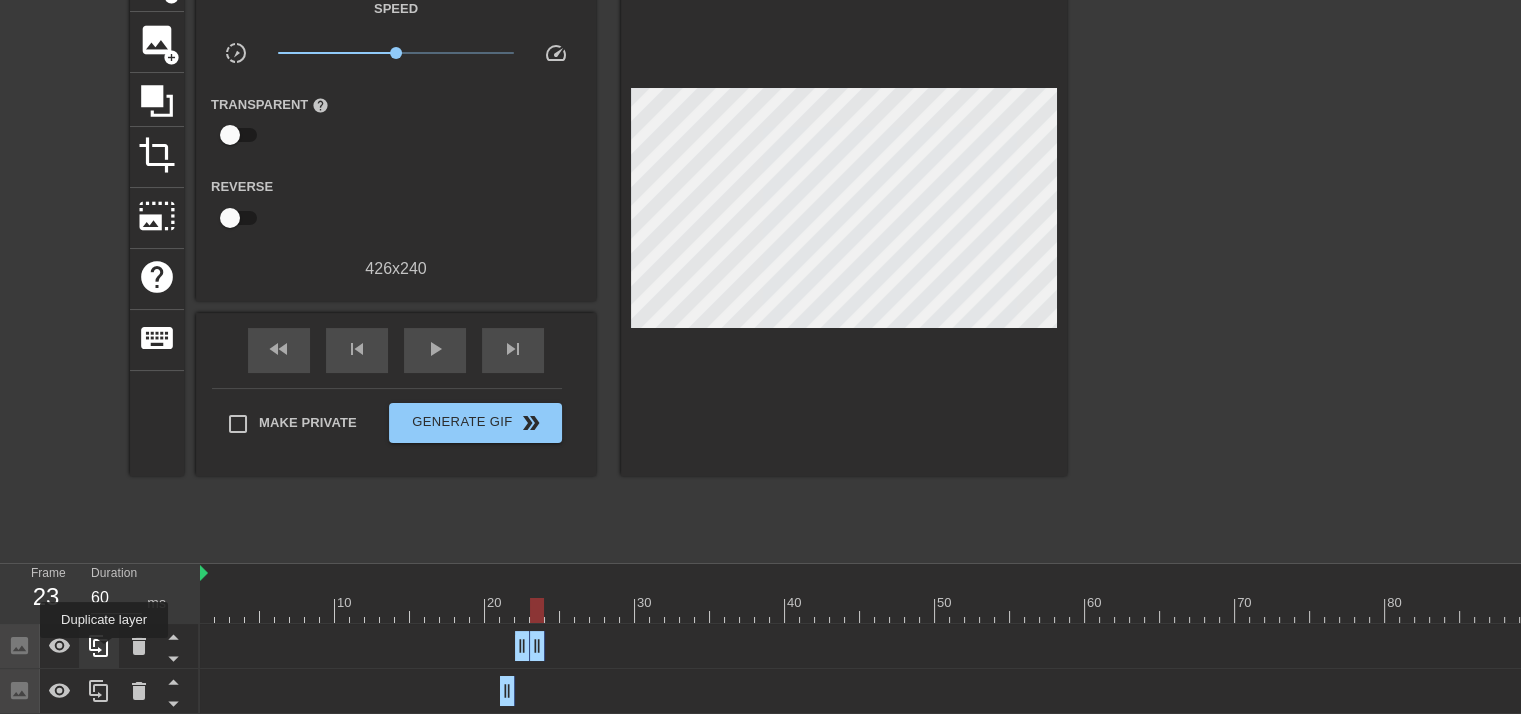 click 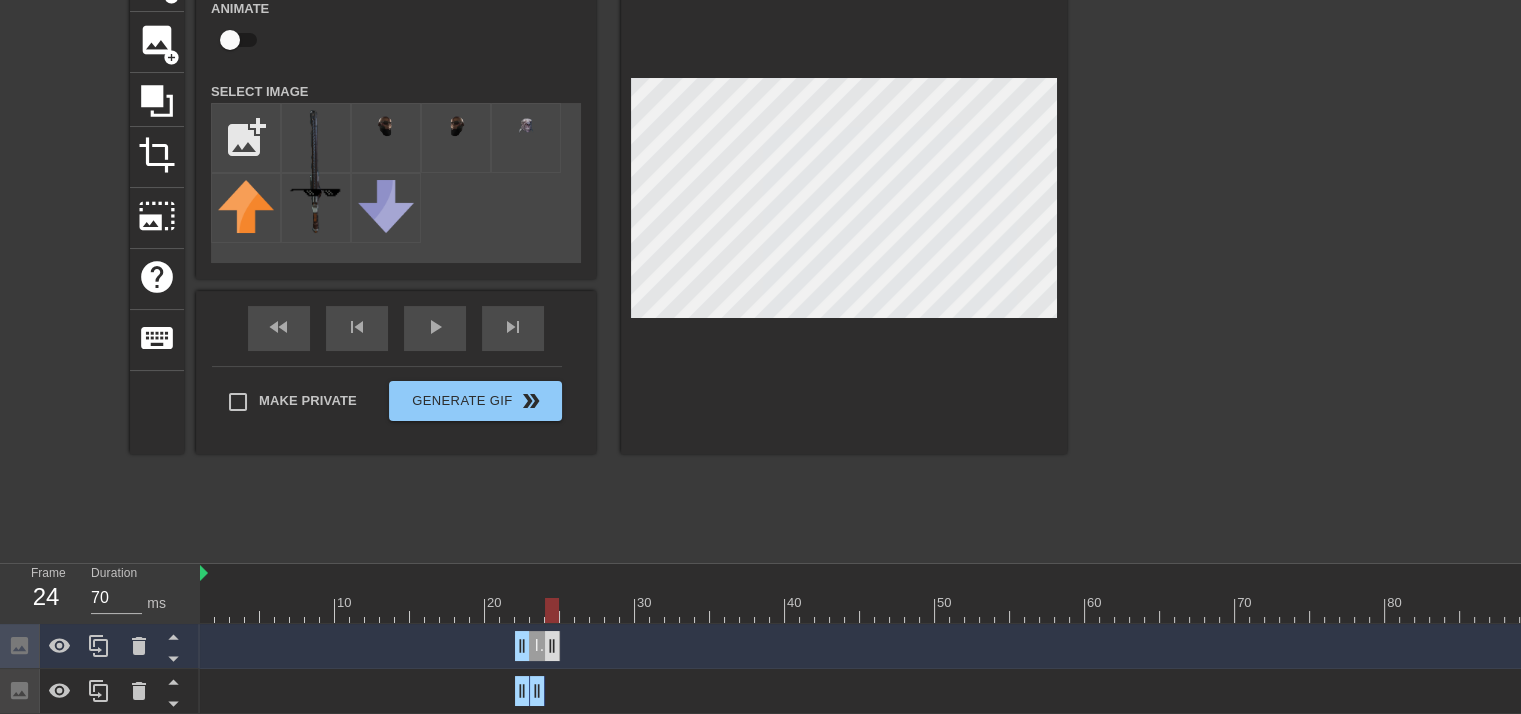 drag, startPoint x: 538, startPoint y: 637, endPoint x: 550, endPoint y: 643, distance: 13.416408 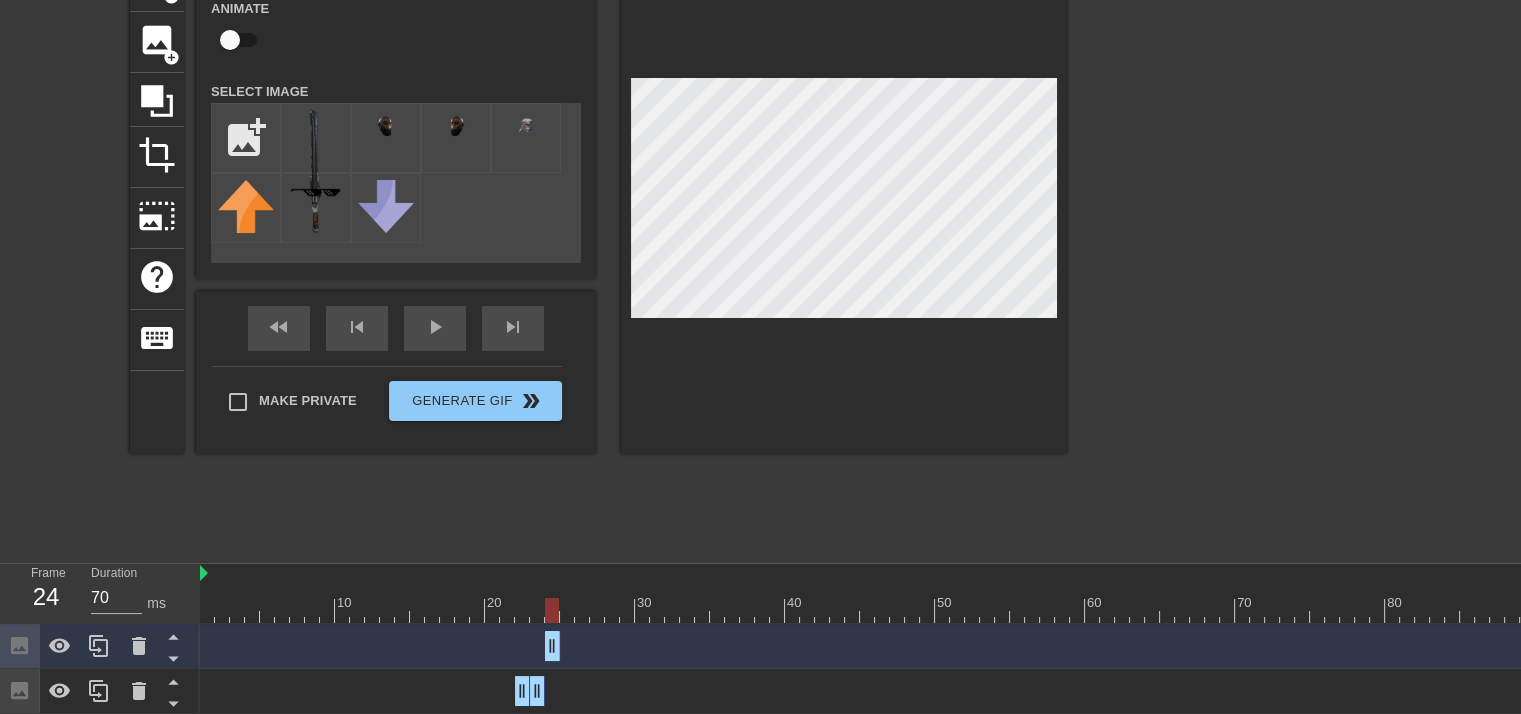 drag, startPoint x: 527, startPoint y: 646, endPoint x: 556, endPoint y: 649, distance: 29.15476 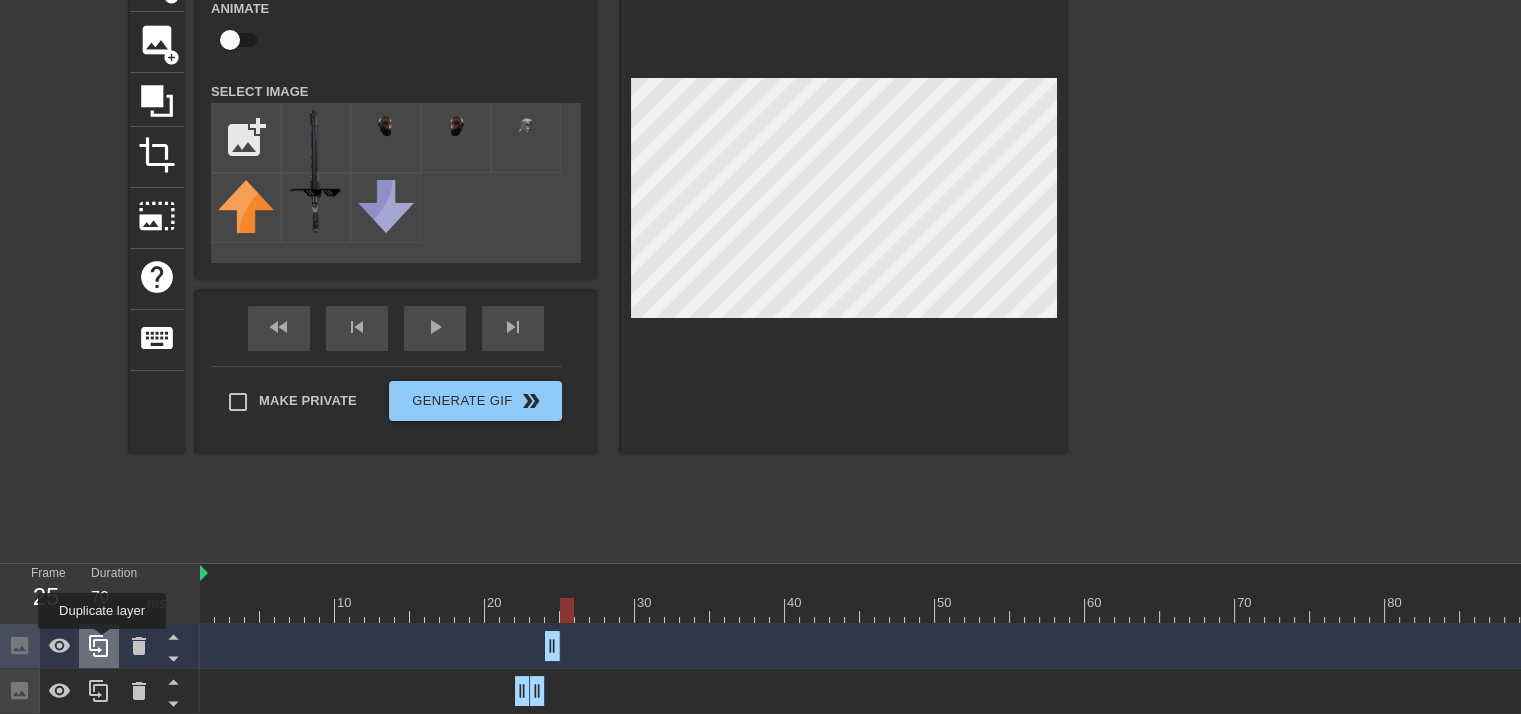click 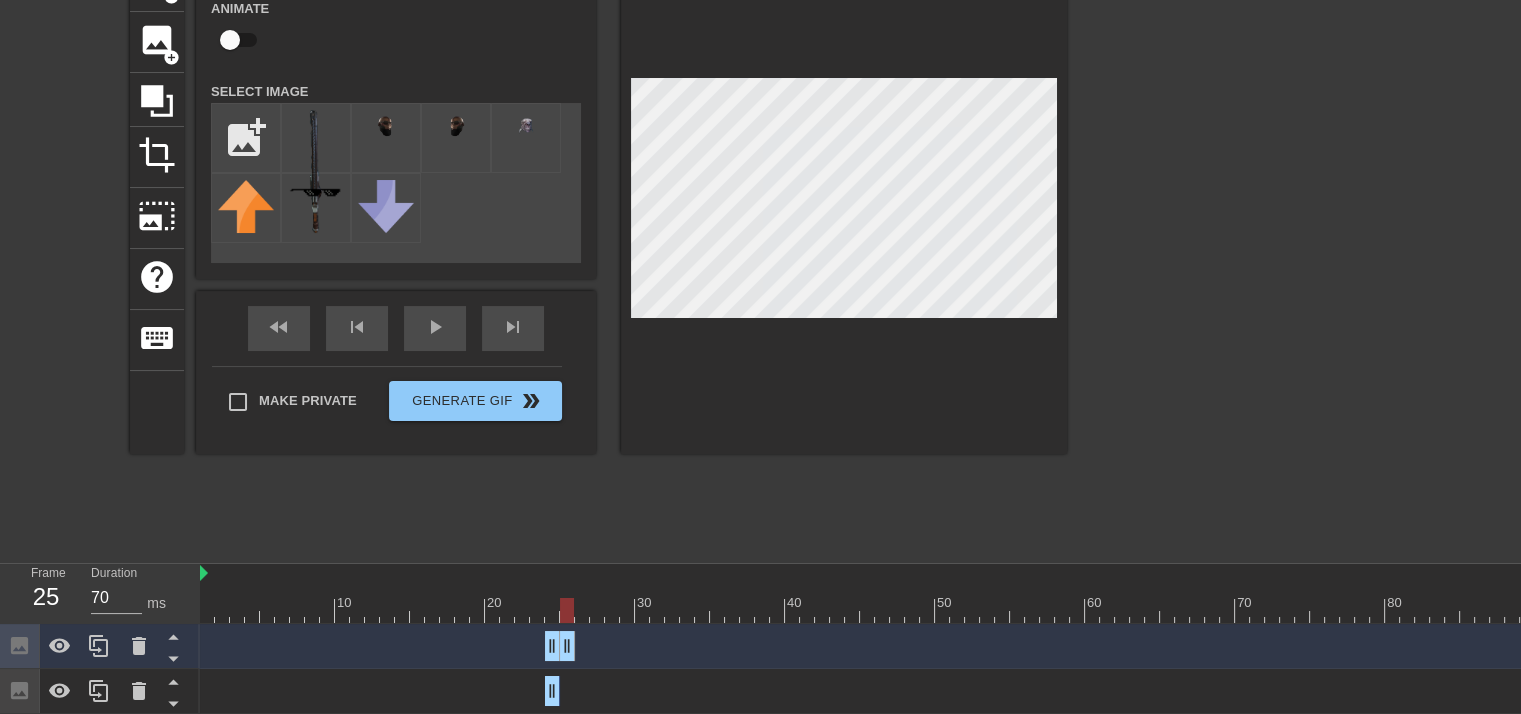 drag, startPoint x: 552, startPoint y: 634, endPoint x: 568, endPoint y: 637, distance: 16.27882 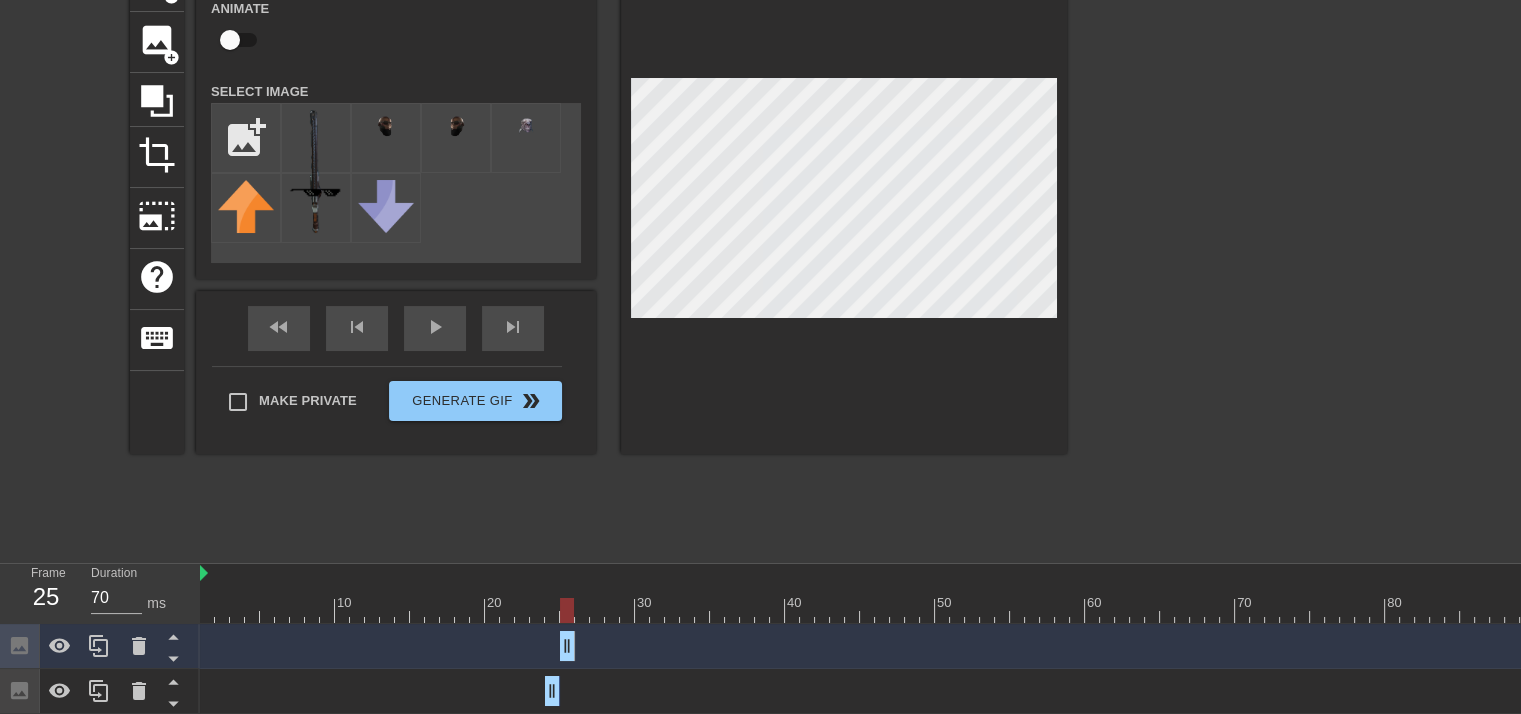 drag, startPoint x: 552, startPoint y: 642, endPoint x: 568, endPoint y: 647, distance: 16.763054 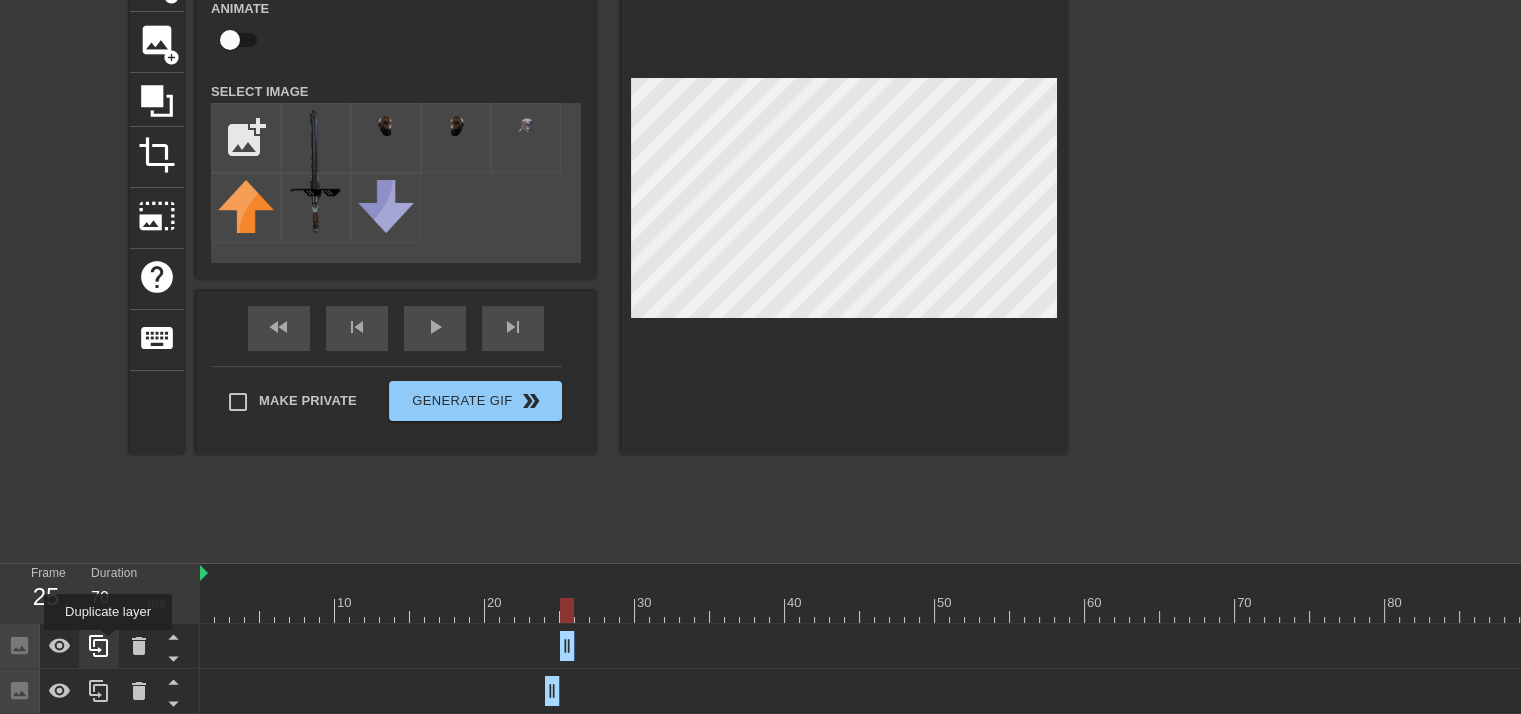 click 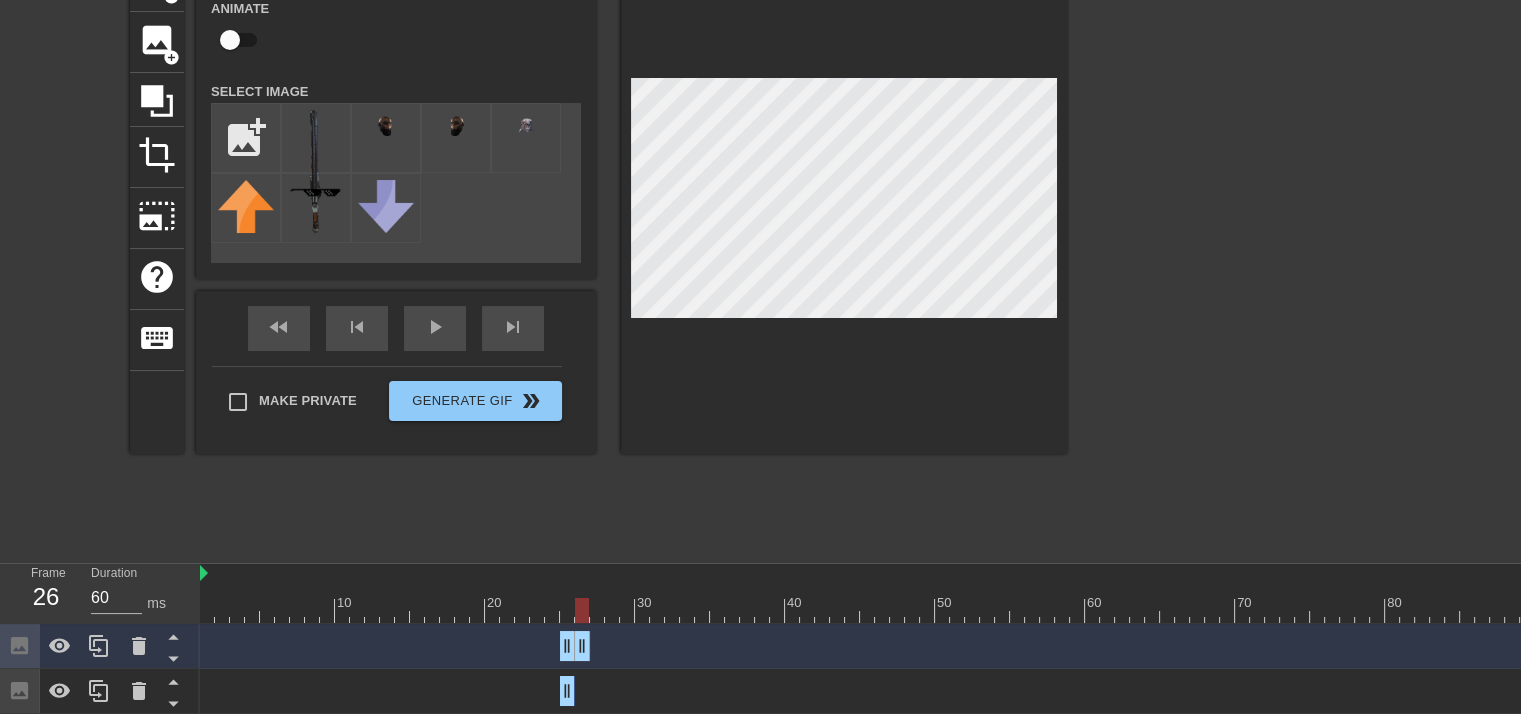 drag, startPoint x: 572, startPoint y: 641, endPoint x: 584, endPoint y: 646, distance: 13 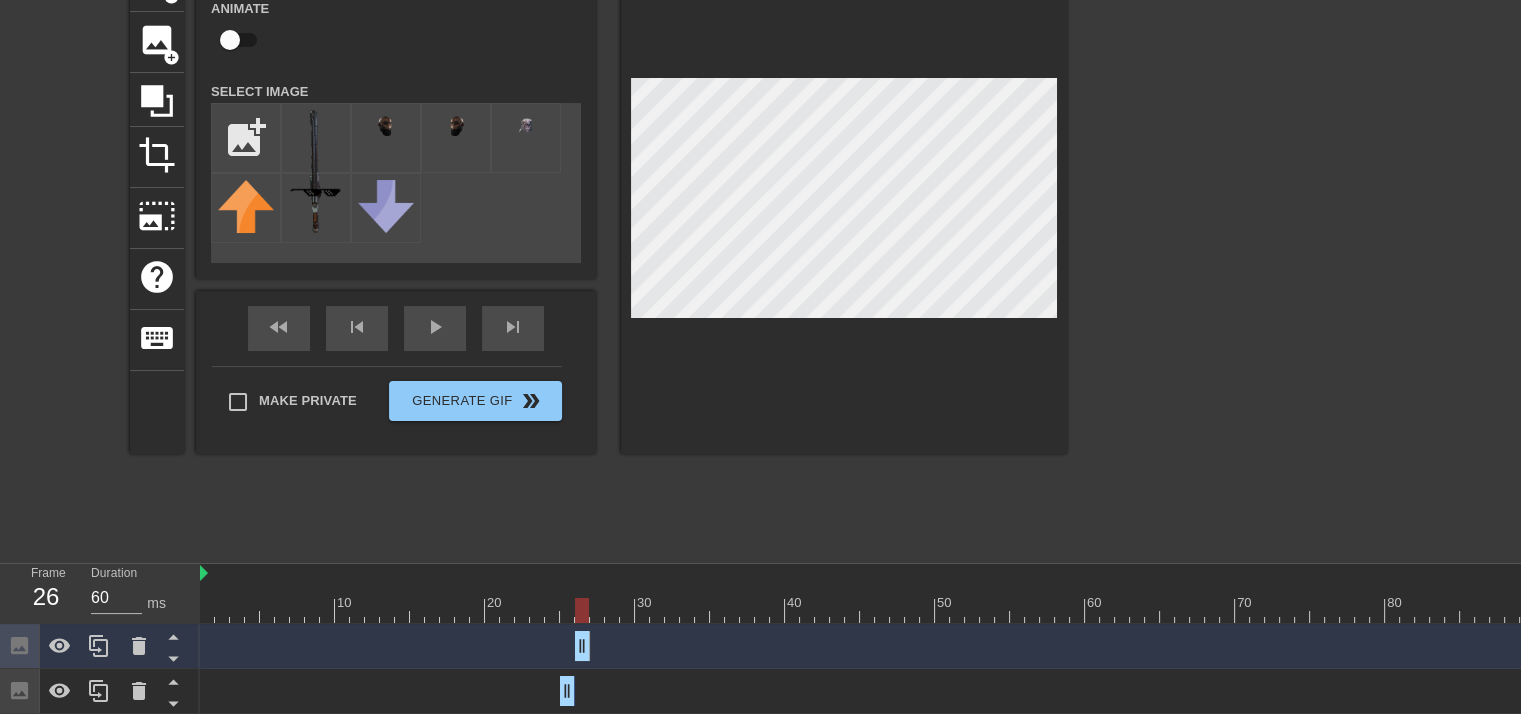 drag, startPoint x: 564, startPoint y: 643, endPoint x: 577, endPoint y: 643, distance: 13 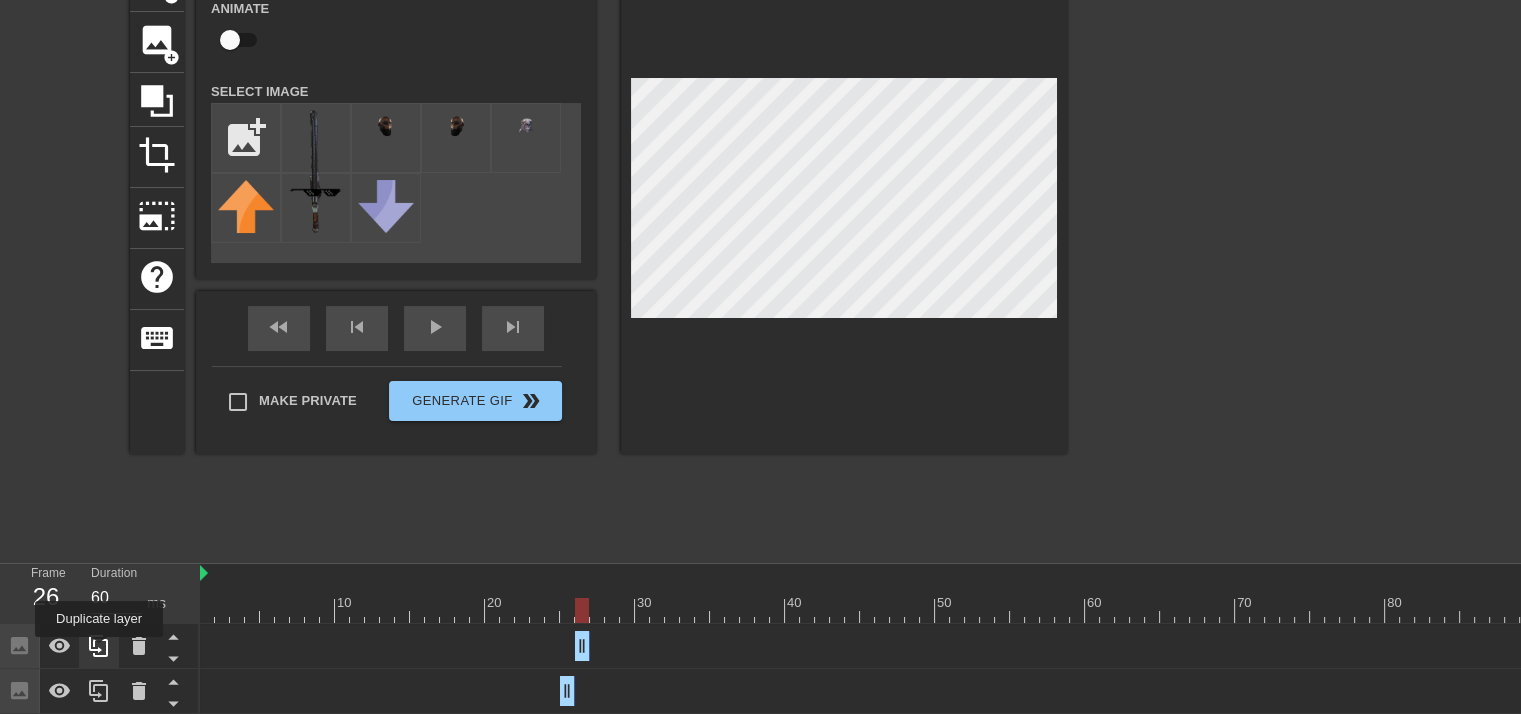 click 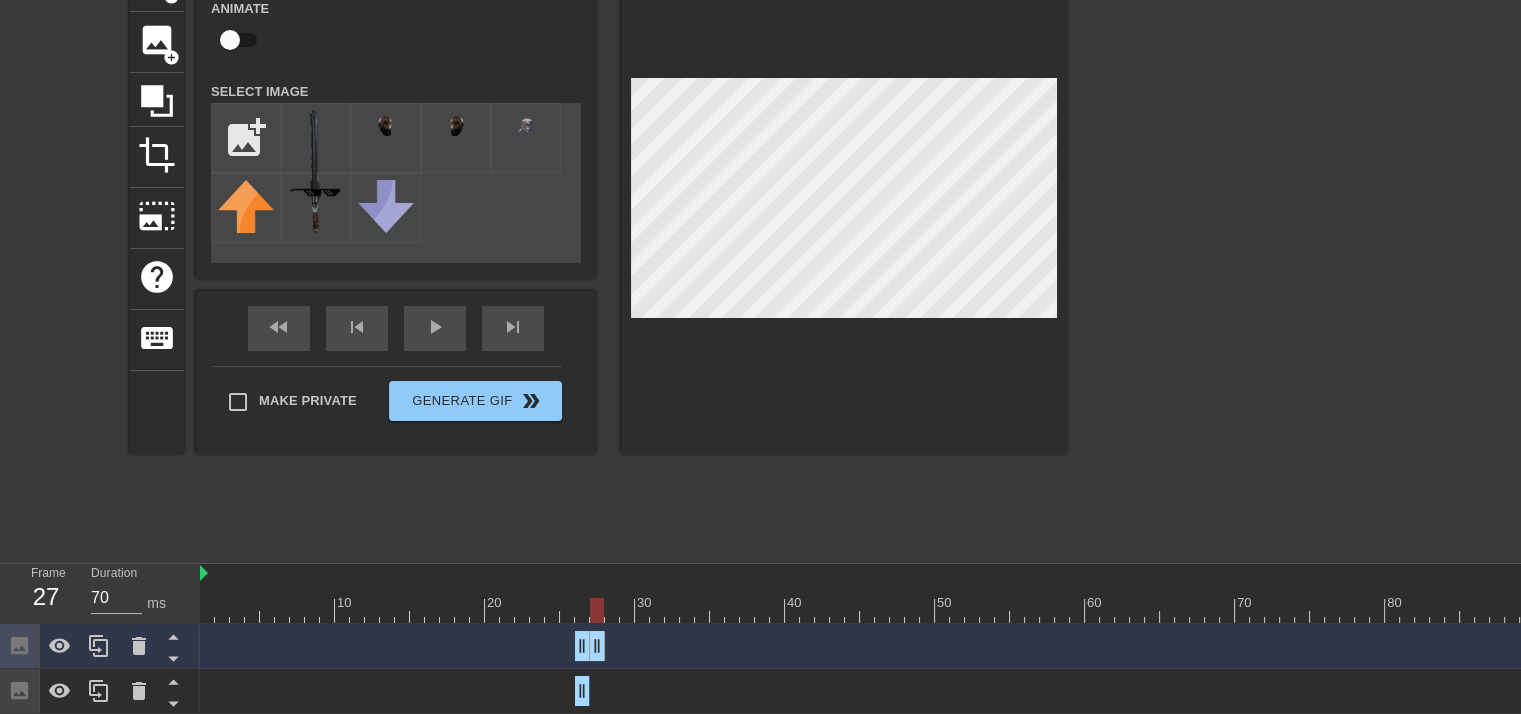 drag, startPoint x: 583, startPoint y: 639, endPoint x: 599, endPoint y: 649, distance: 18.867962 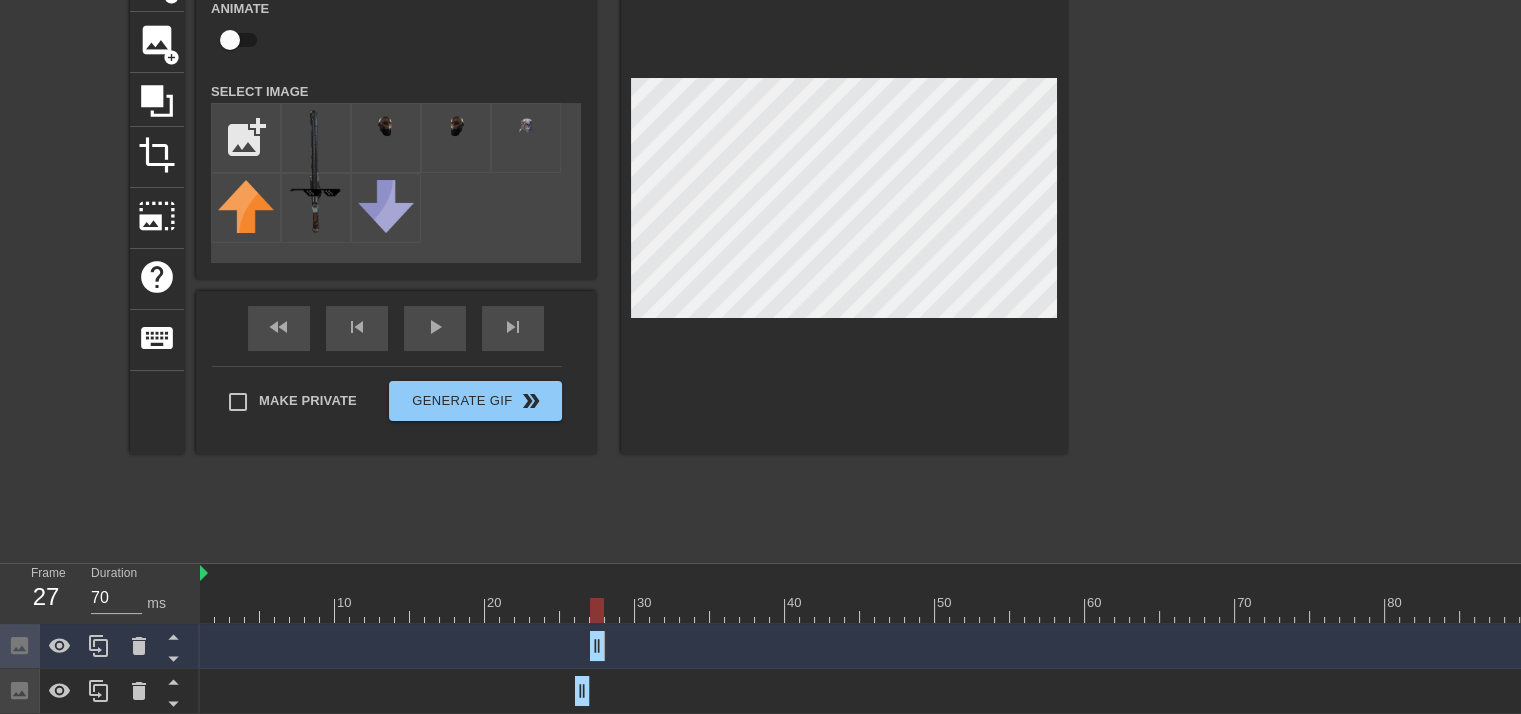 drag, startPoint x: 579, startPoint y: 645, endPoint x: 589, endPoint y: 649, distance: 10.770329 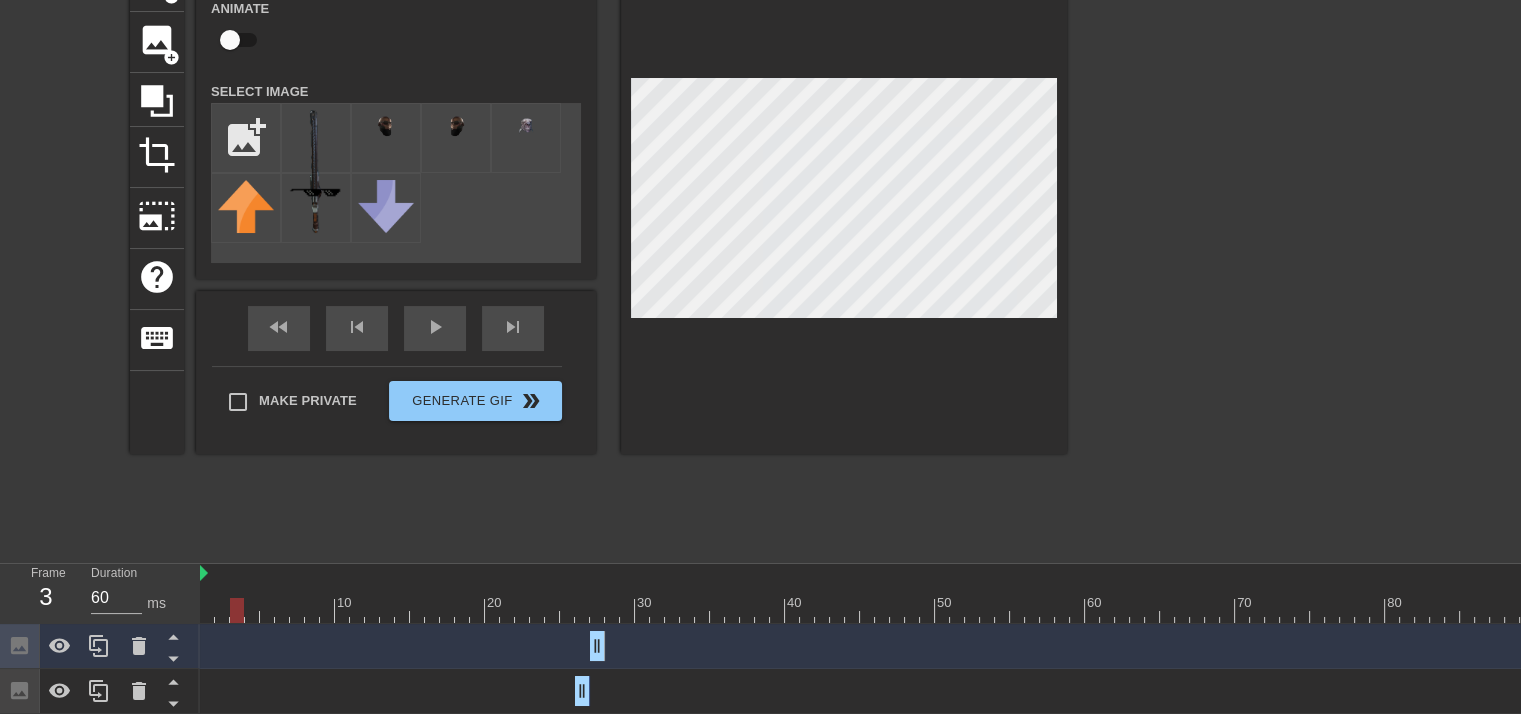 type on "70" 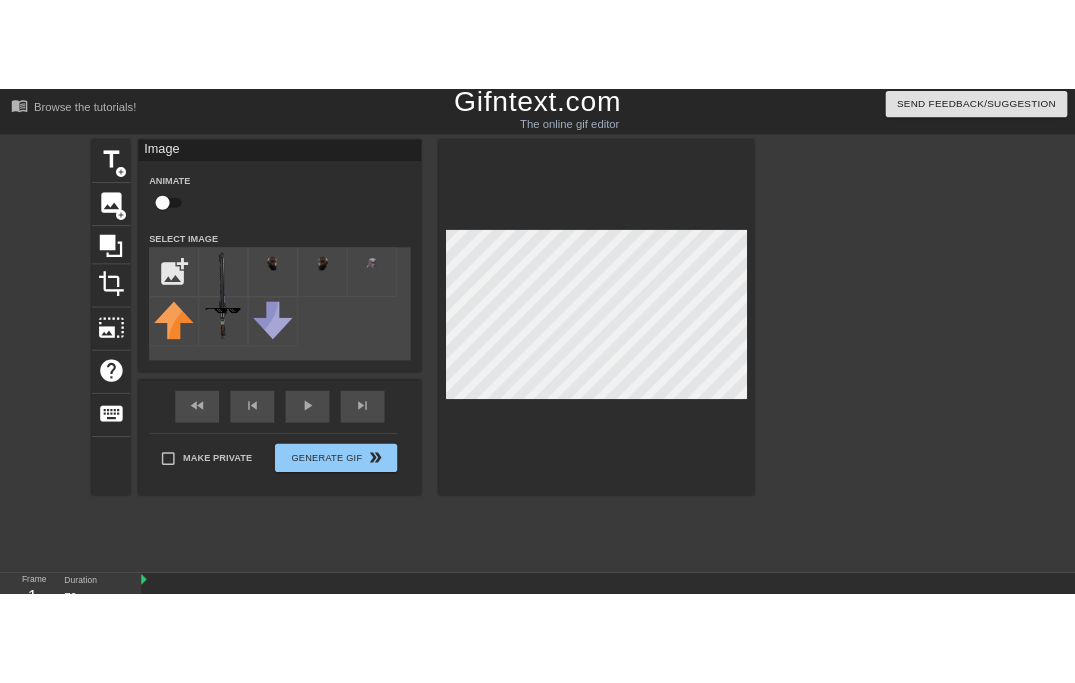 scroll, scrollTop: 0, scrollLeft: 0, axis: both 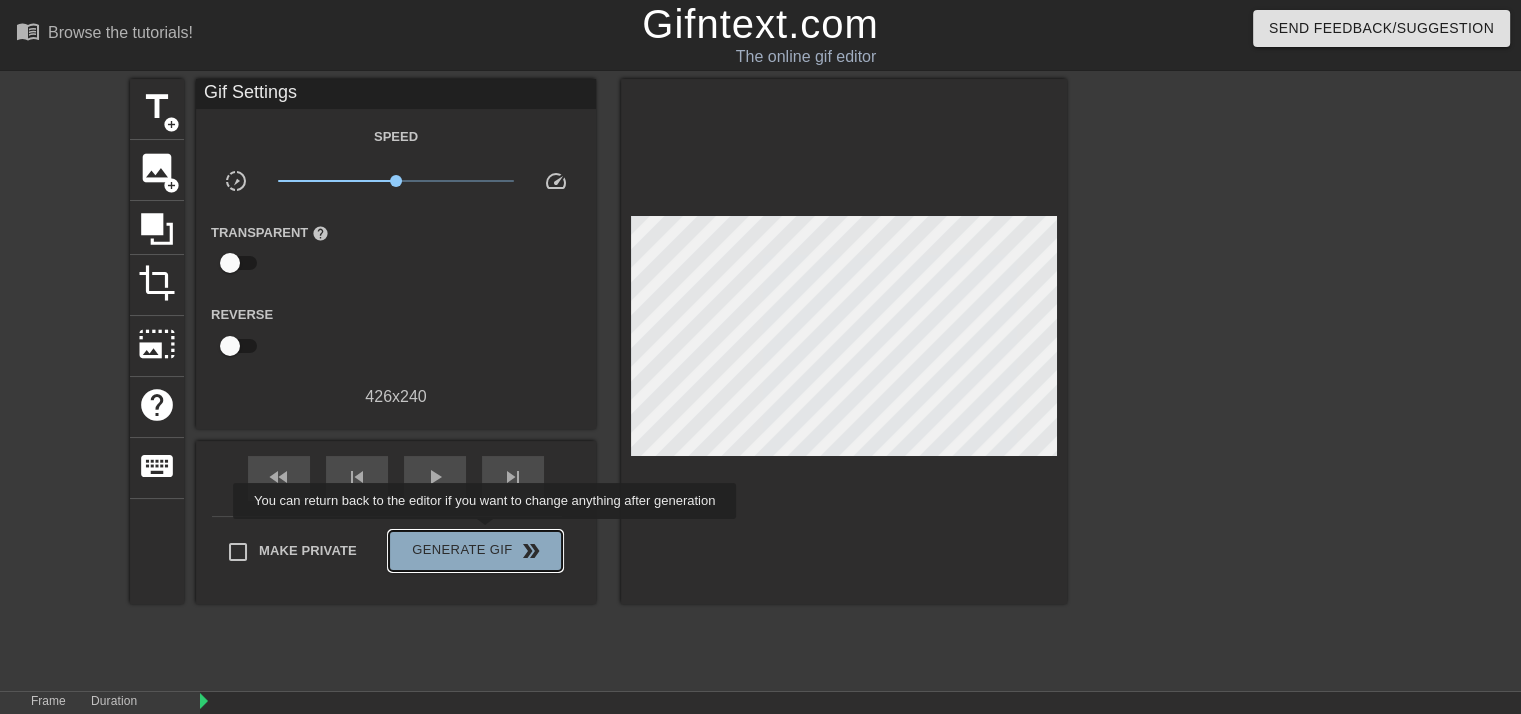 click on "Generate Gif double_arrow" at bounding box center (475, 551) 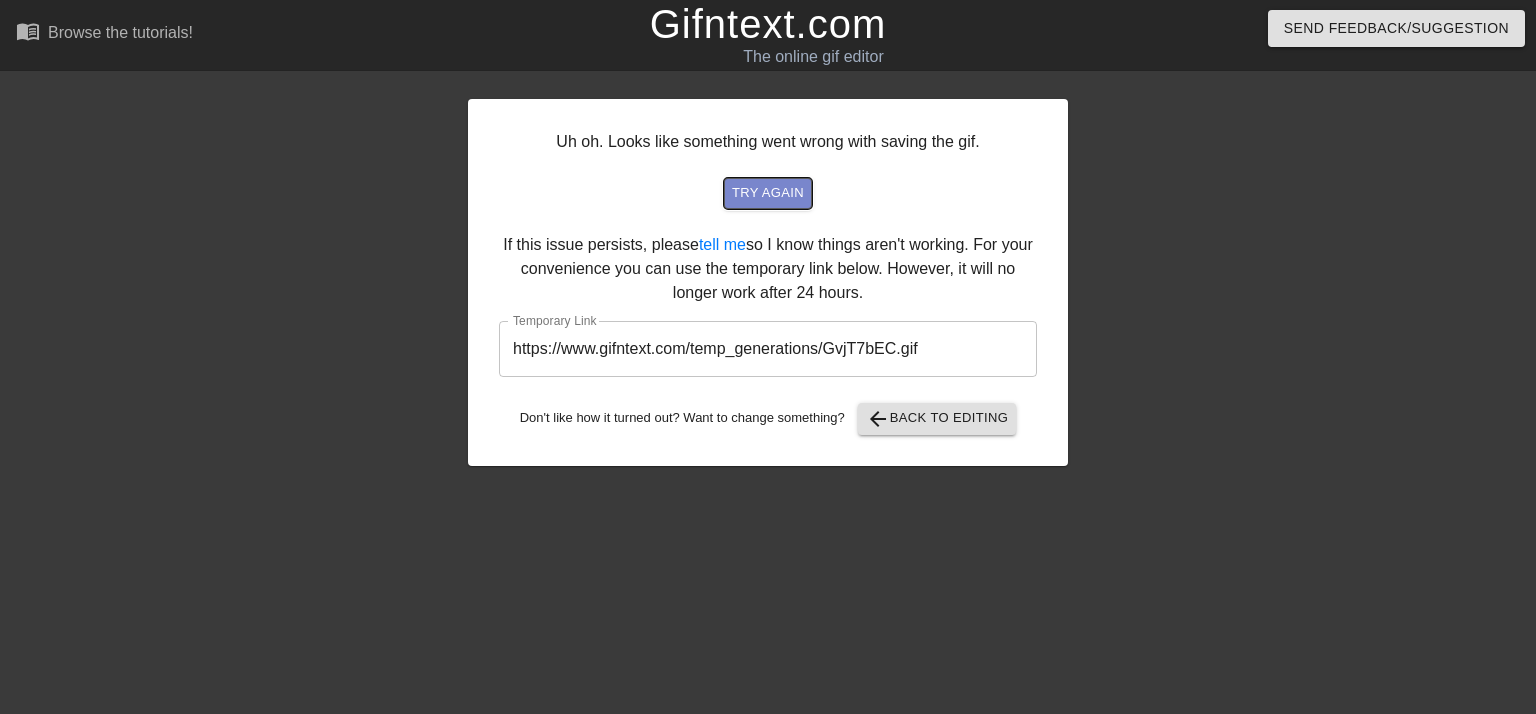 click on "try again" at bounding box center [768, 193] 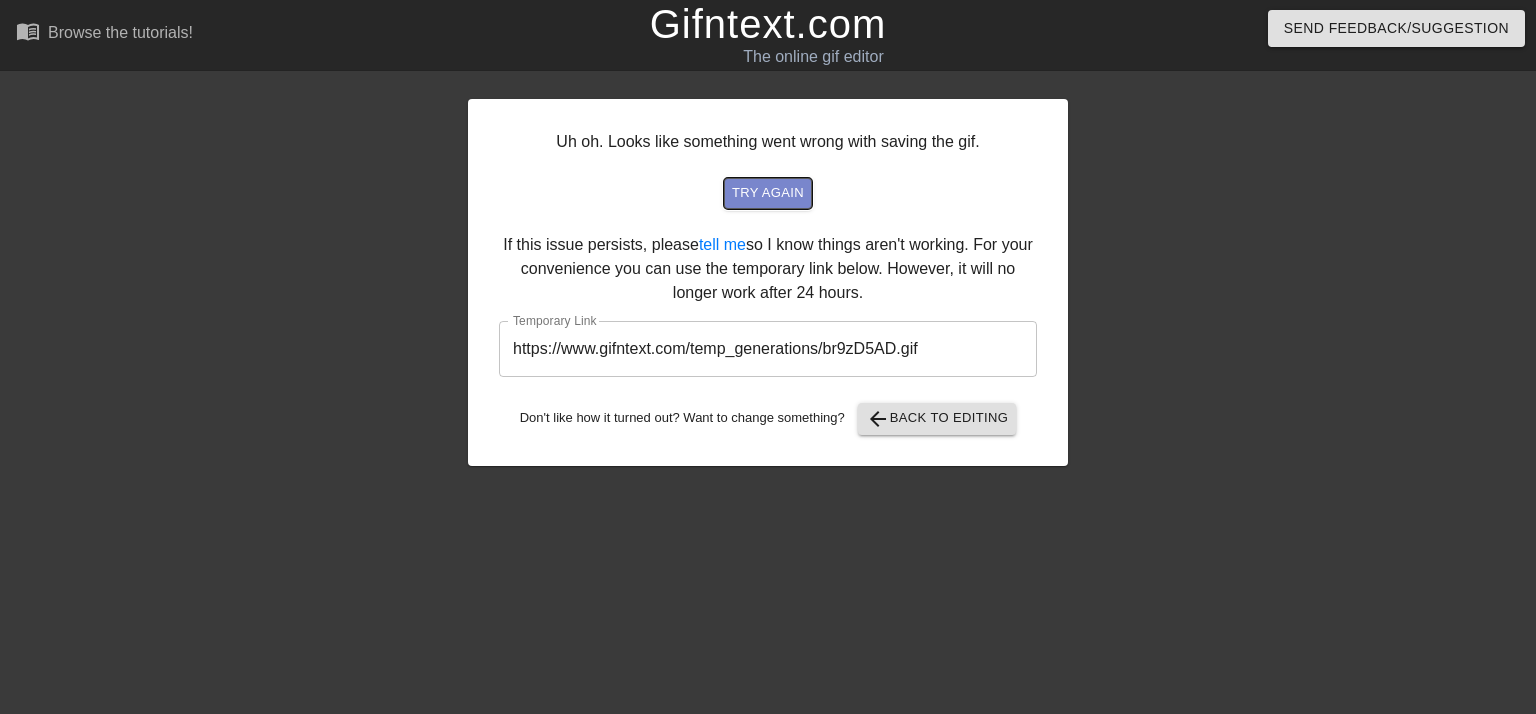 click on "try again" at bounding box center (768, 193) 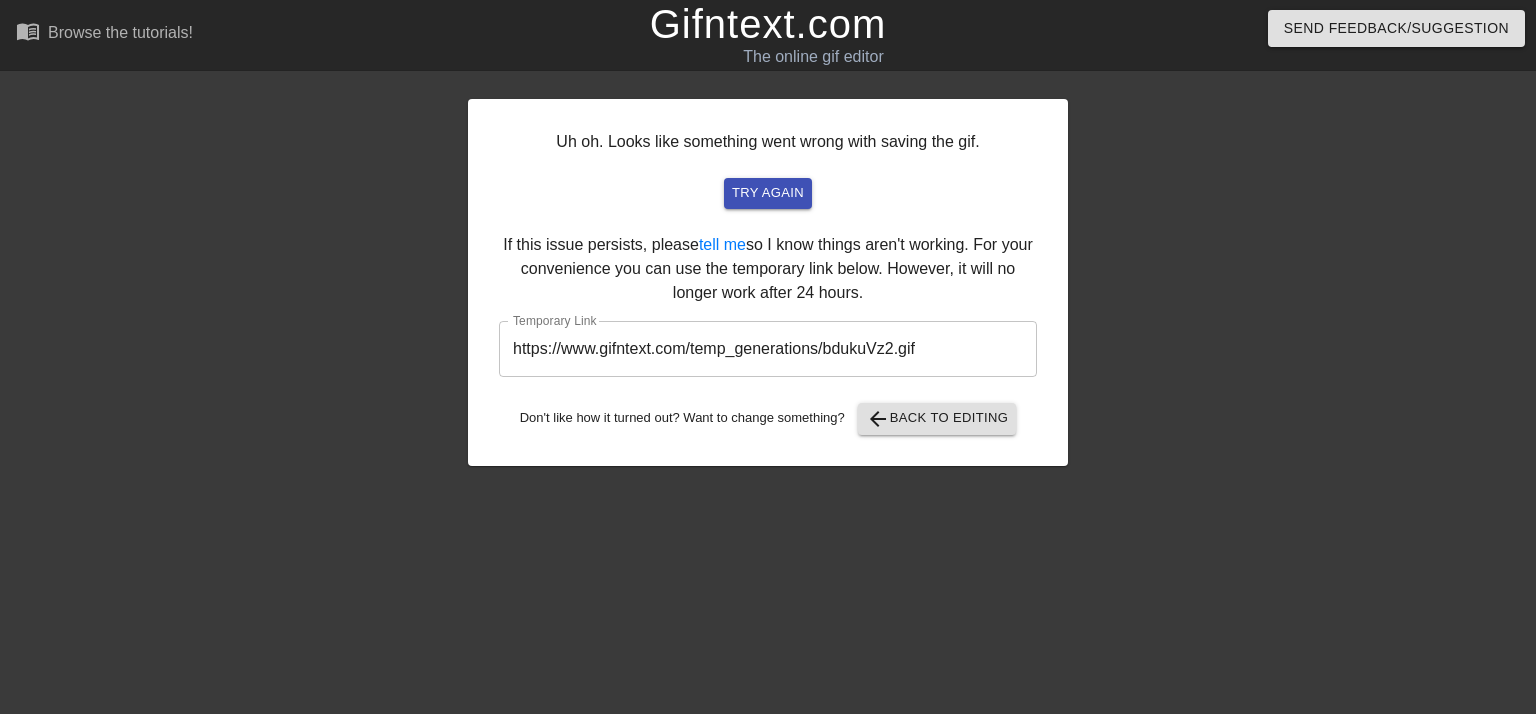 click on "https://www.gifntext.com/temp_generations/bdukuVz2.gif" at bounding box center [768, 349] 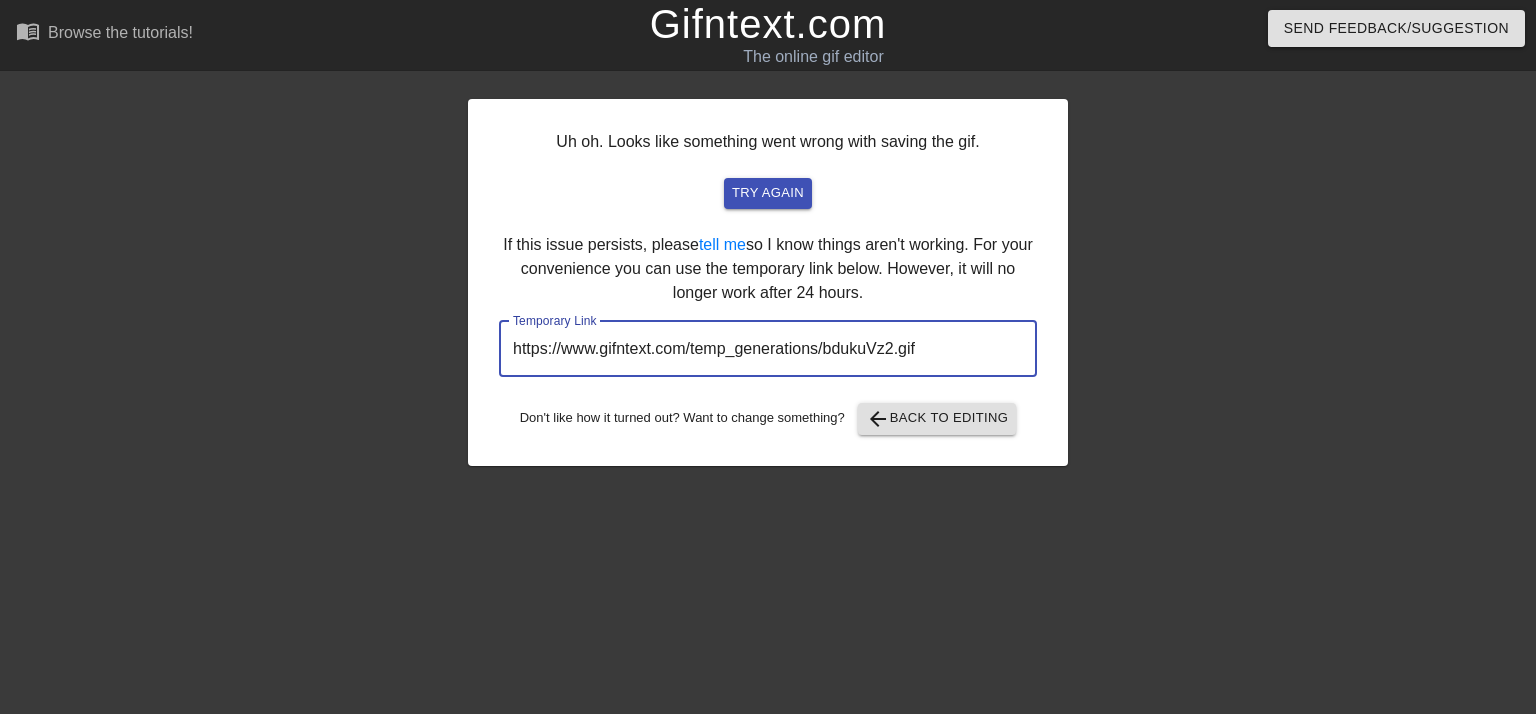 click on "https://www.gifntext.com/temp_generations/bdukuVz2.gif" at bounding box center [768, 349] 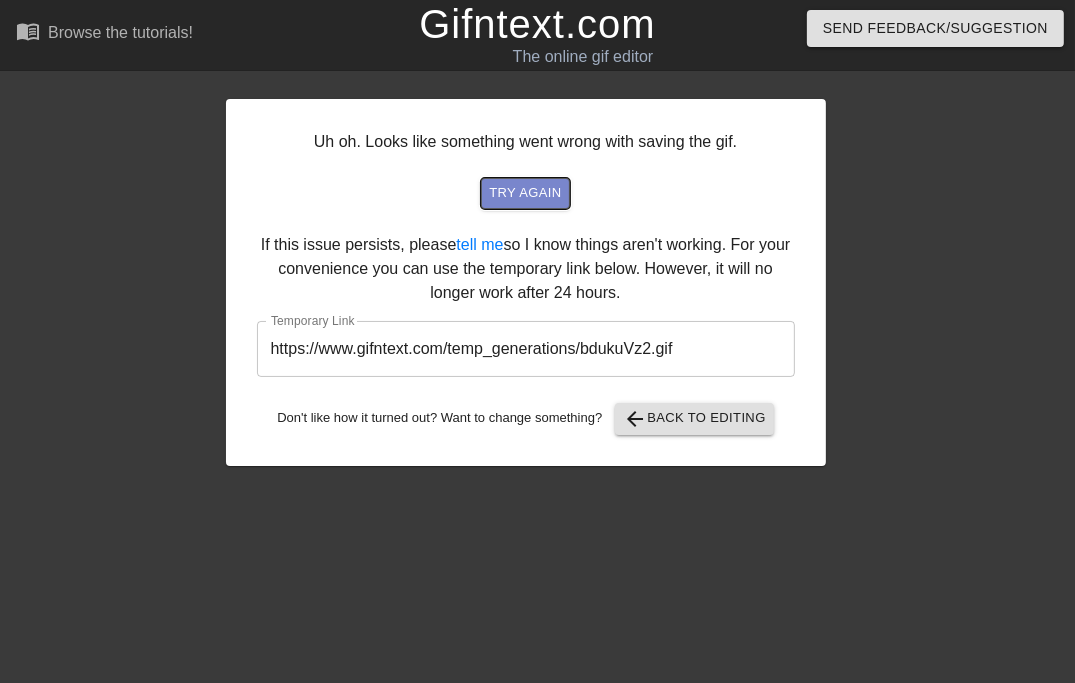 click on "try again" at bounding box center [525, 193] 